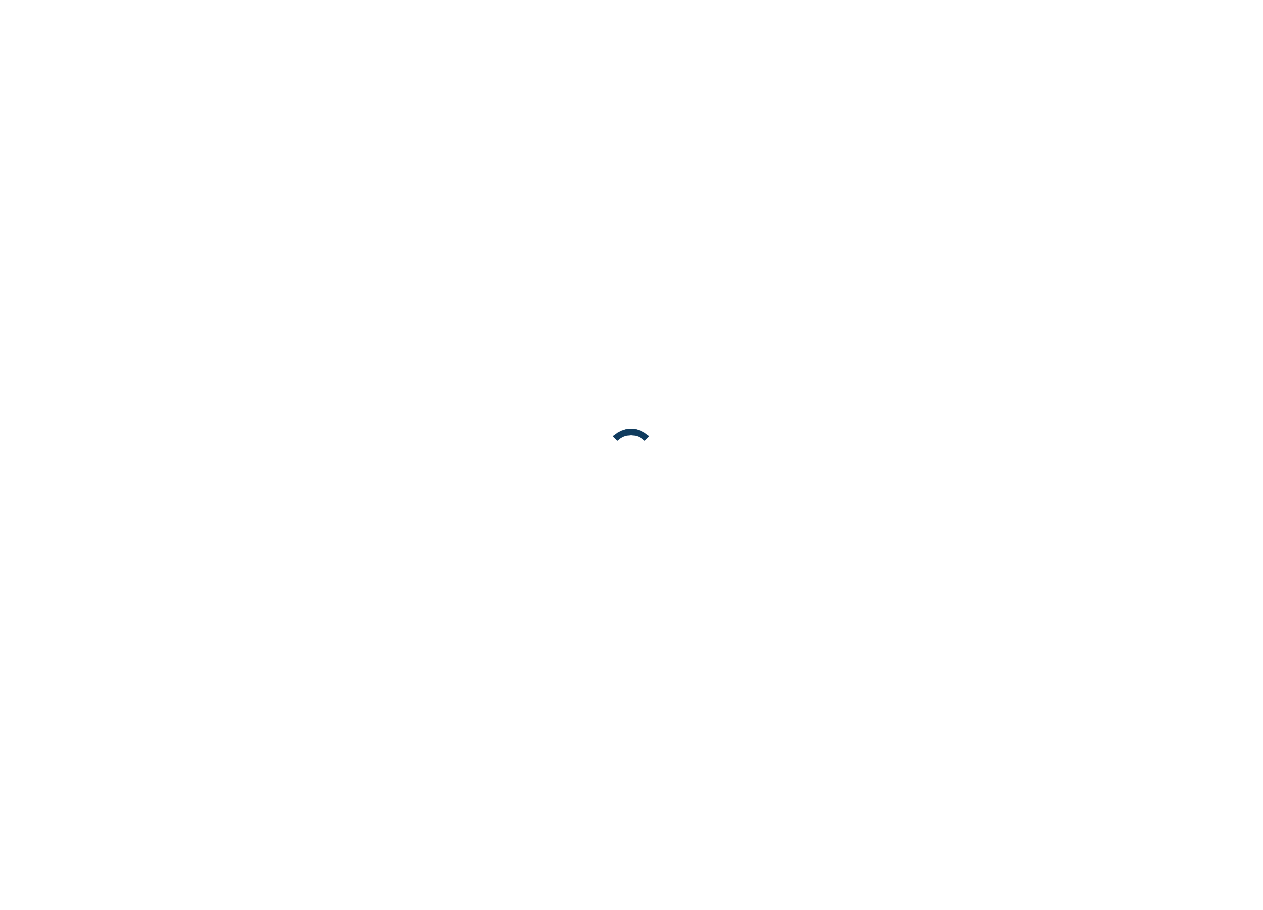 scroll, scrollTop: 0, scrollLeft: 0, axis: both 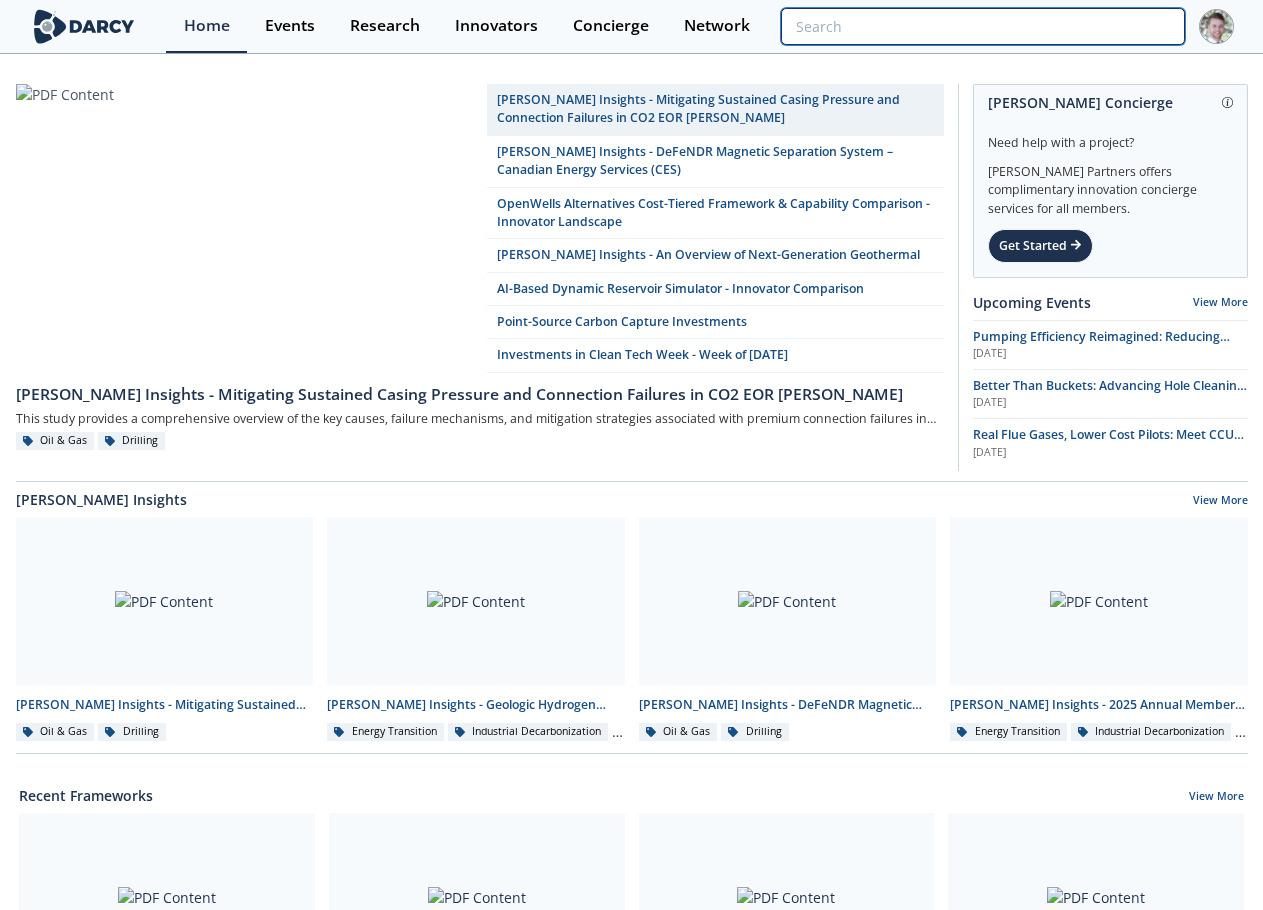 click at bounding box center [982, 26] 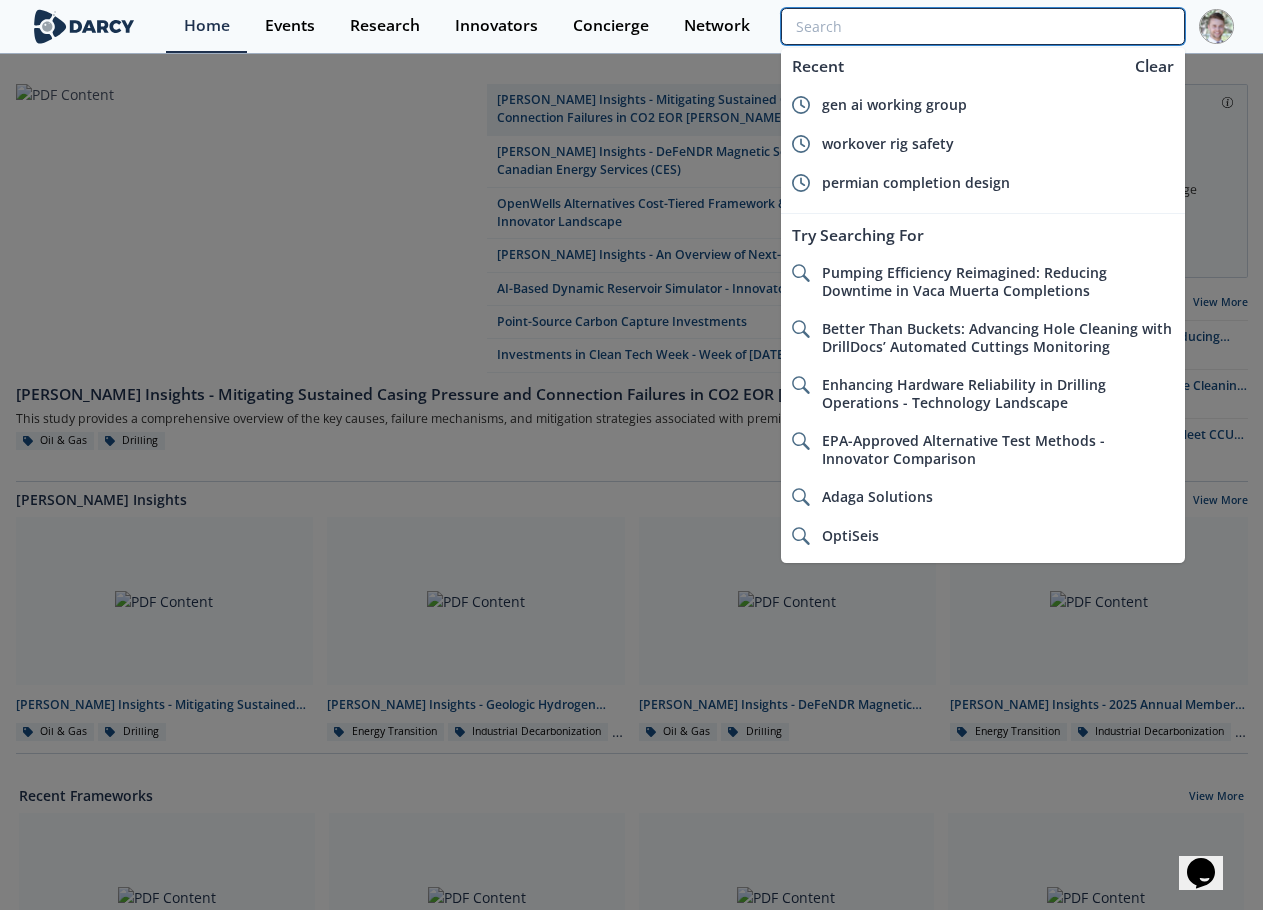 scroll, scrollTop: 0, scrollLeft: 0, axis: both 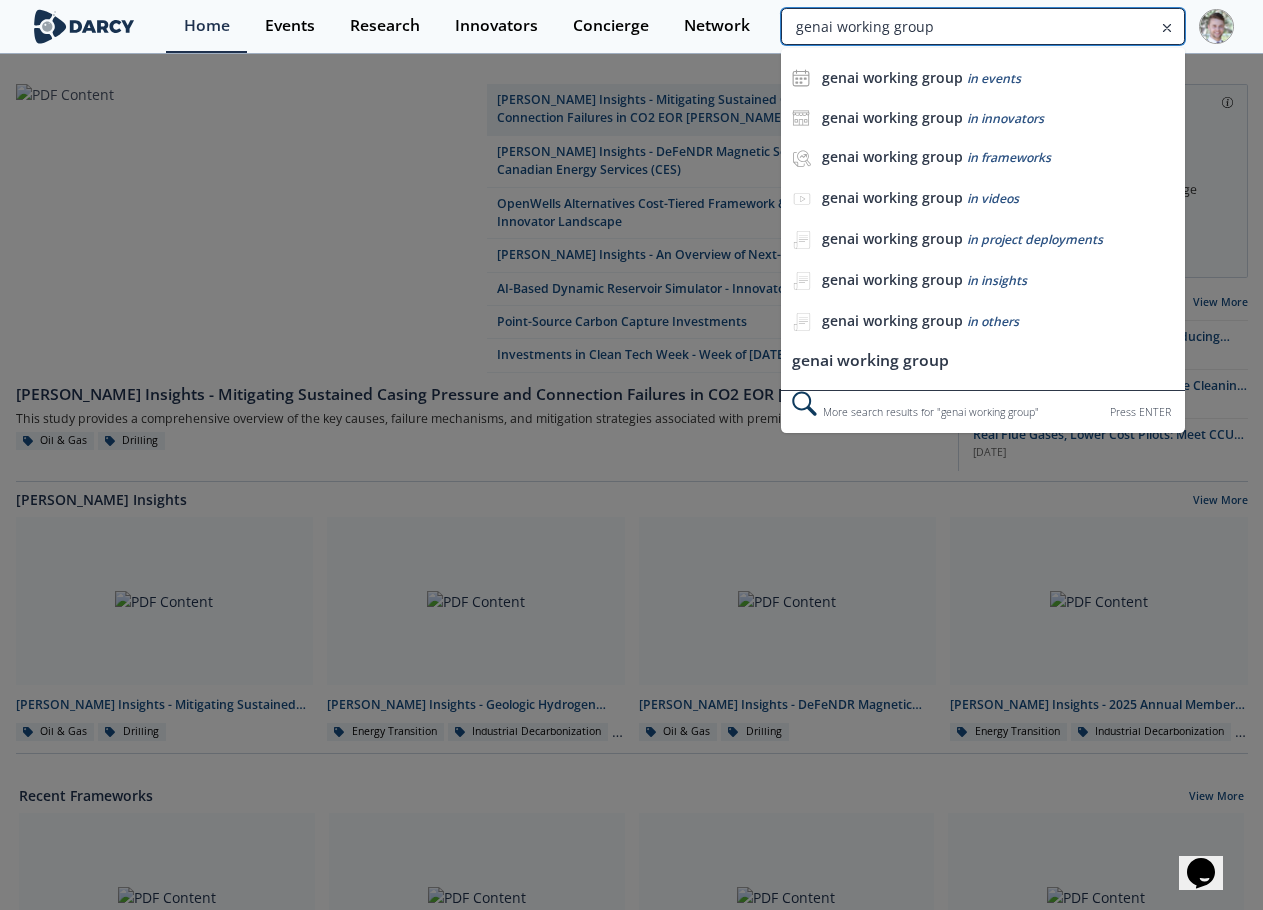type on "genai working group" 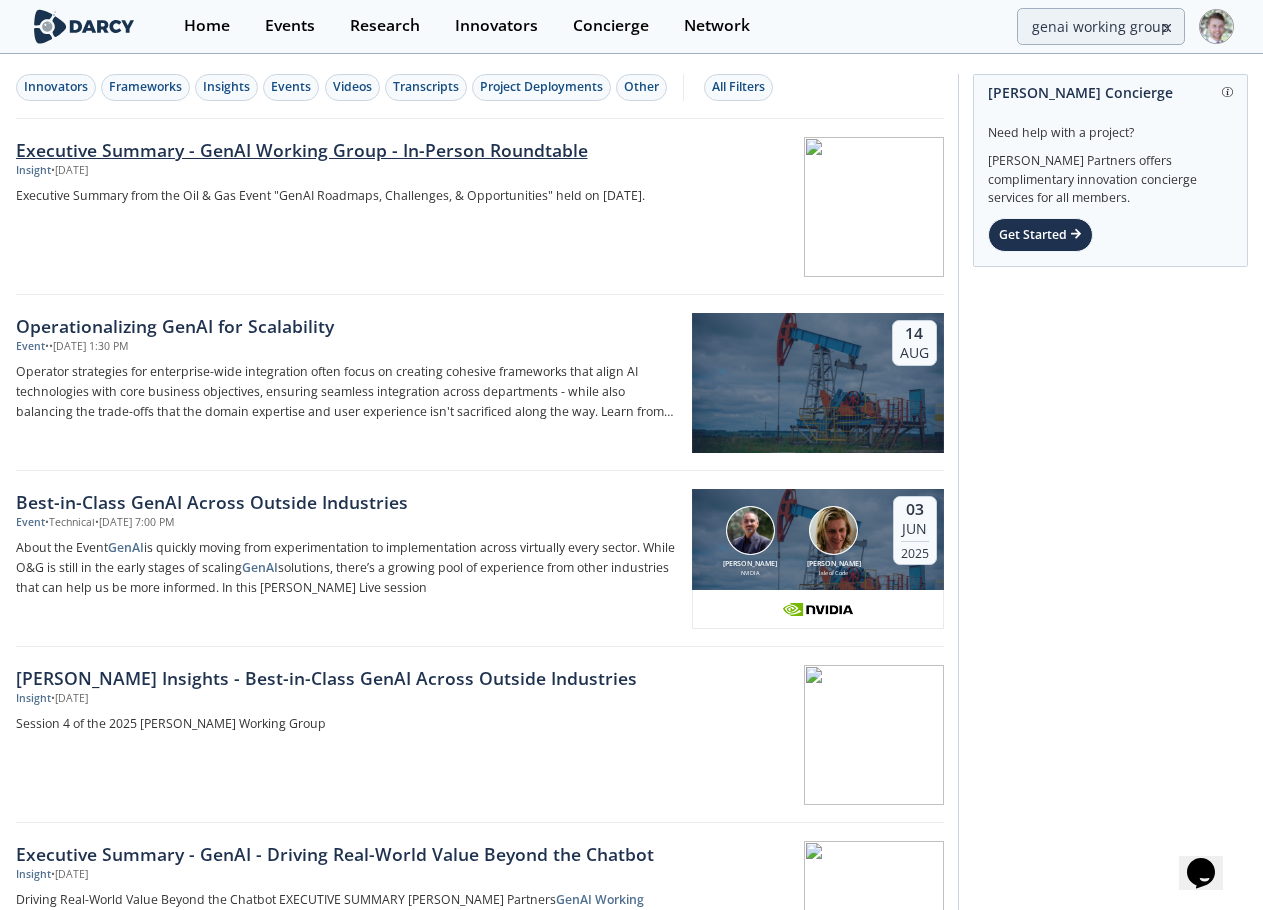 click on "Executive Summary - GenAI Working Group - In-Person Roundtable" at bounding box center (347, 150) 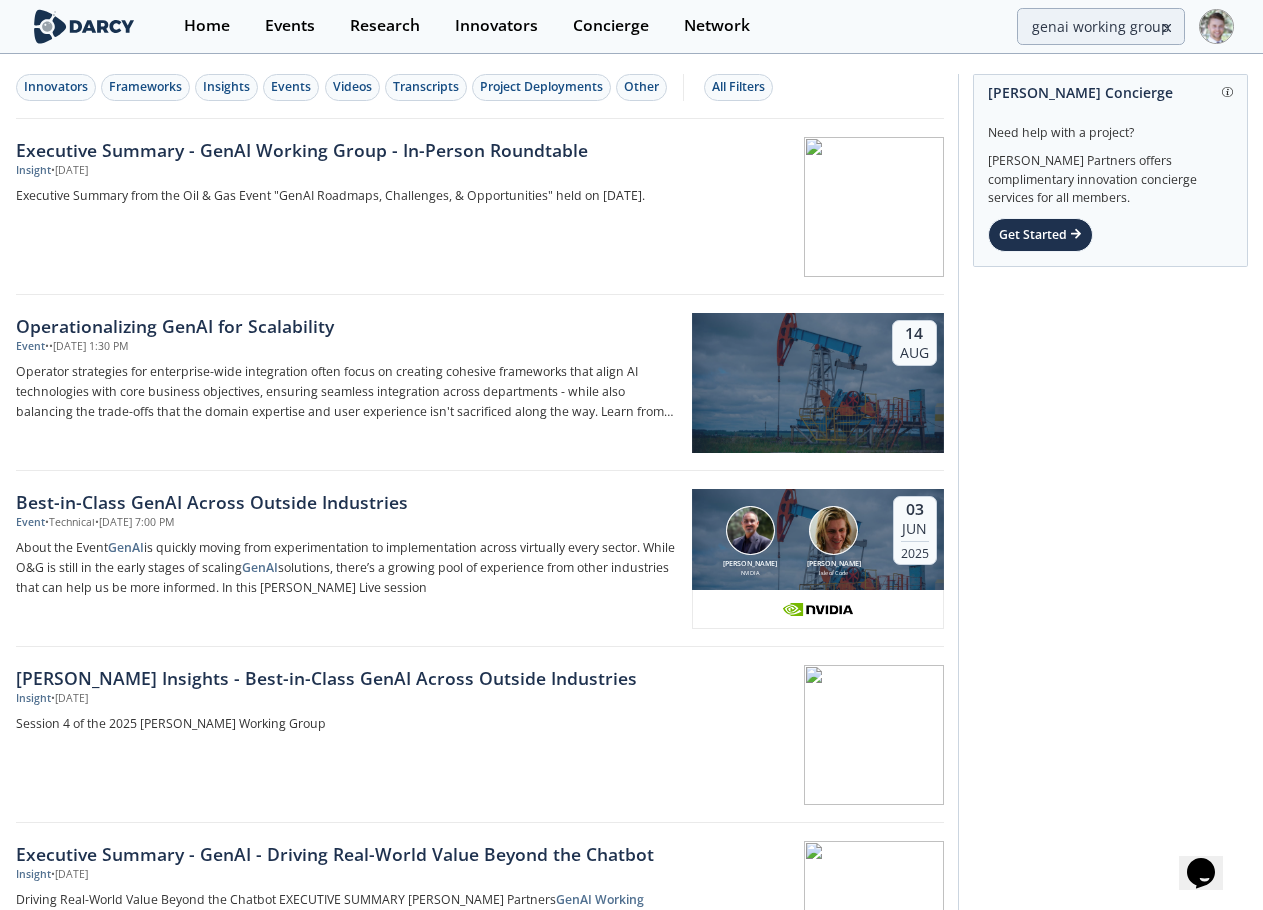 type 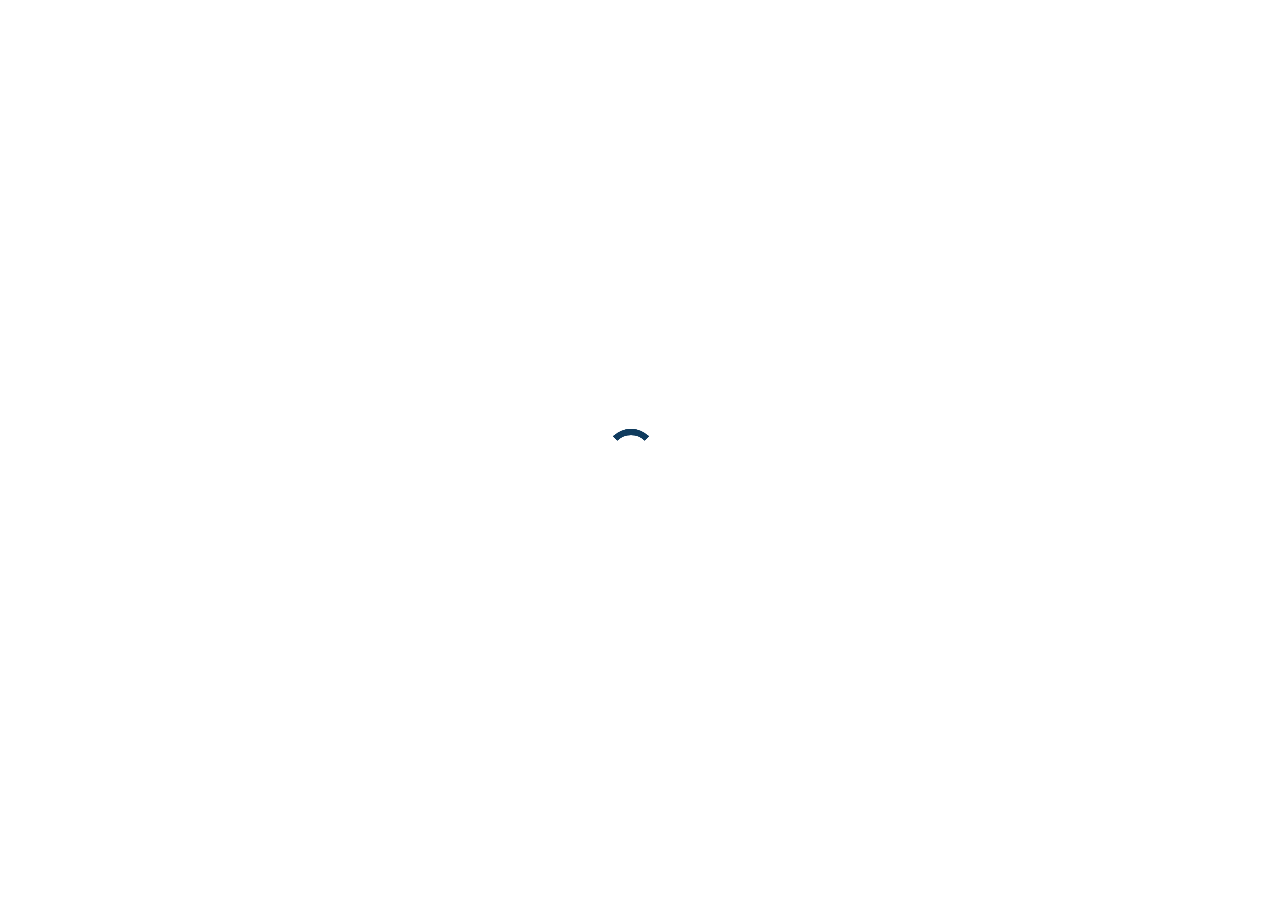 scroll, scrollTop: 0, scrollLeft: 0, axis: both 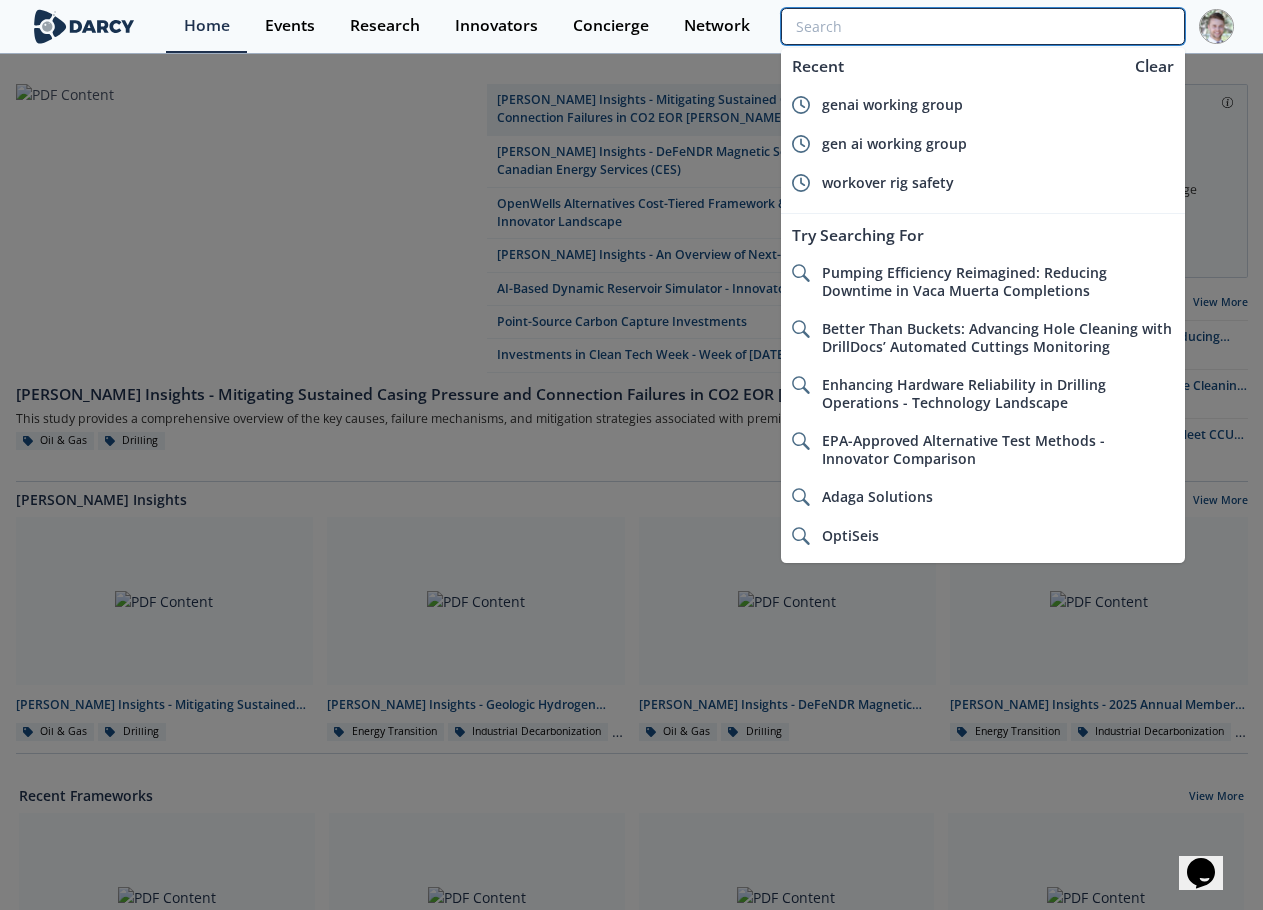 click at bounding box center [982, 26] 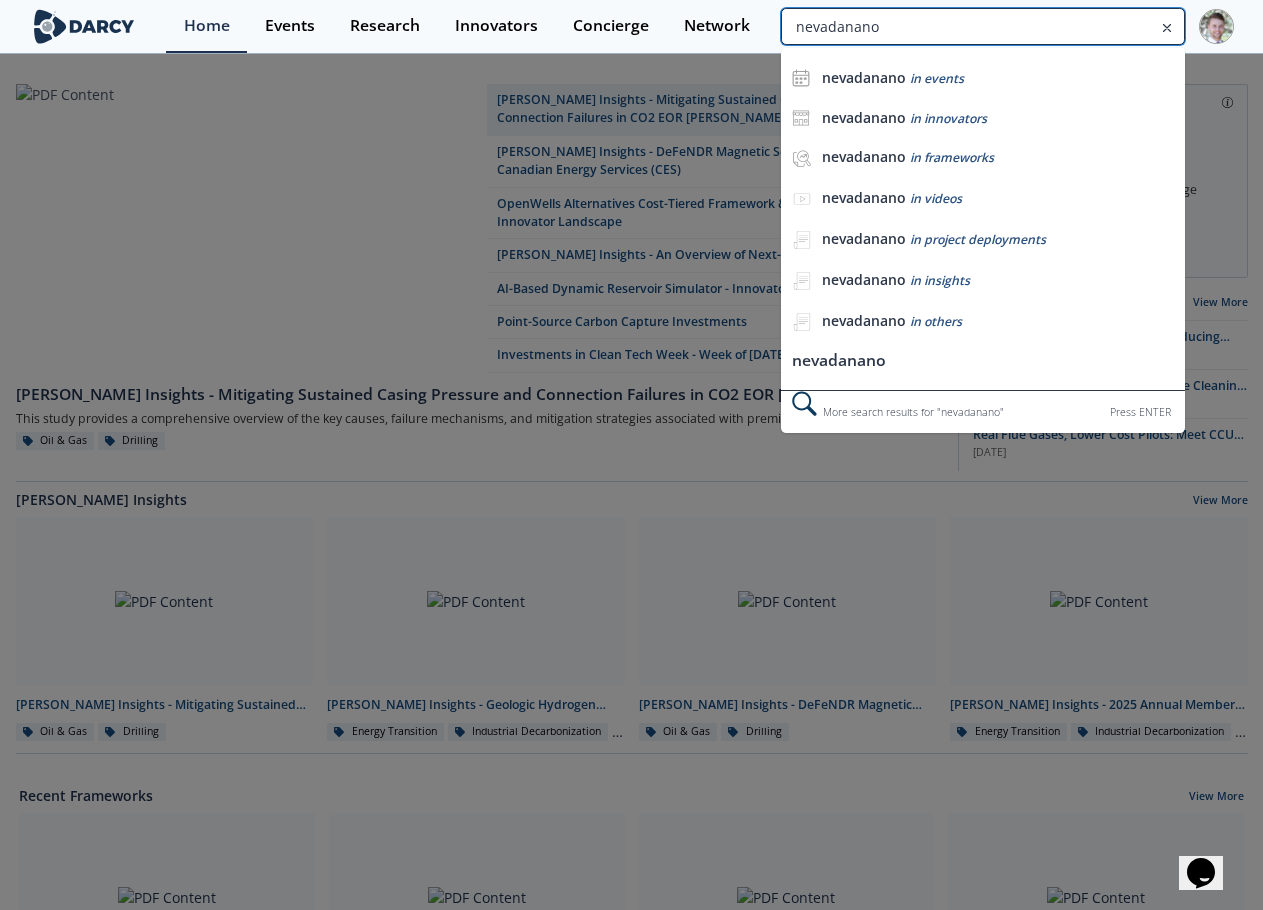 type on "nevadanano" 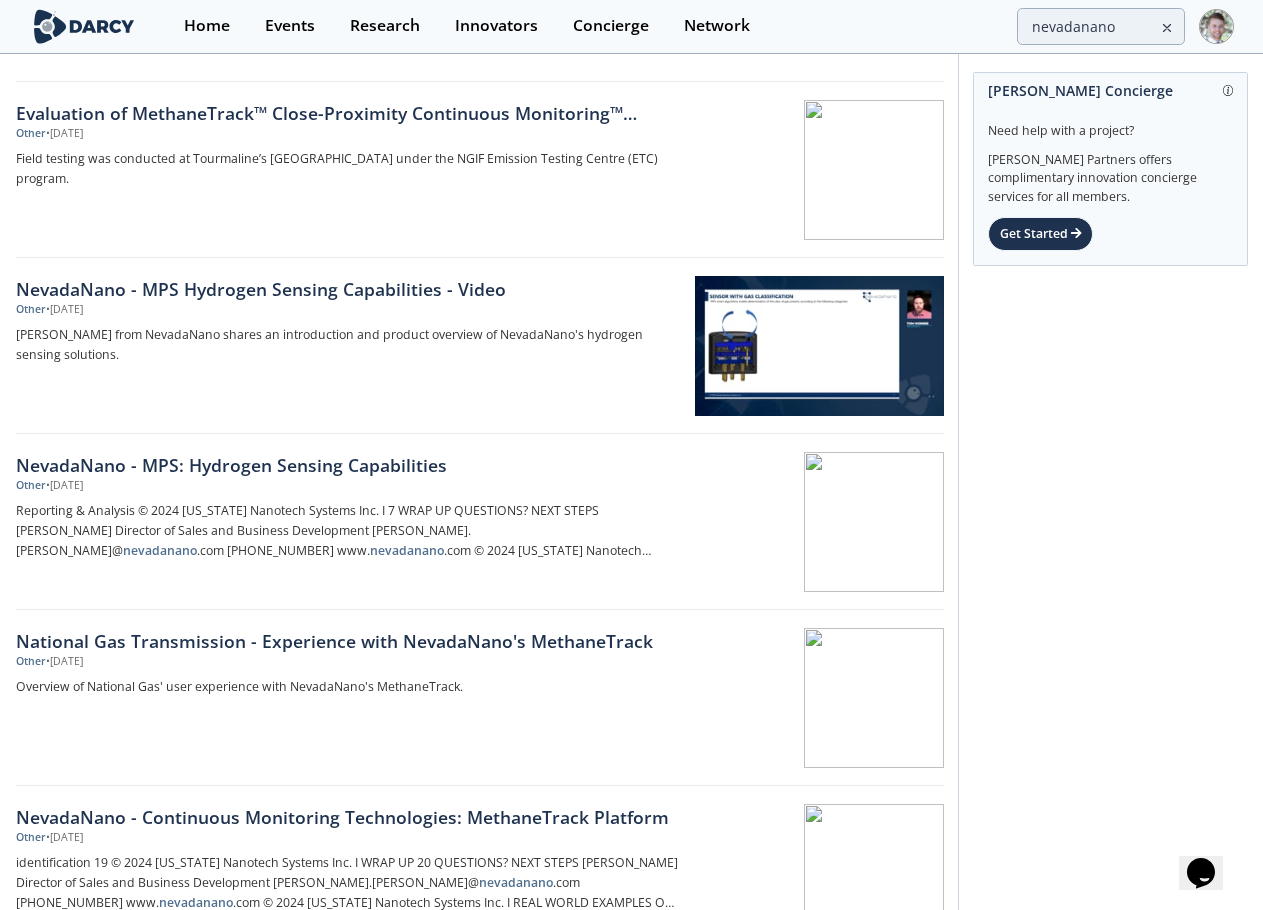 scroll, scrollTop: 0, scrollLeft: 0, axis: both 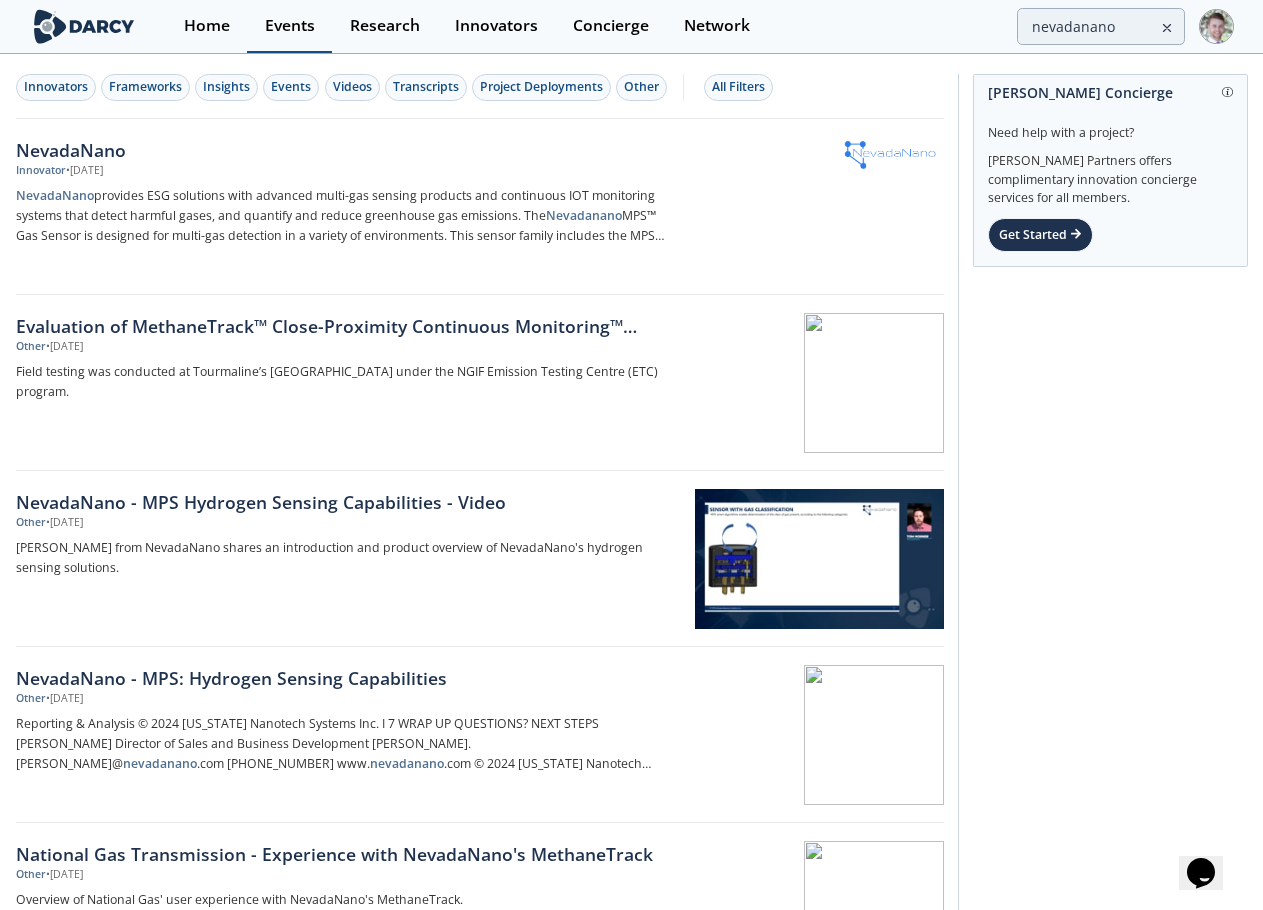 click on "Events" at bounding box center [290, 26] 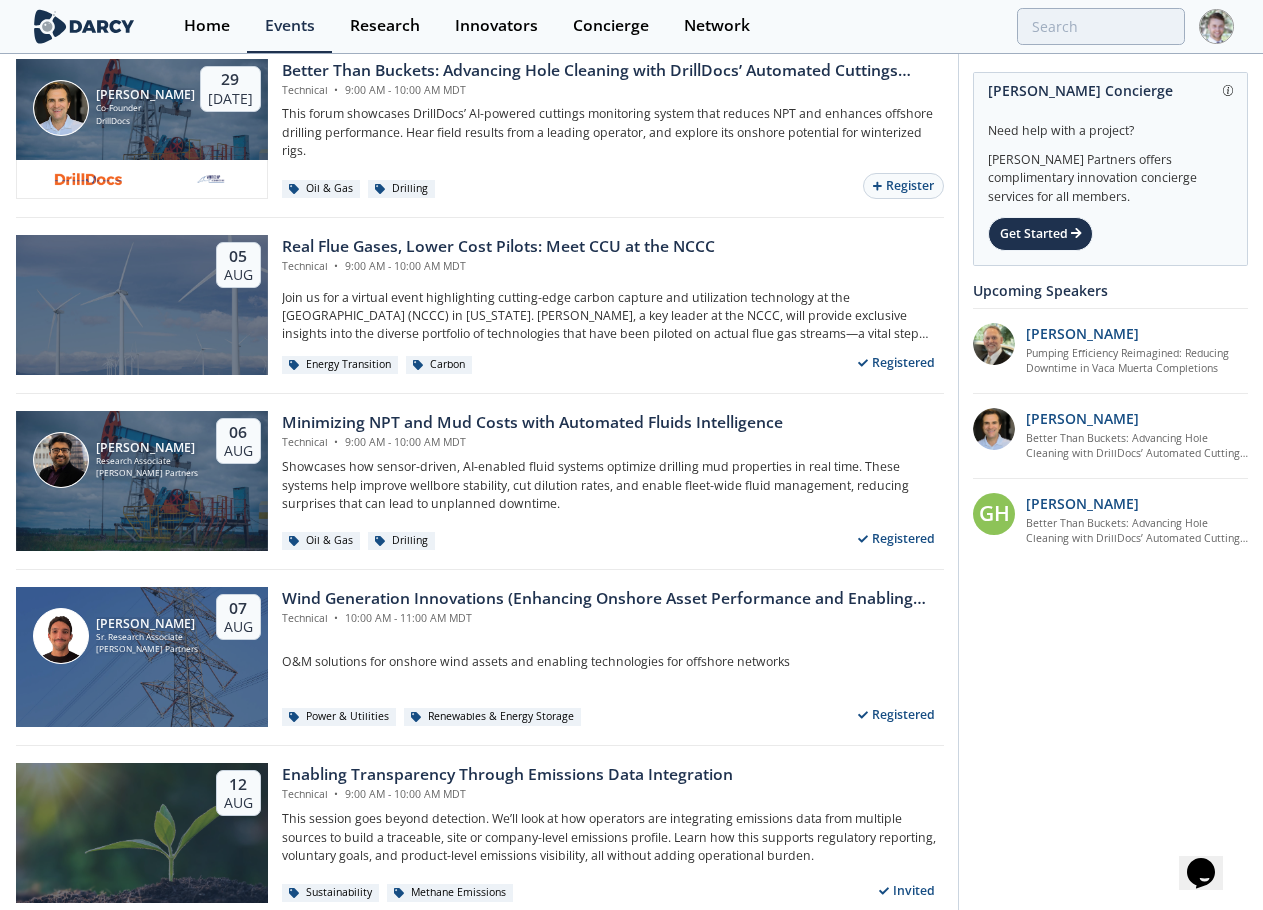 scroll, scrollTop: 0, scrollLeft: 0, axis: both 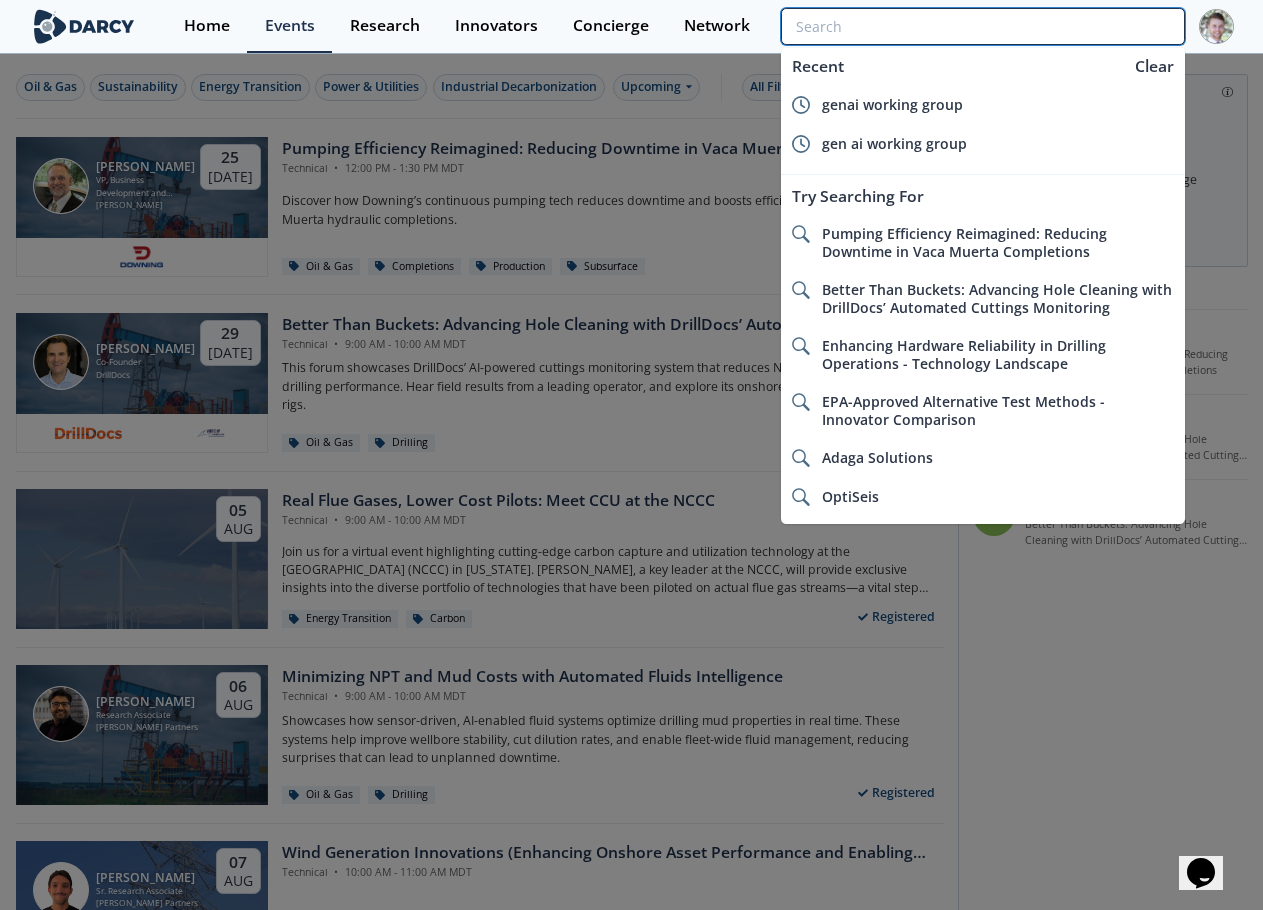 click at bounding box center [982, 26] 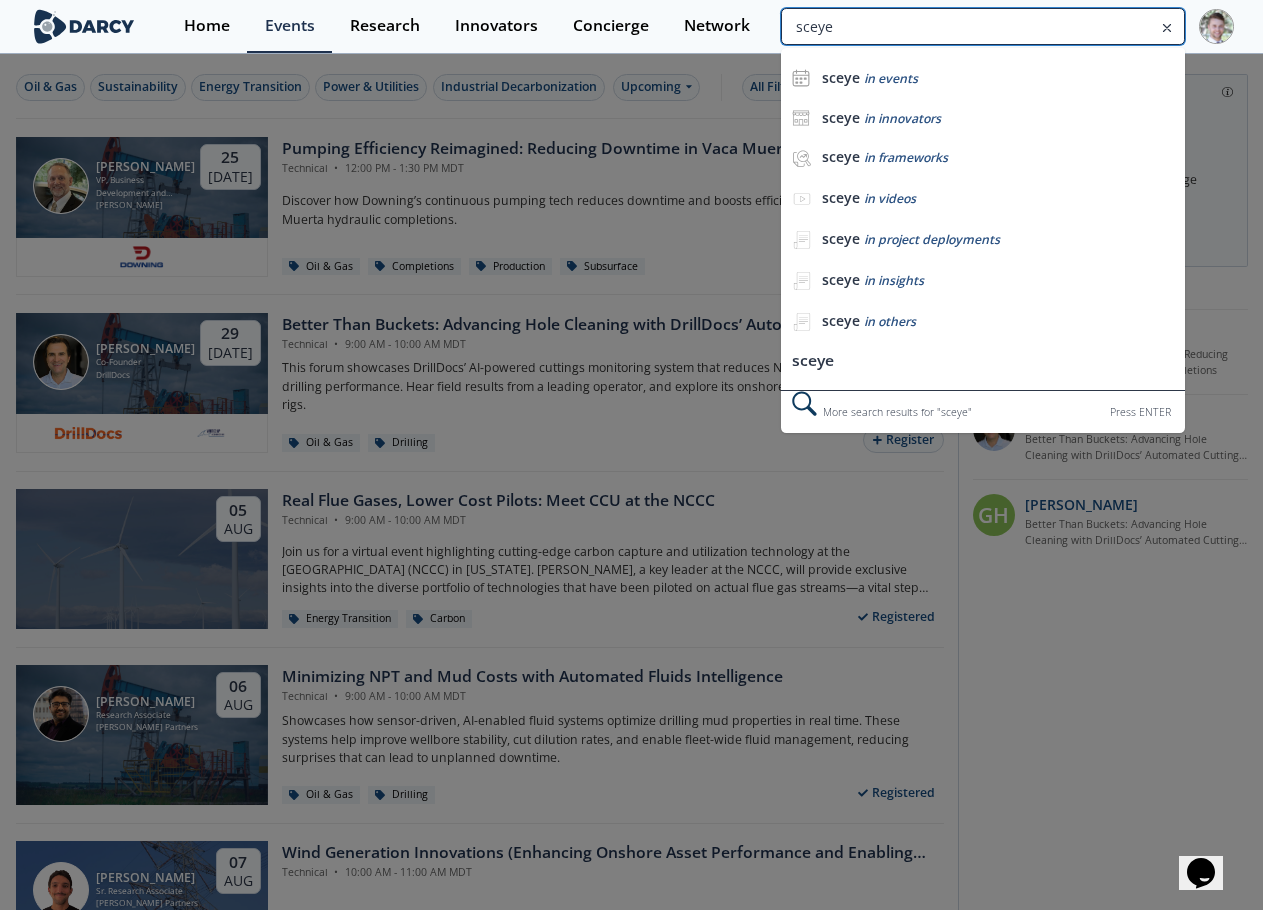type on "sceye" 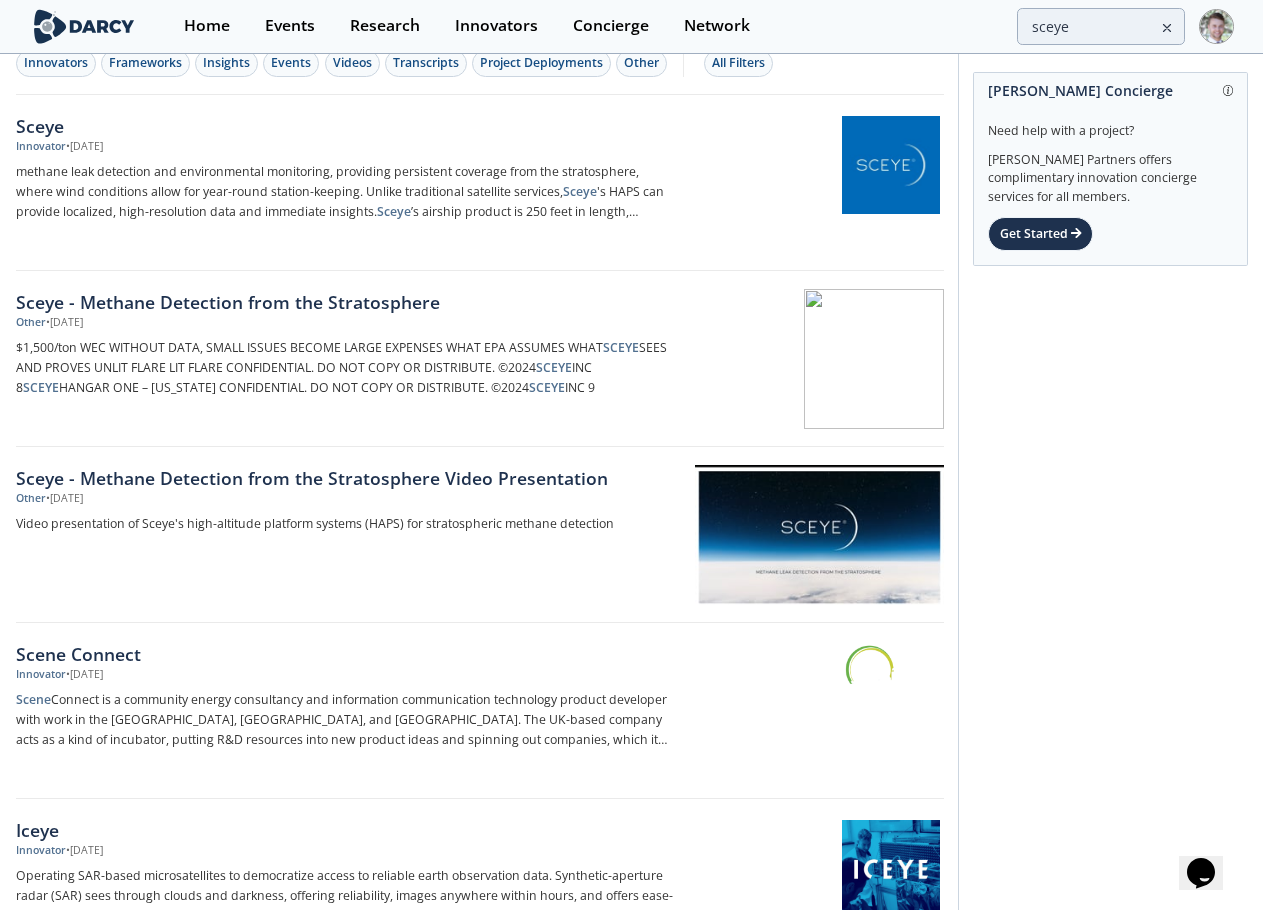 scroll, scrollTop: 0, scrollLeft: 0, axis: both 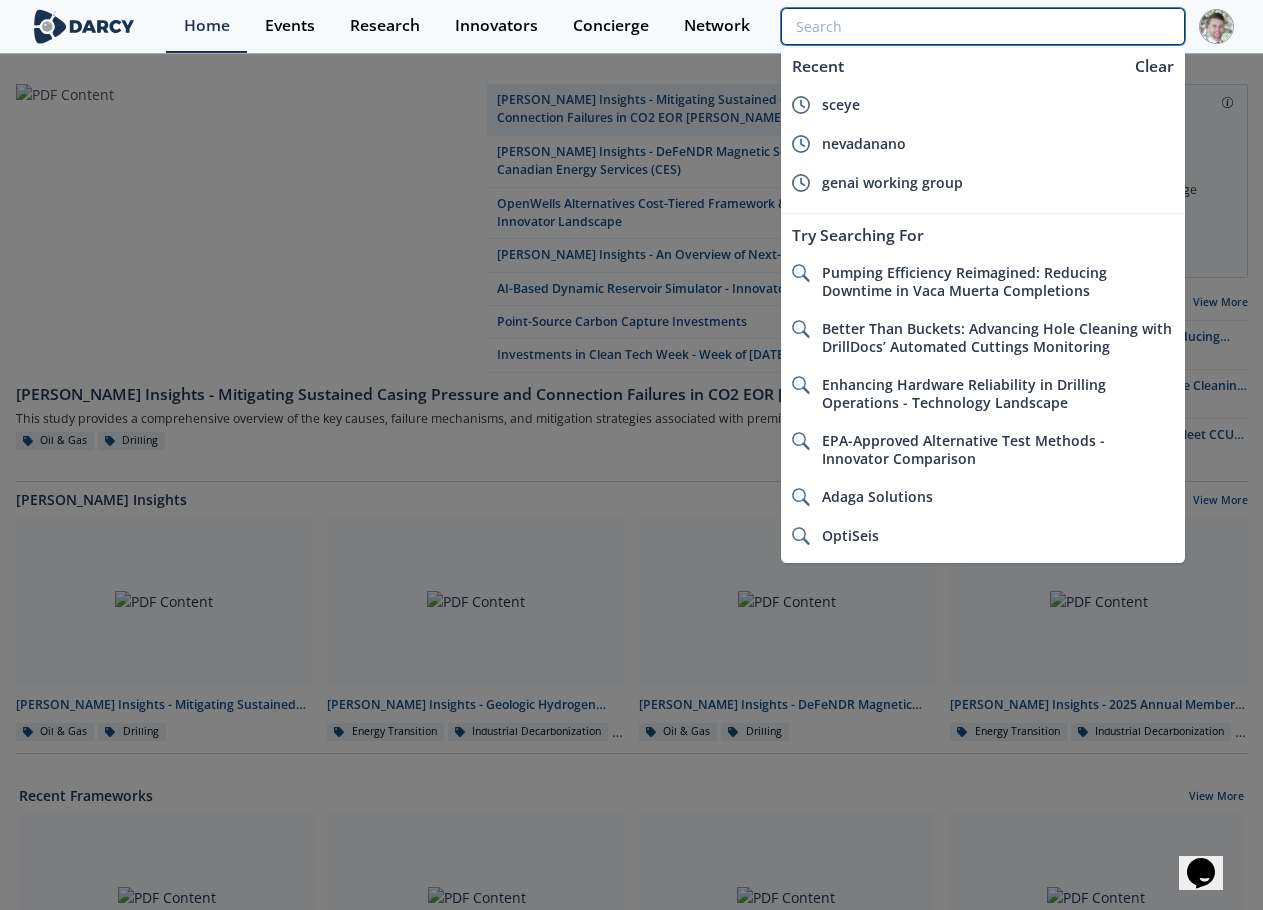click at bounding box center (982, 26) 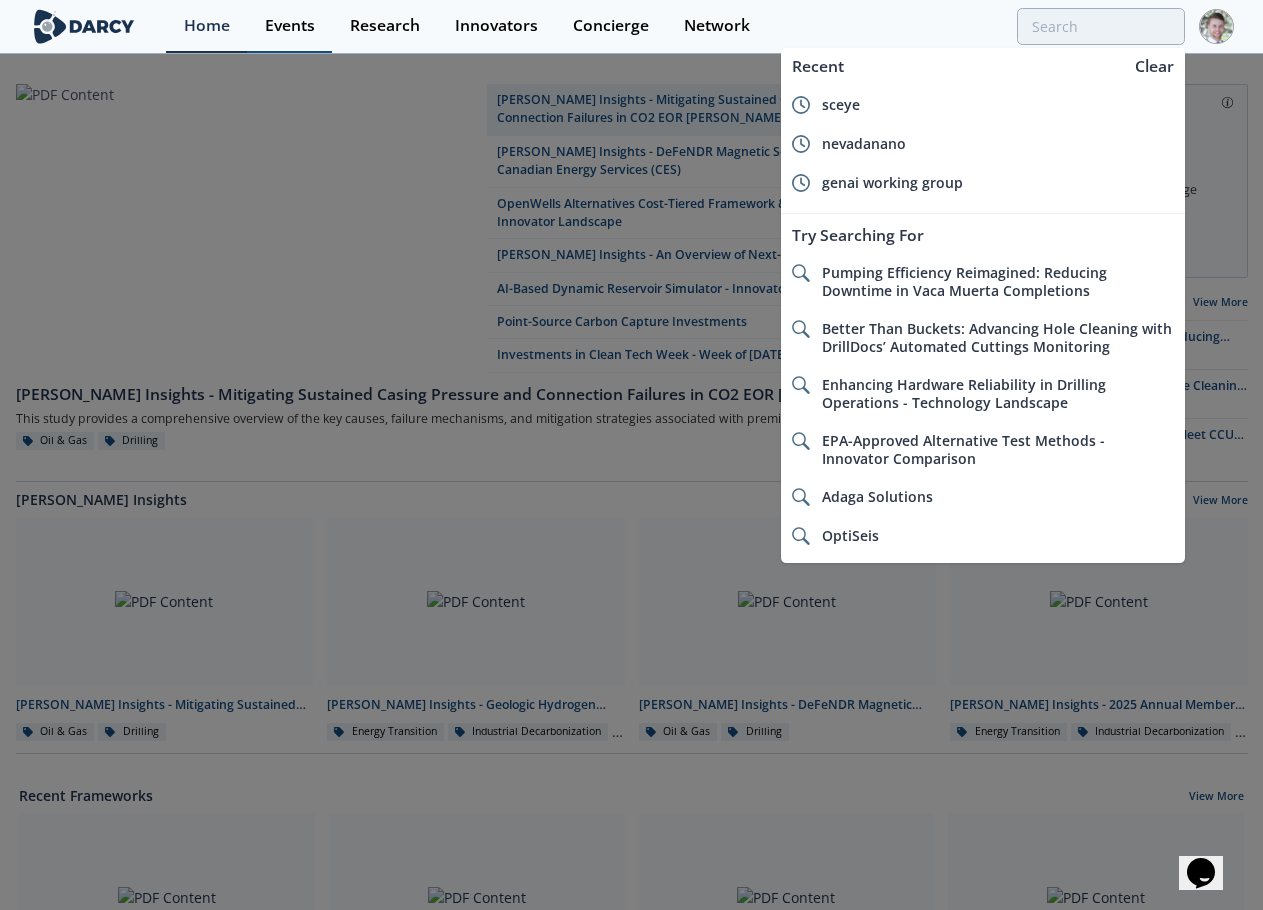 click on "Events" at bounding box center [290, 26] 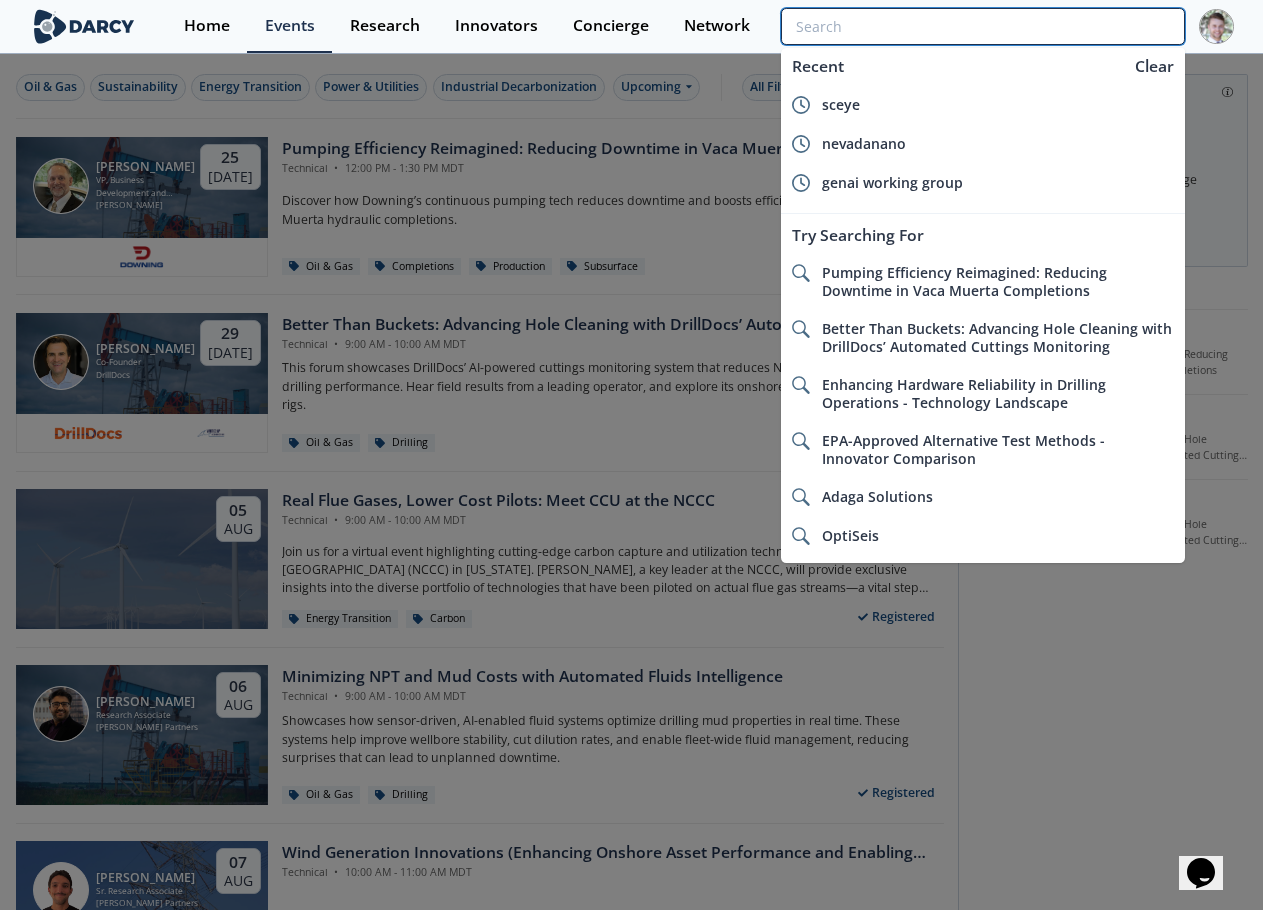 click at bounding box center [982, 26] 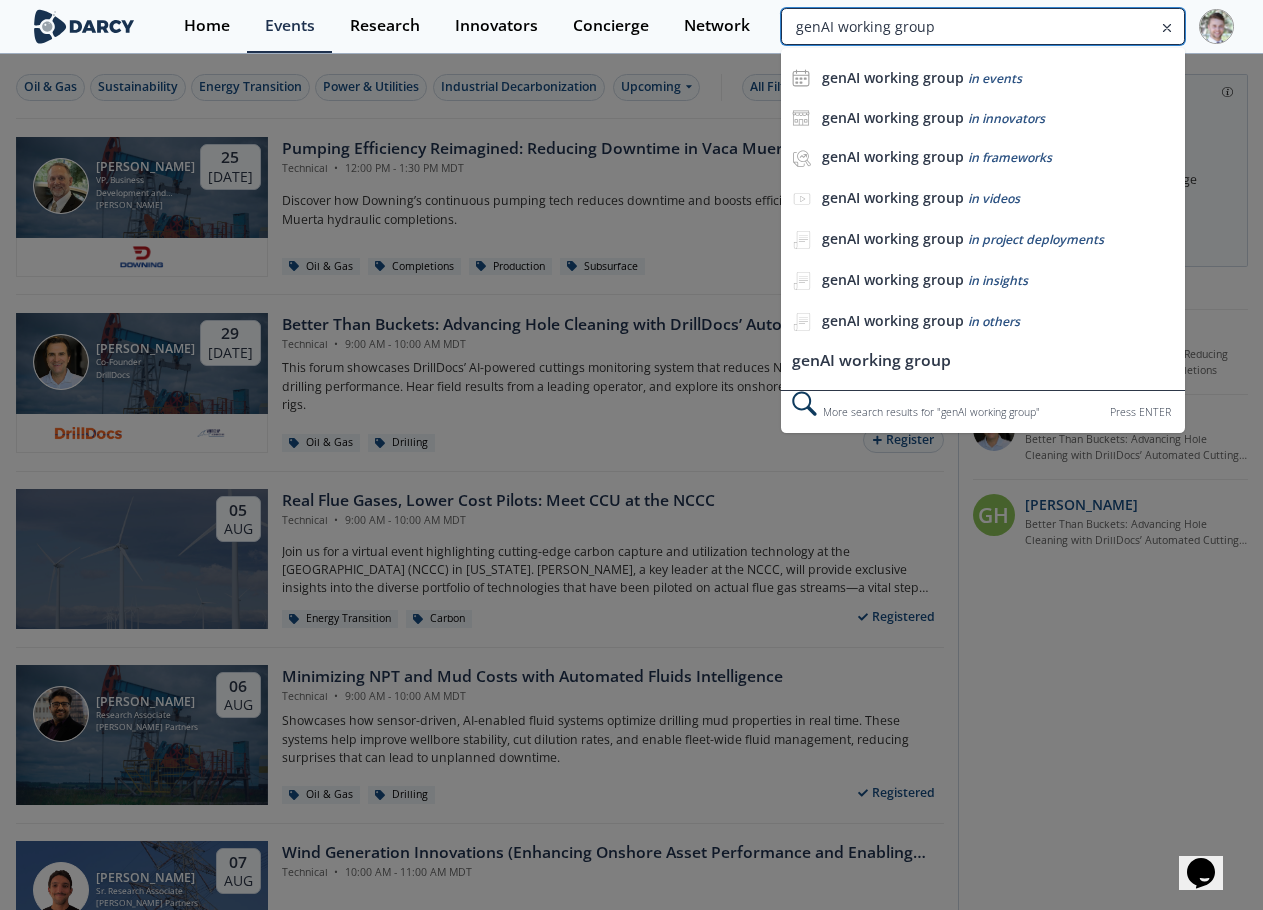 type on "genAI working group" 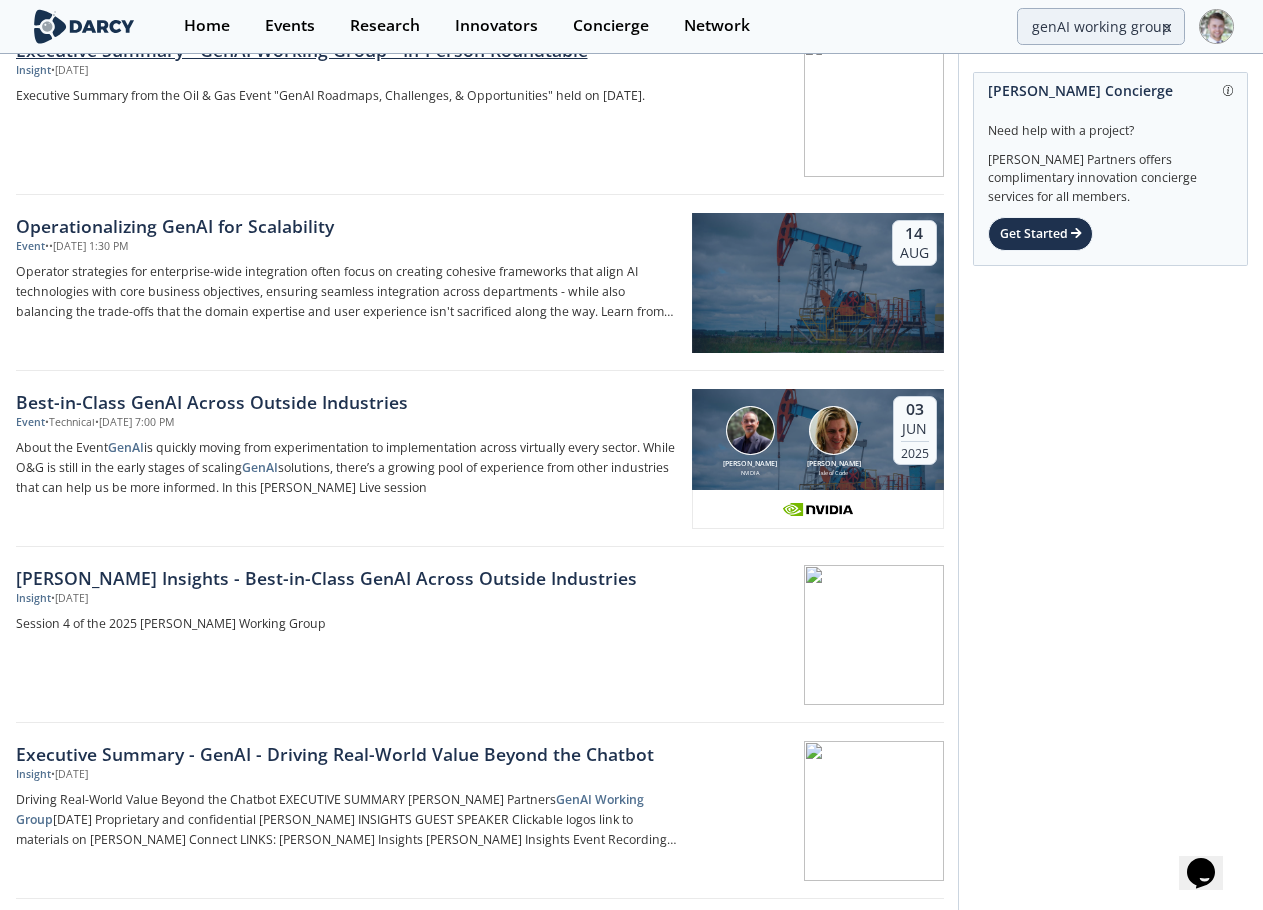 scroll, scrollTop: 0, scrollLeft: 0, axis: both 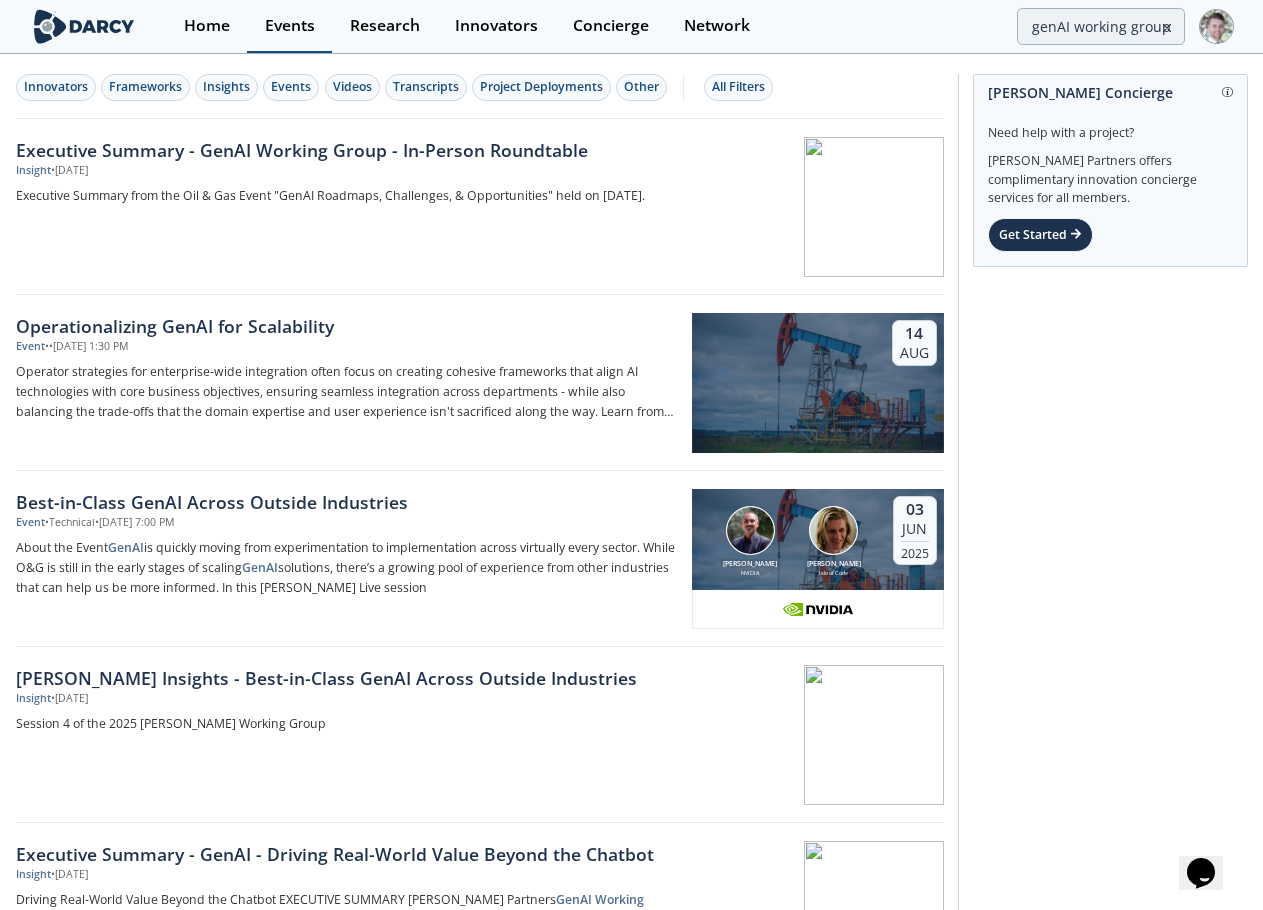 click on "Events" at bounding box center (289, 26) 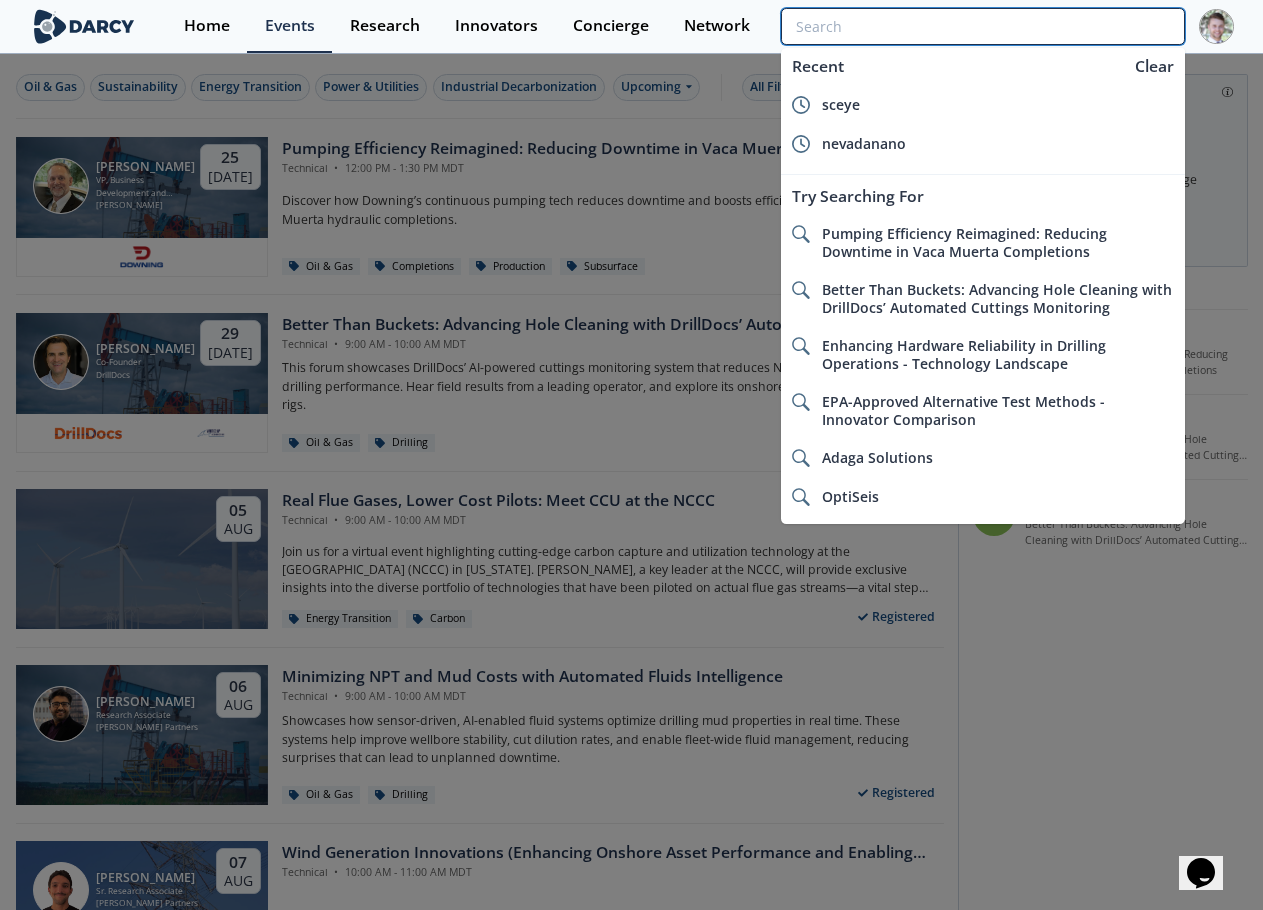 click at bounding box center (982, 26) 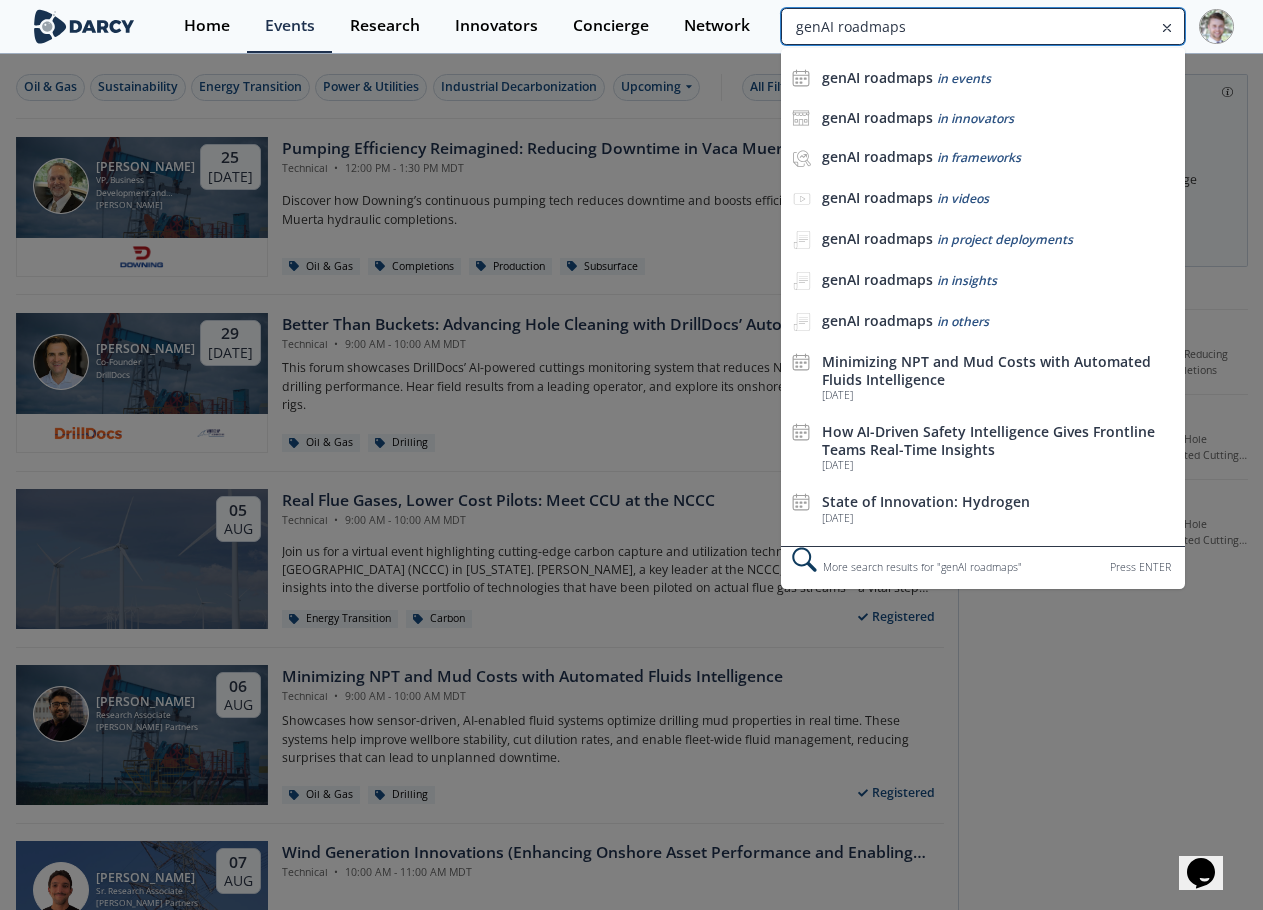 type on "genAI roadmaps" 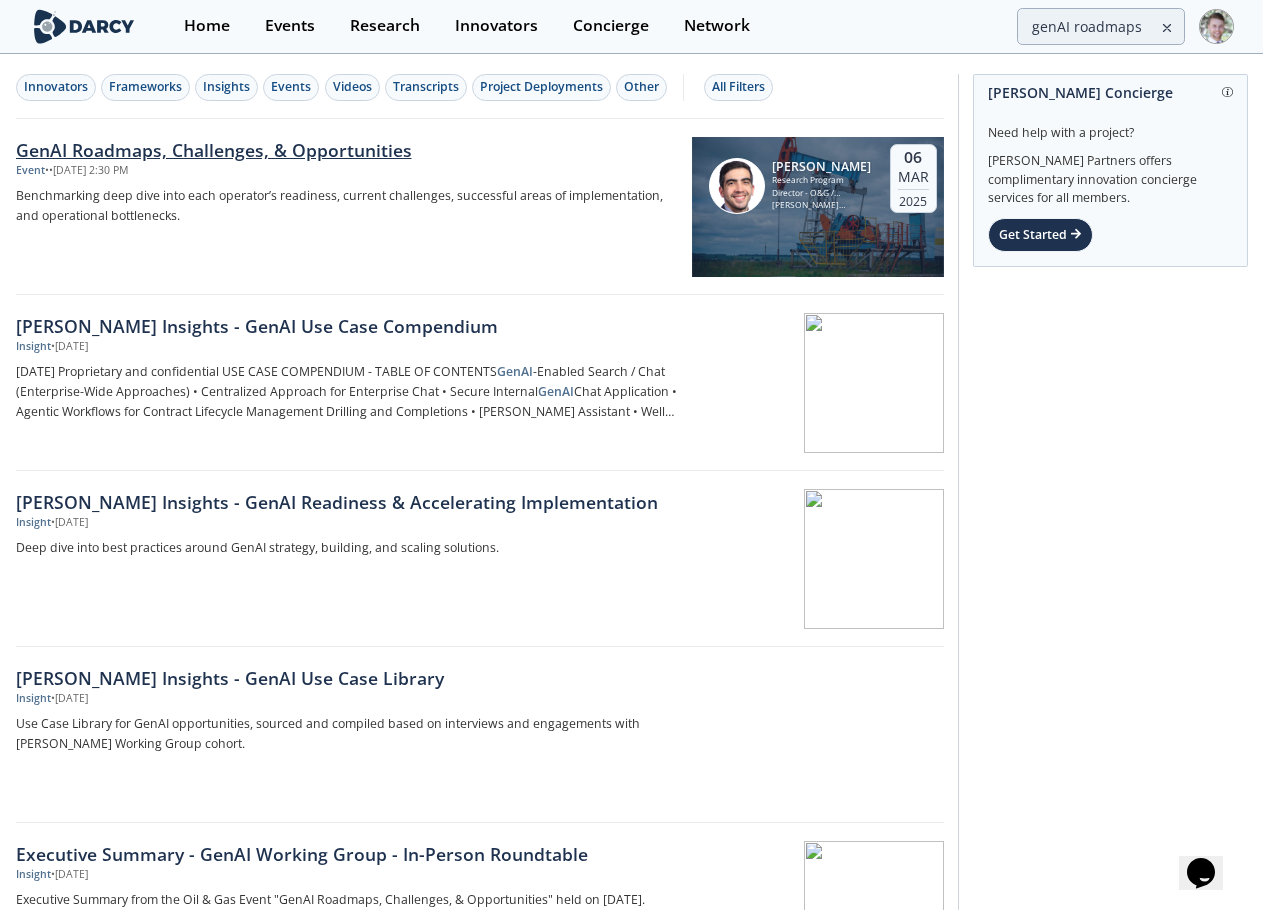 click on "Research Program Director - O&G / Sustainability" at bounding box center (822, 186) 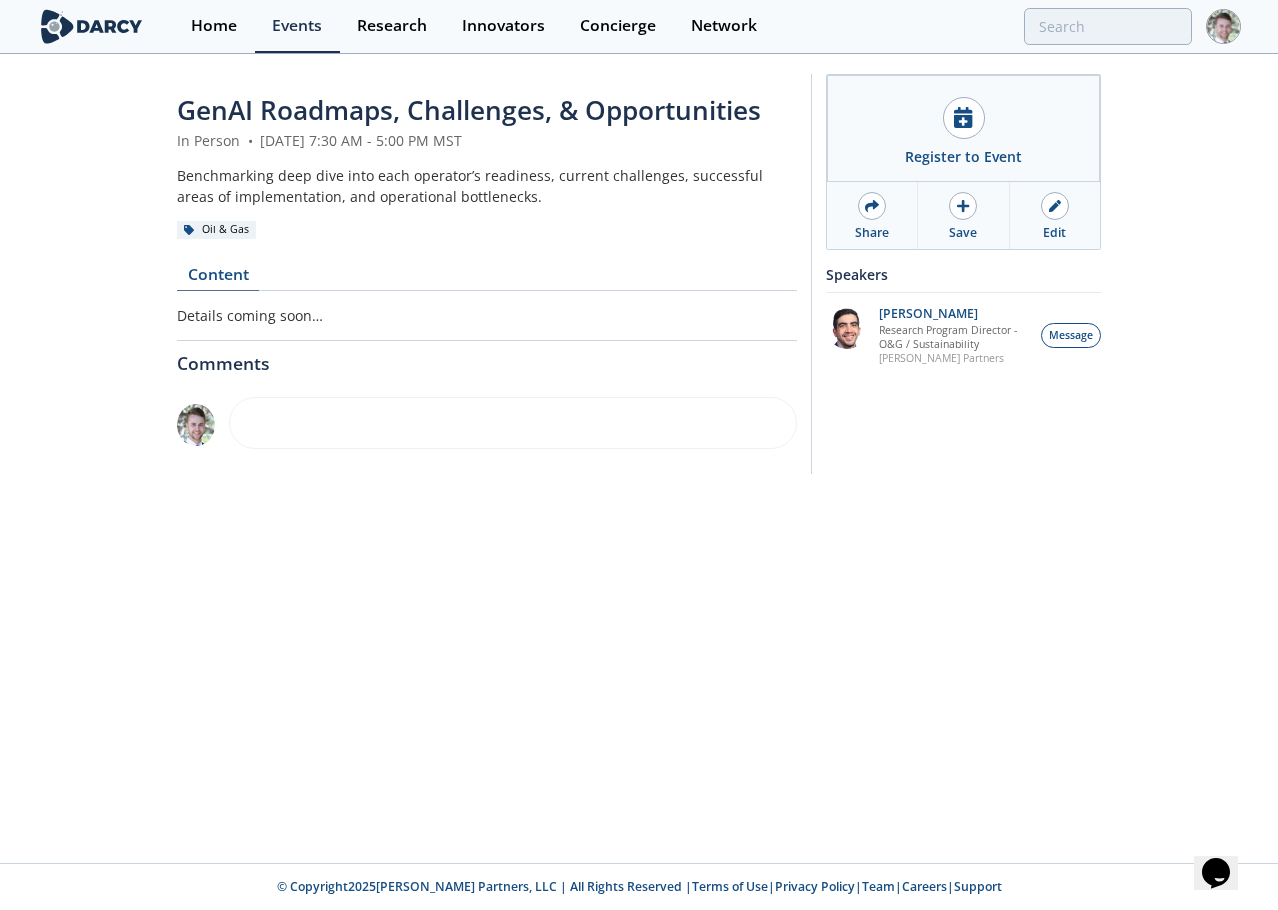 click on "Content" at bounding box center [218, 279] 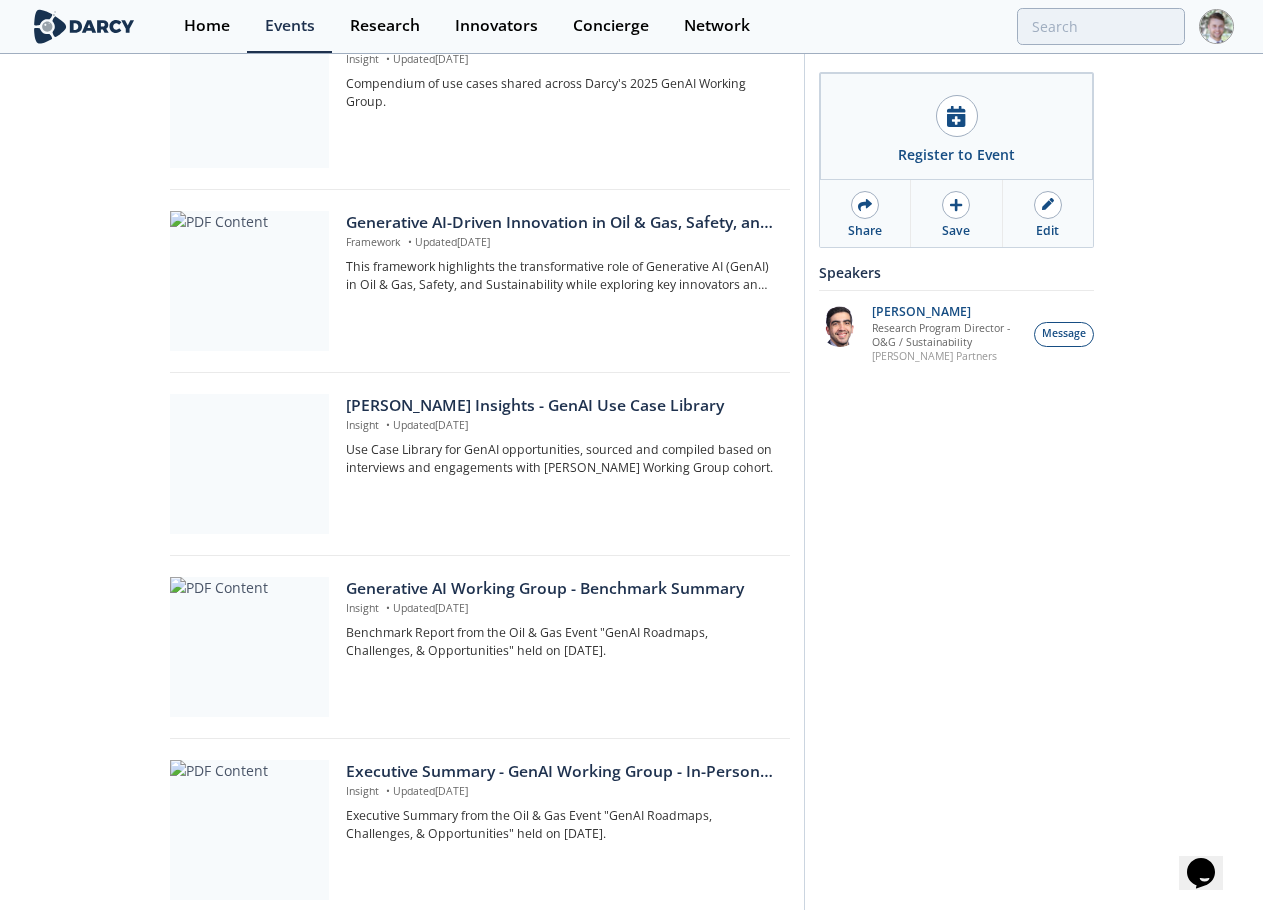 scroll, scrollTop: 0, scrollLeft: 0, axis: both 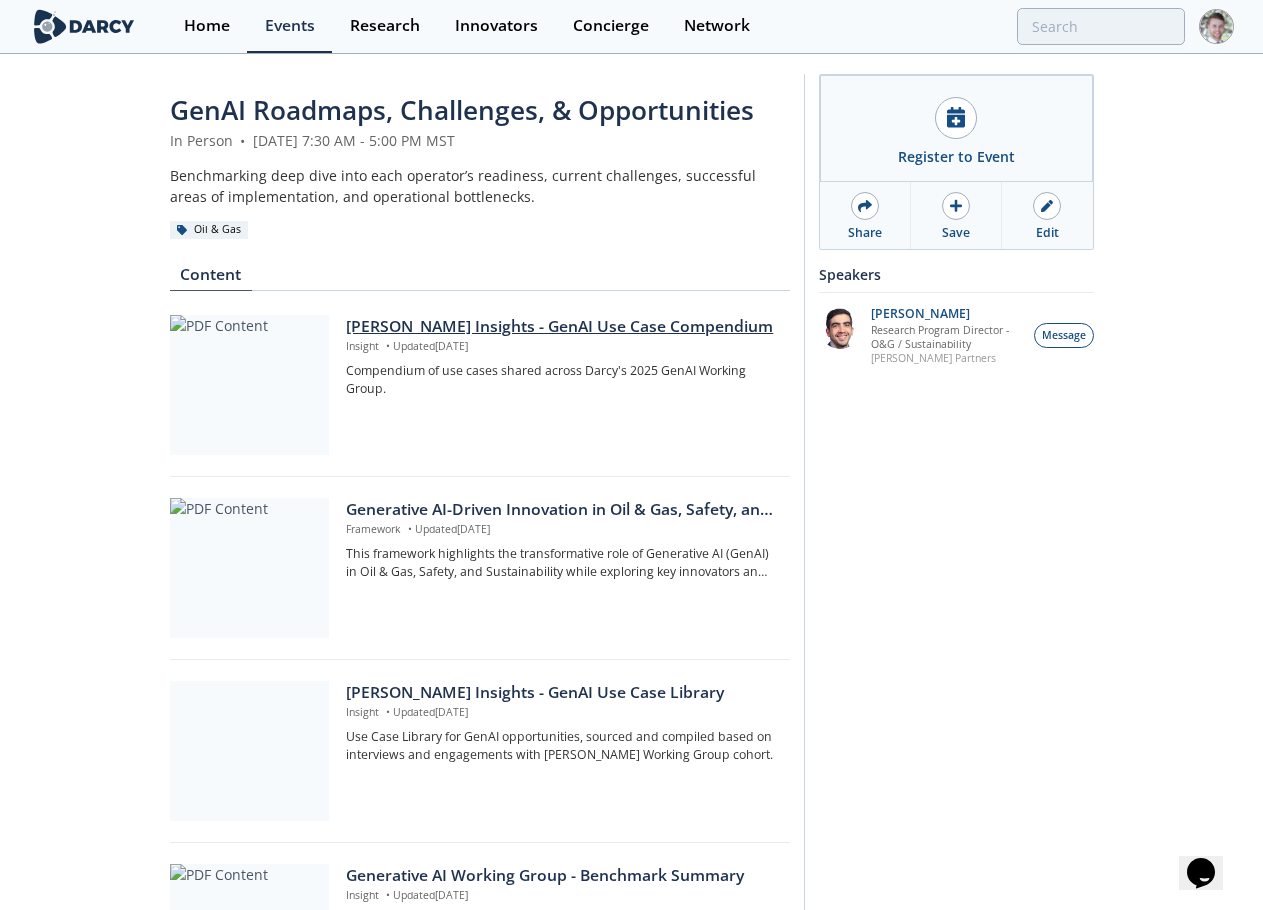 click on "[PERSON_NAME] Insights - GenAI Use Case Compendium" at bounding box center (560, 327) 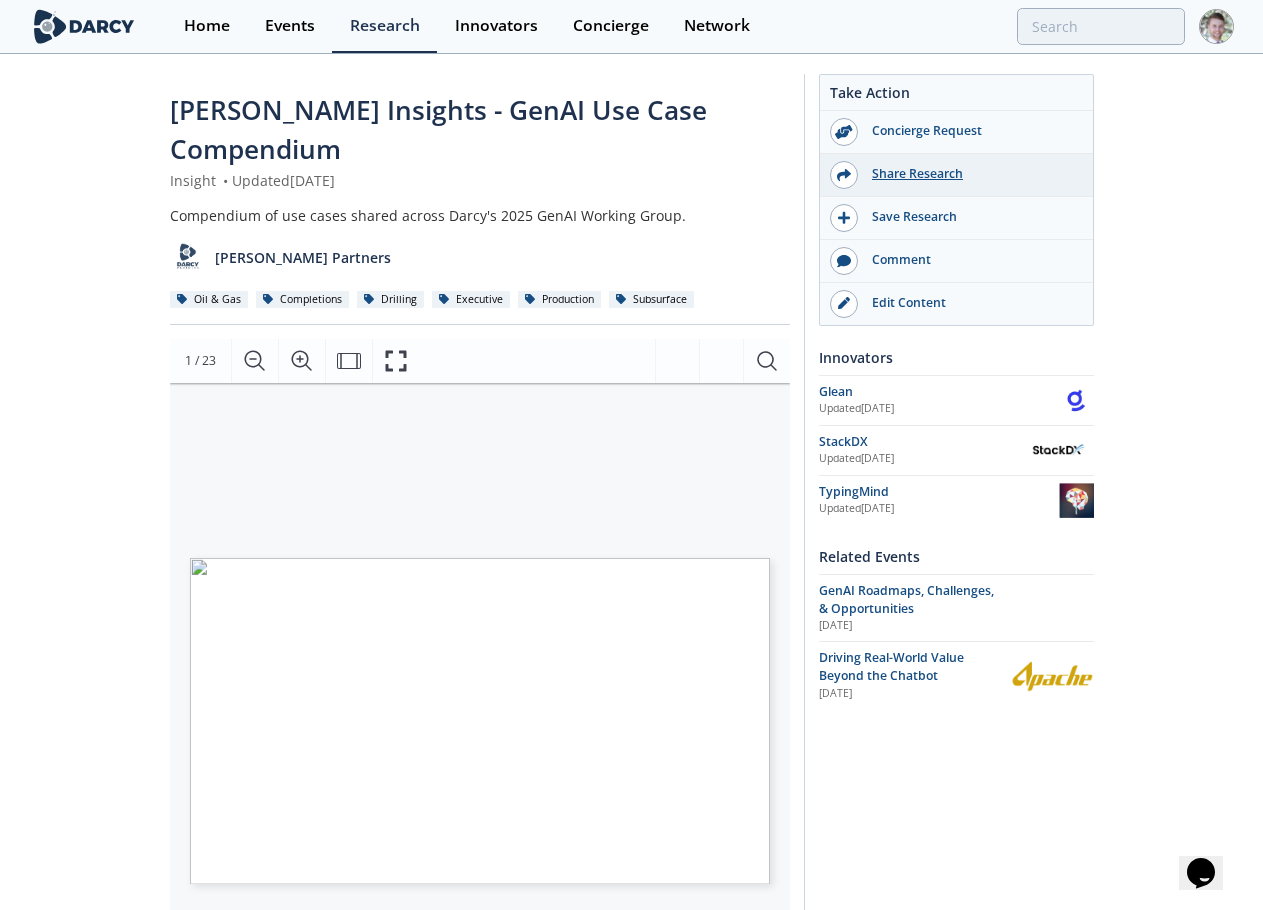 click on "Share Research" at bounding box center [970, 174] 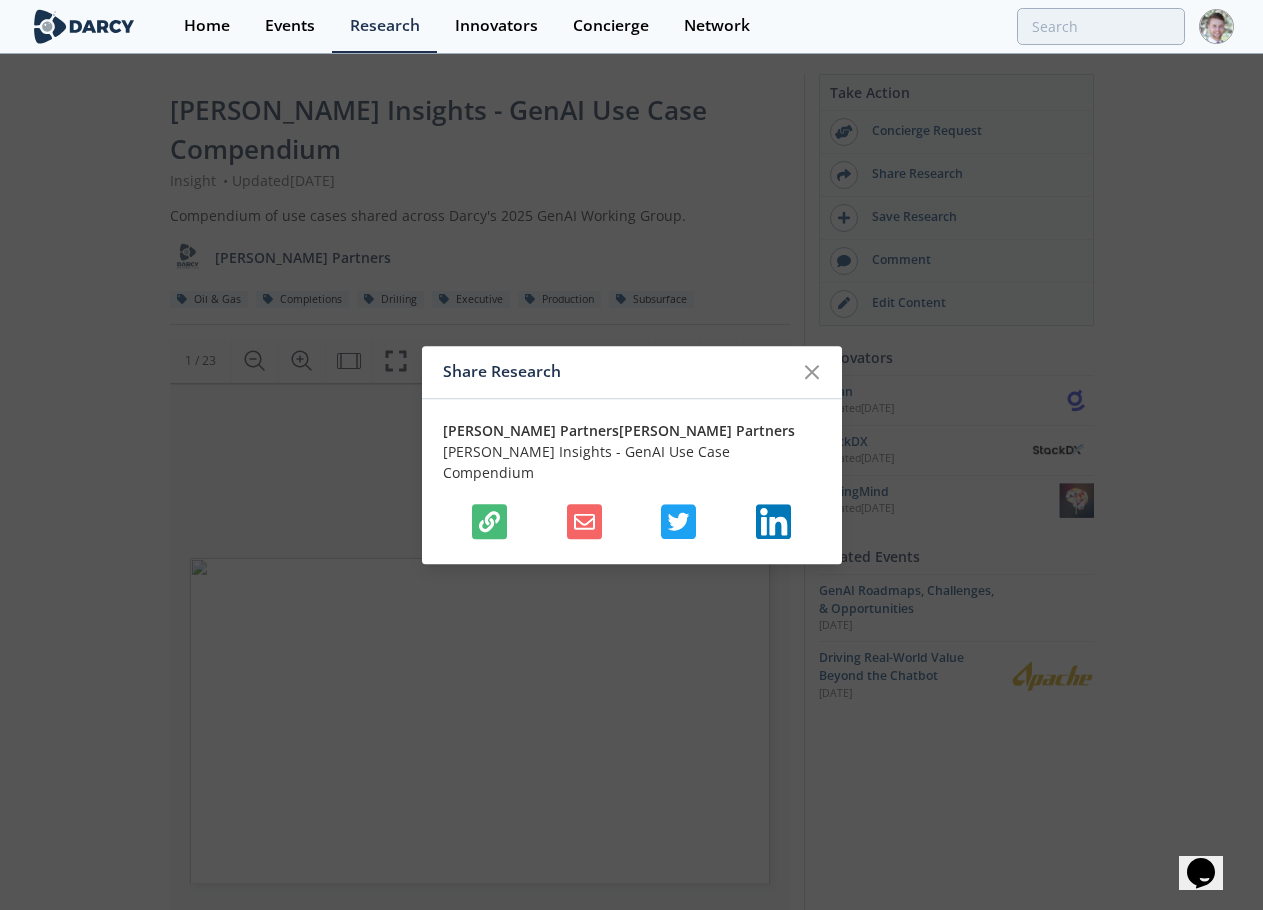click 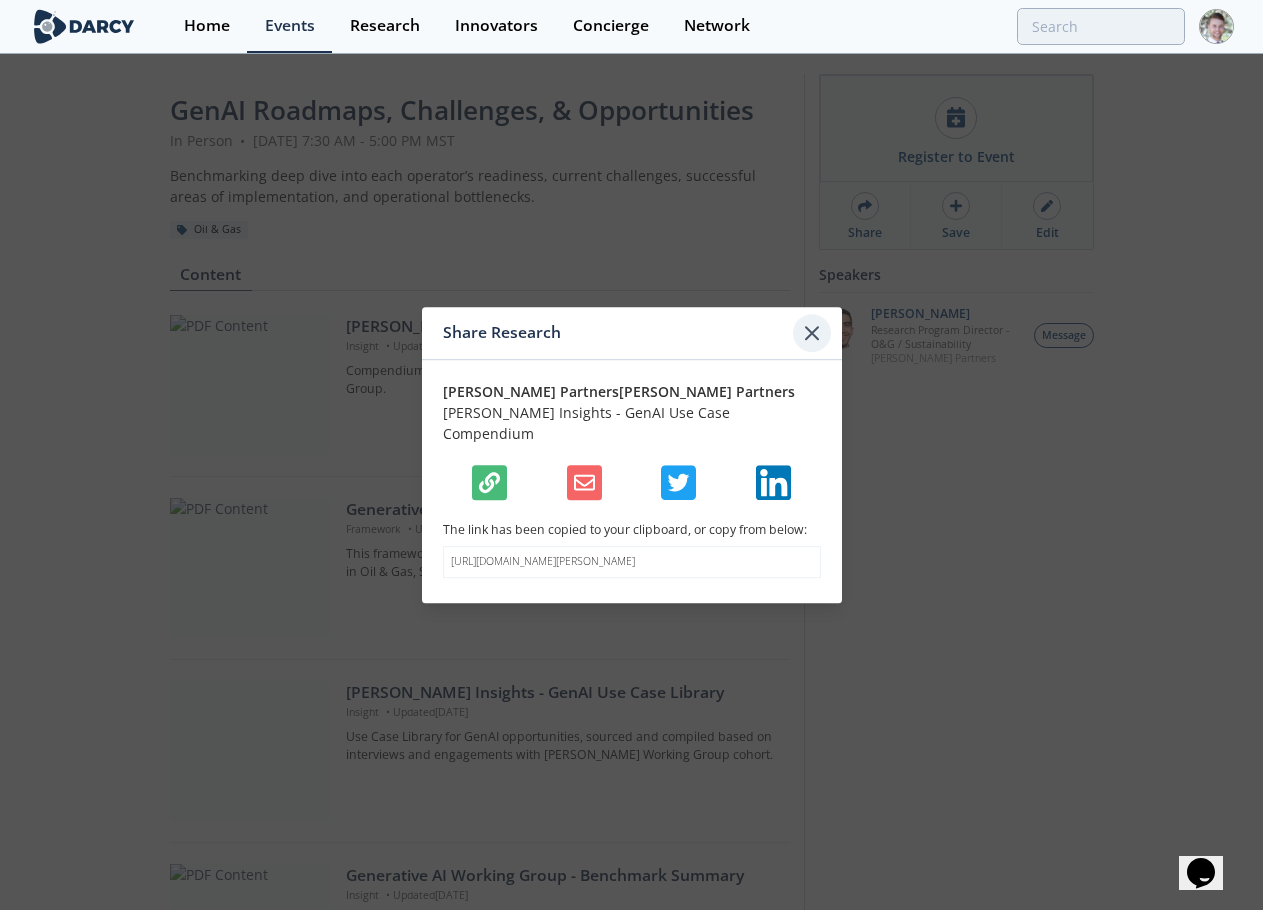 click 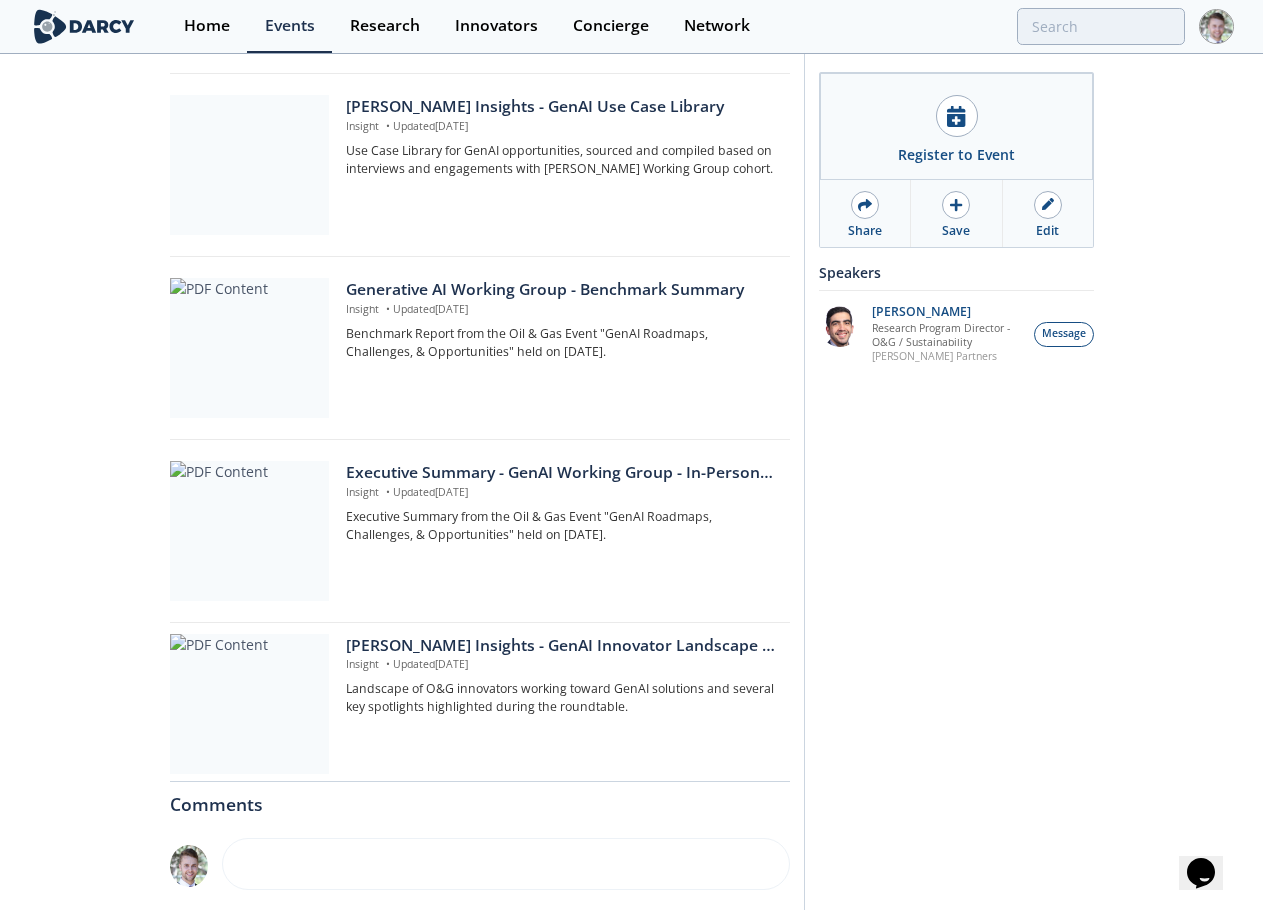 scroll, scrollTop: 466, scrollLeft: 0, axis: vertical 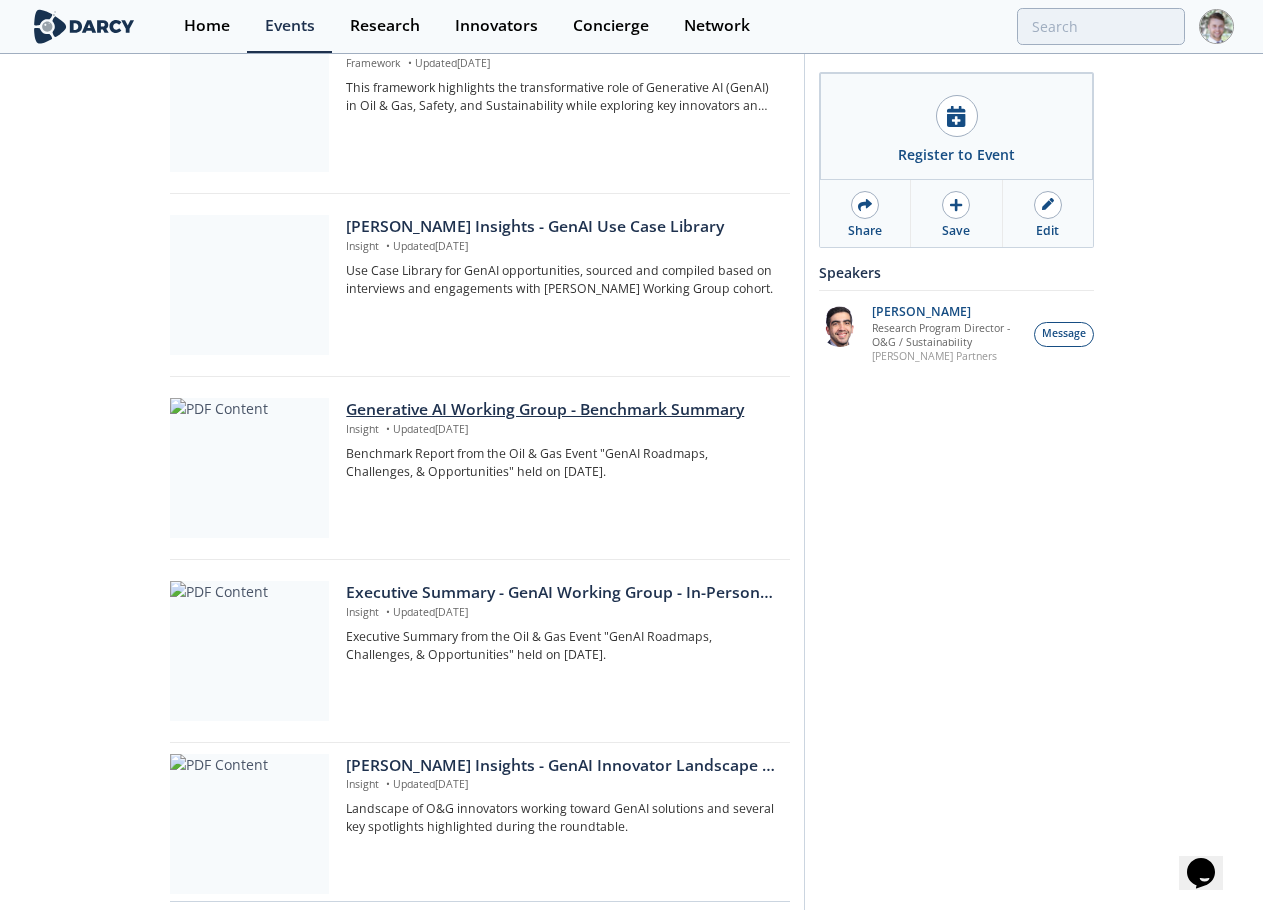 click on "Generative AI Working Group - Benchmark Summary" at bounding box center [560, 410] 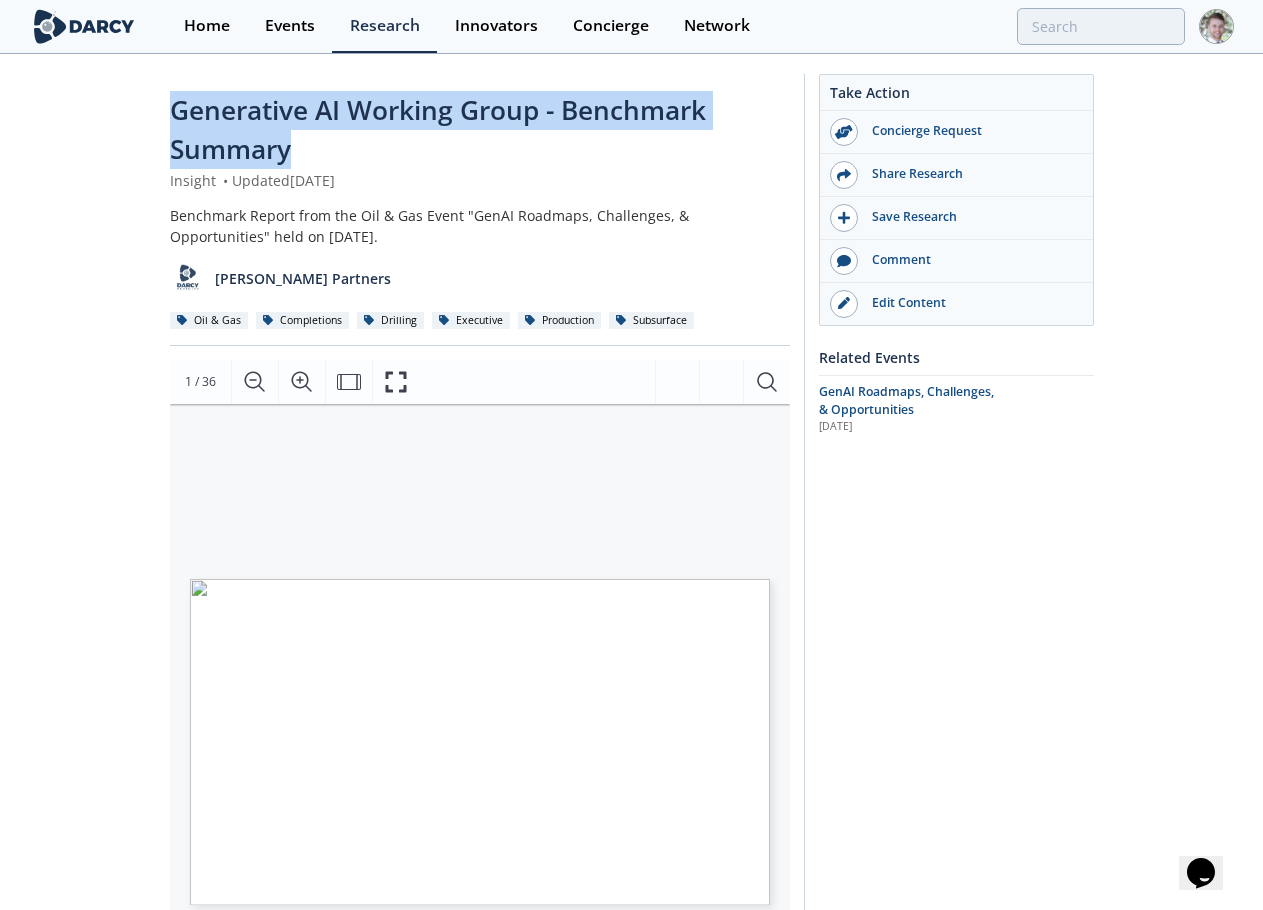 drag, startPoint x: 327, startPoint y: 147, endPoint x: 148, endPoint y: 105, distance: 183.86136 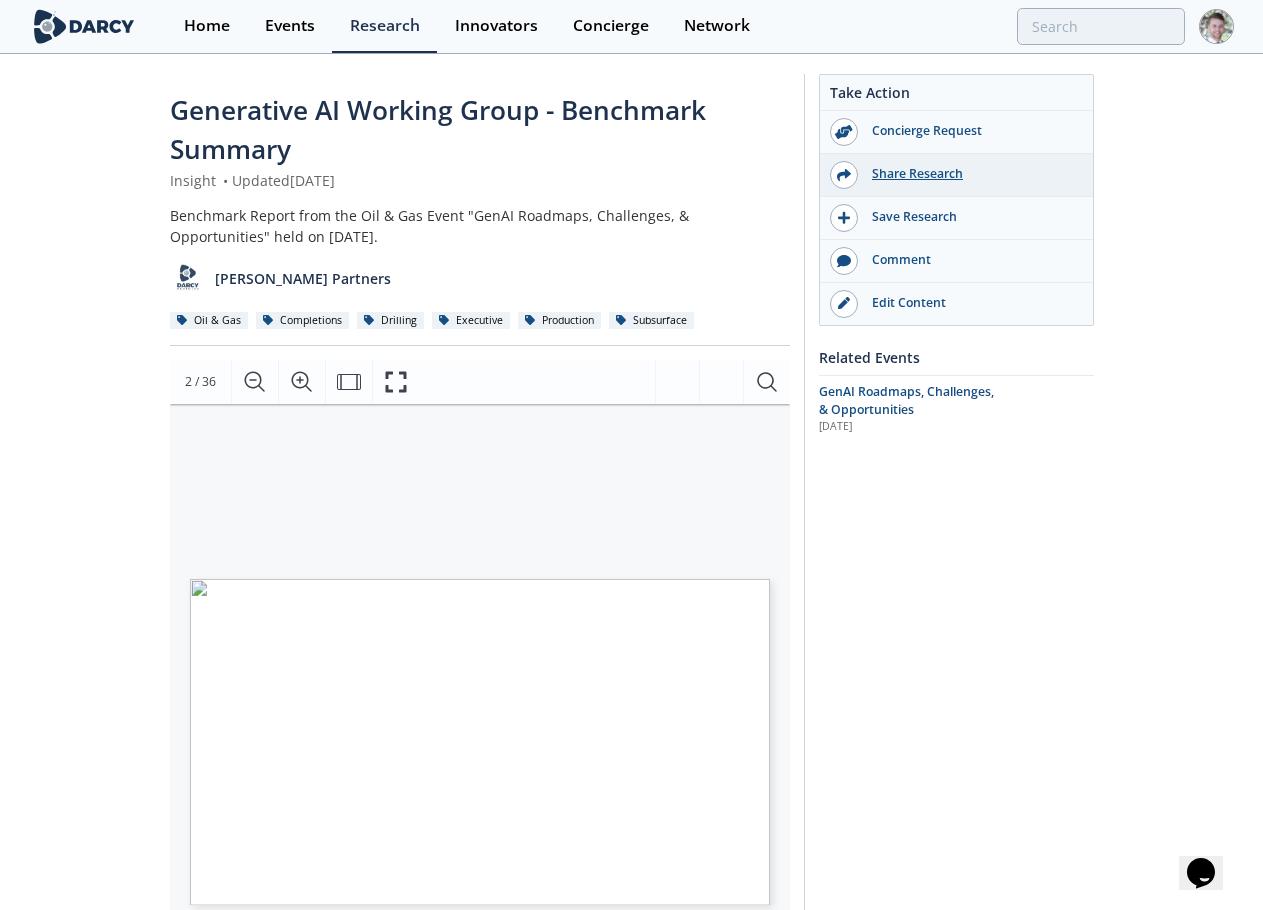 click on "Share Research" at bounding box center (970, 174) 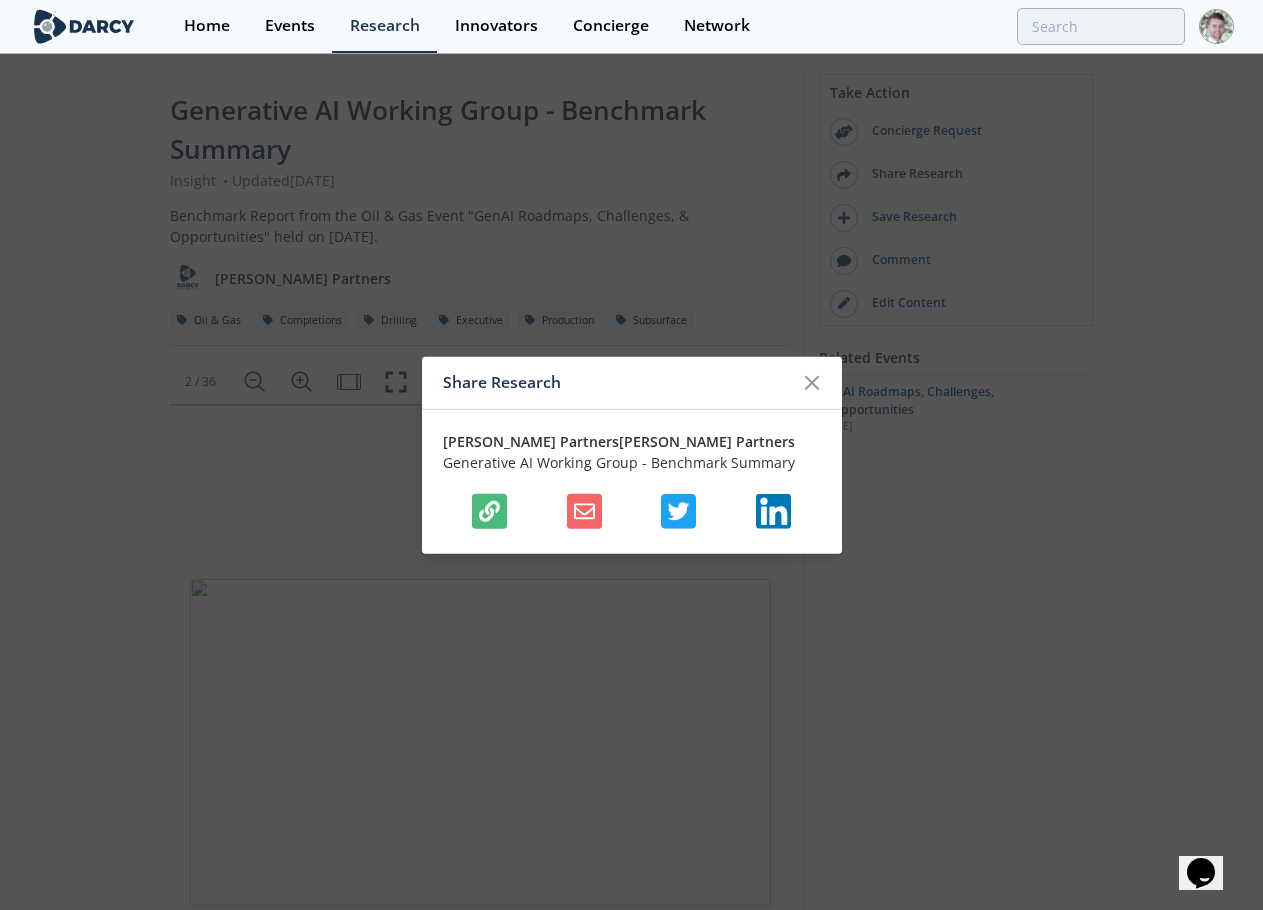 click 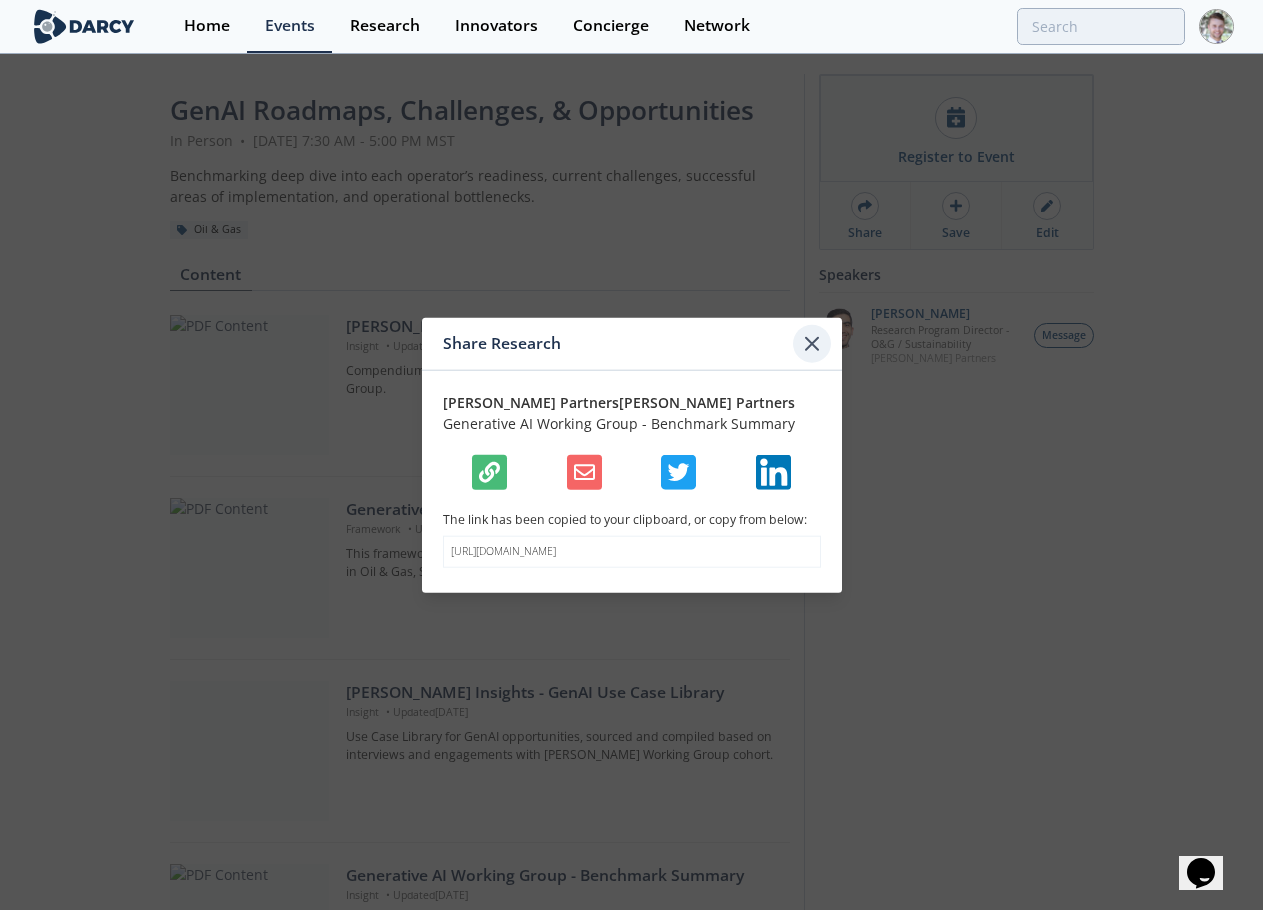 click at bounding box center (812, 344) 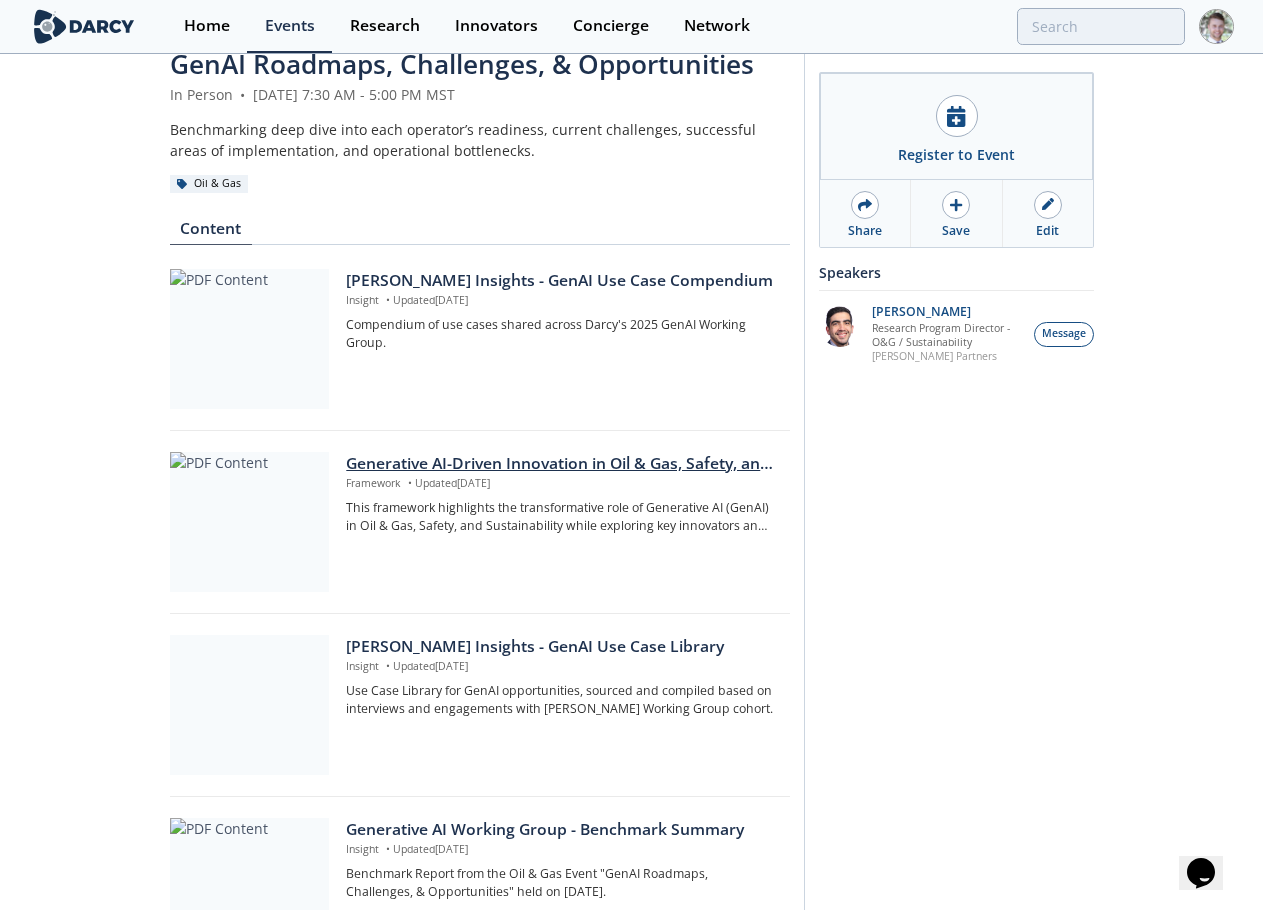 scroll, scrollTop: 0, scrollLeft: 0, axis: both 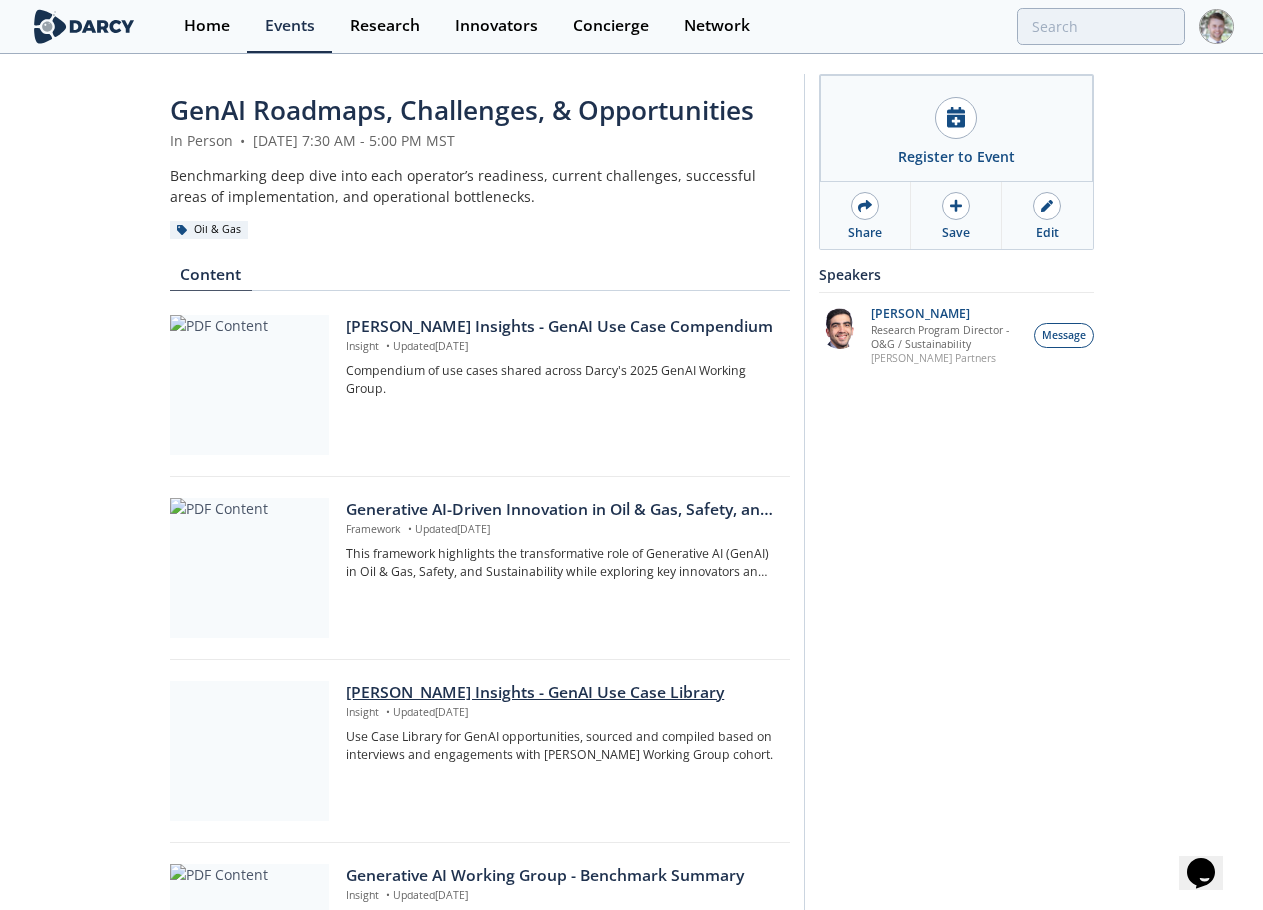 click on "[PERSON_NAME] Insights - GenAI Use Case Library" at bounding box center [560, 693] 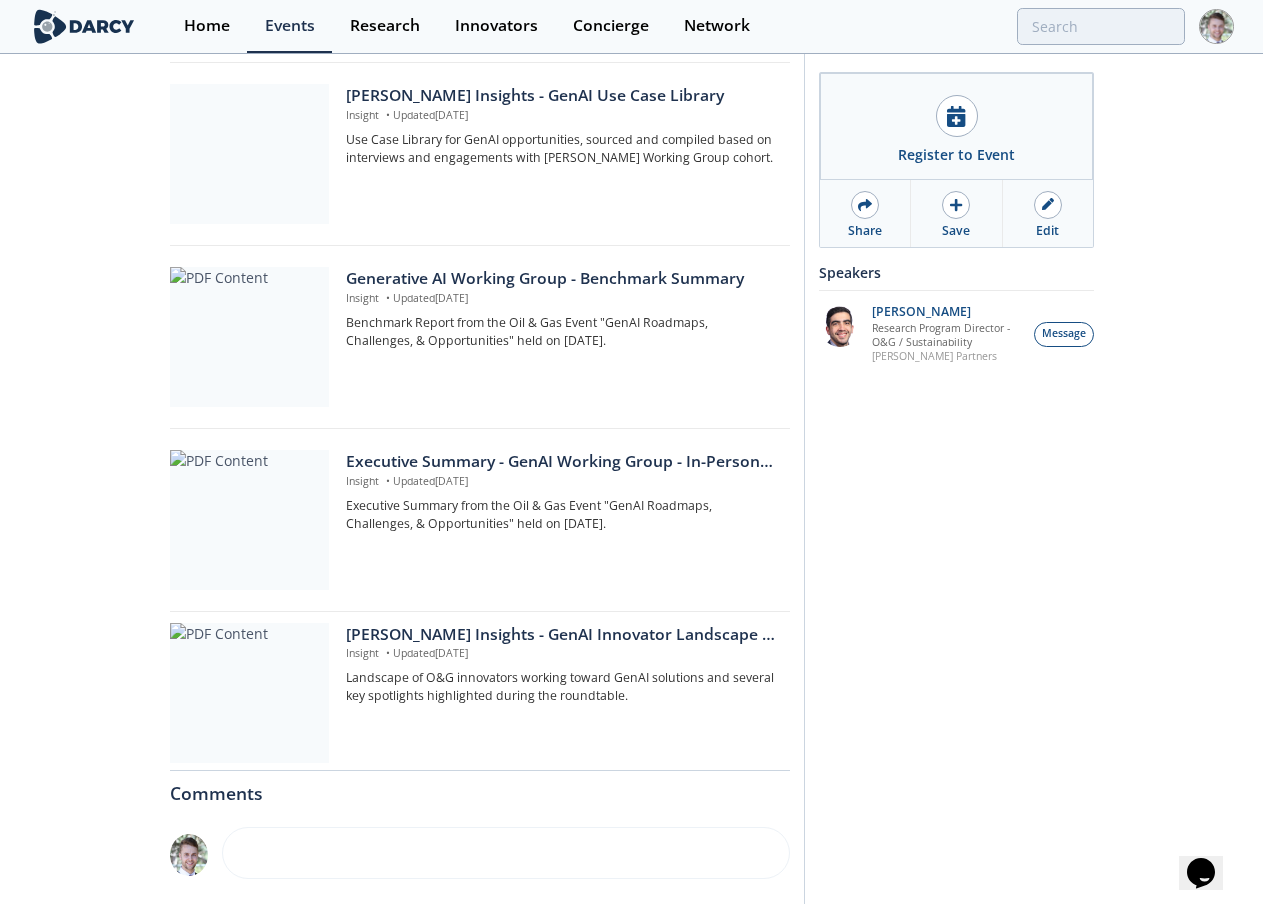 scroll, scrollTop: 600, scrollLeft: 0, axis: vertical 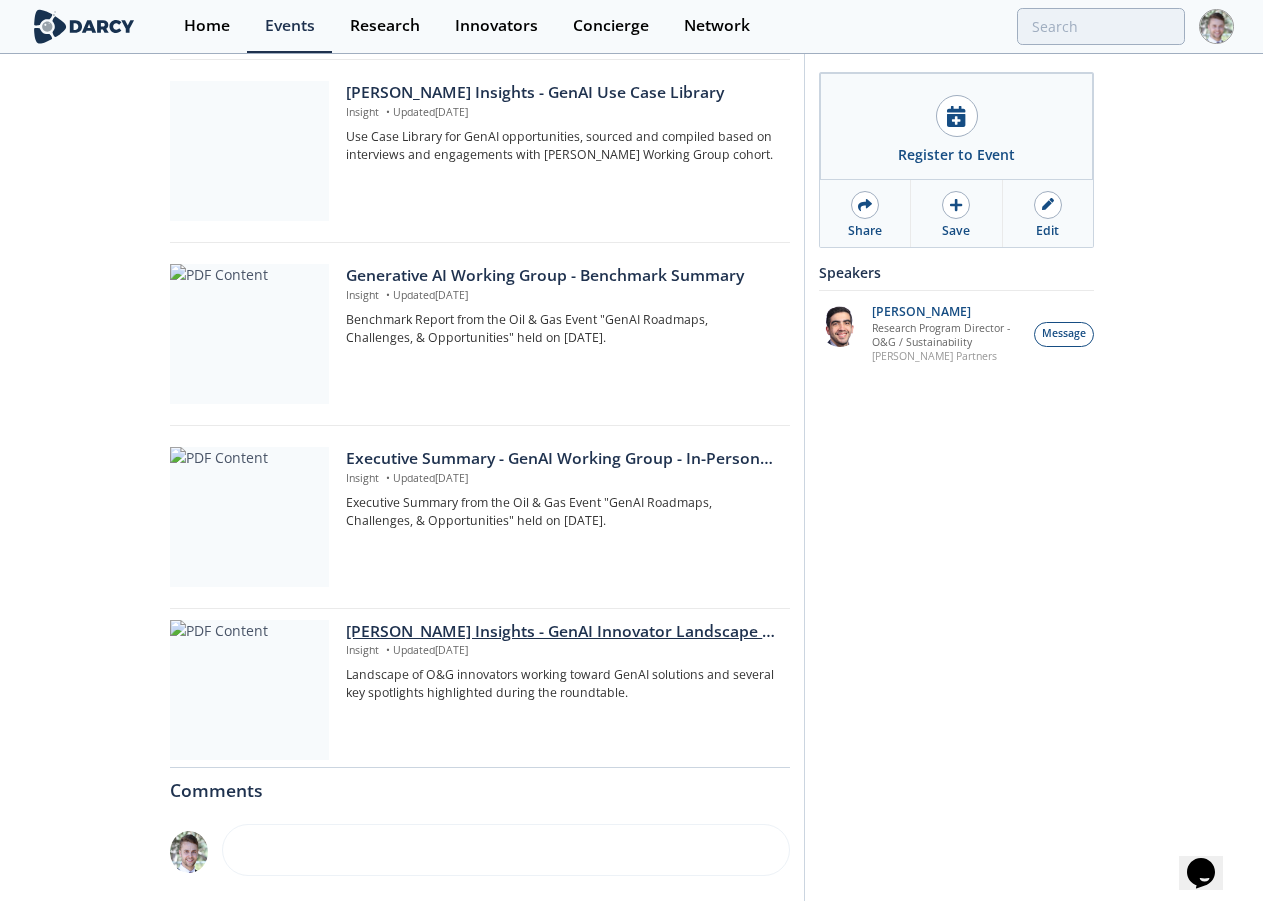 click on "[PERSON_NAME] Insights - GenAI Innovator Landscape & Spotlights" at bounding box center (560, 632) 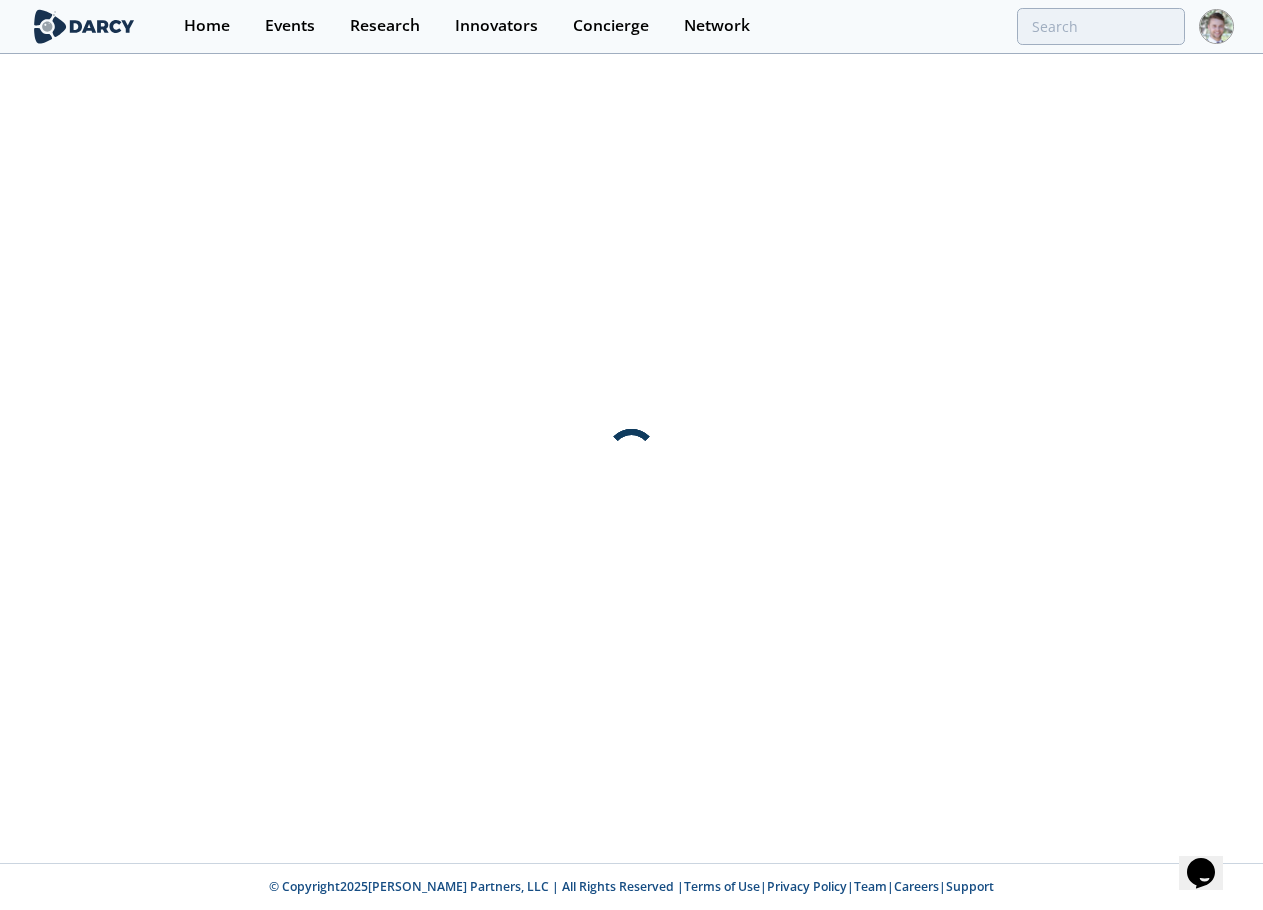 scroll, scrollTop: 0, scrollLeft: 0, axis: both 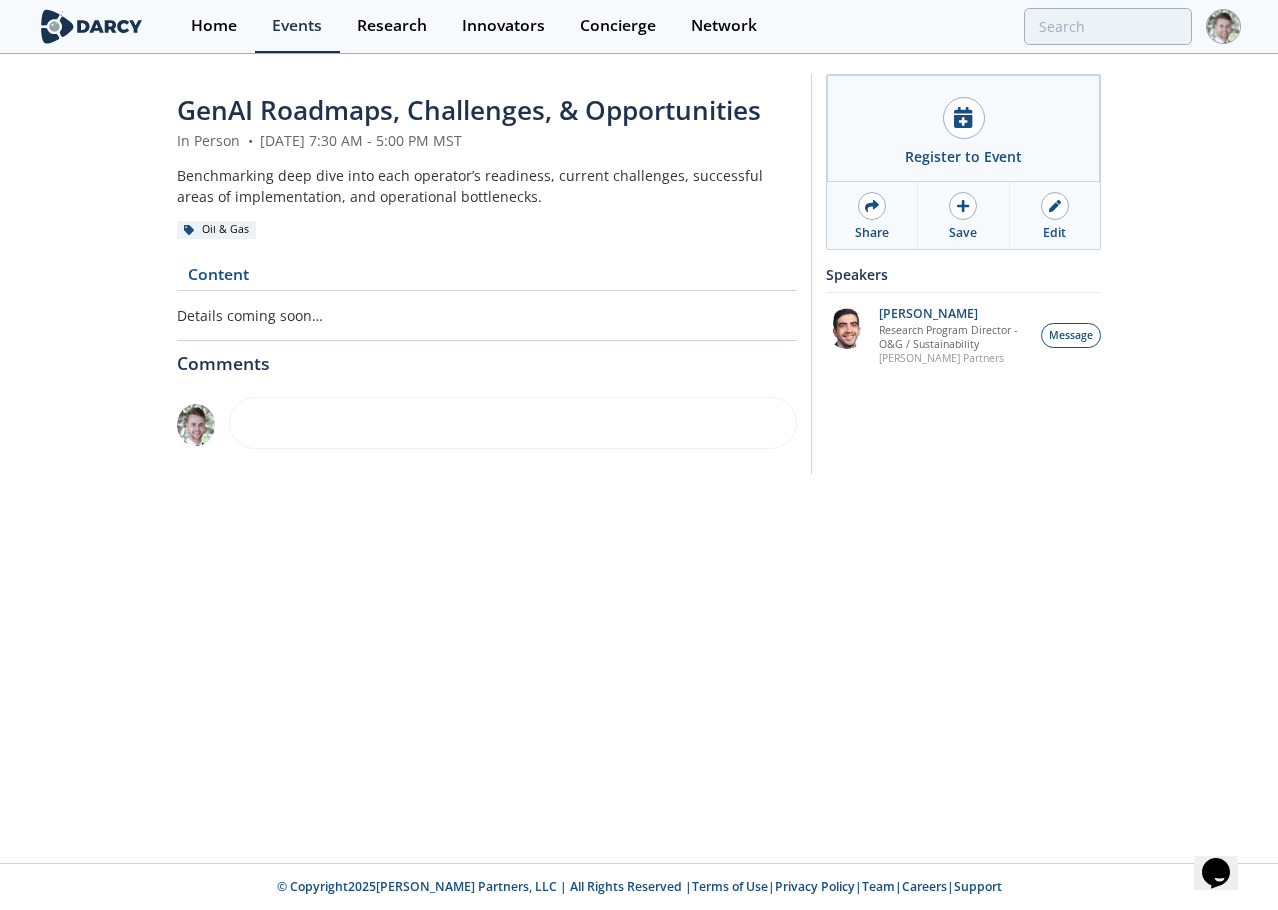 type on "genAI roadmaps" 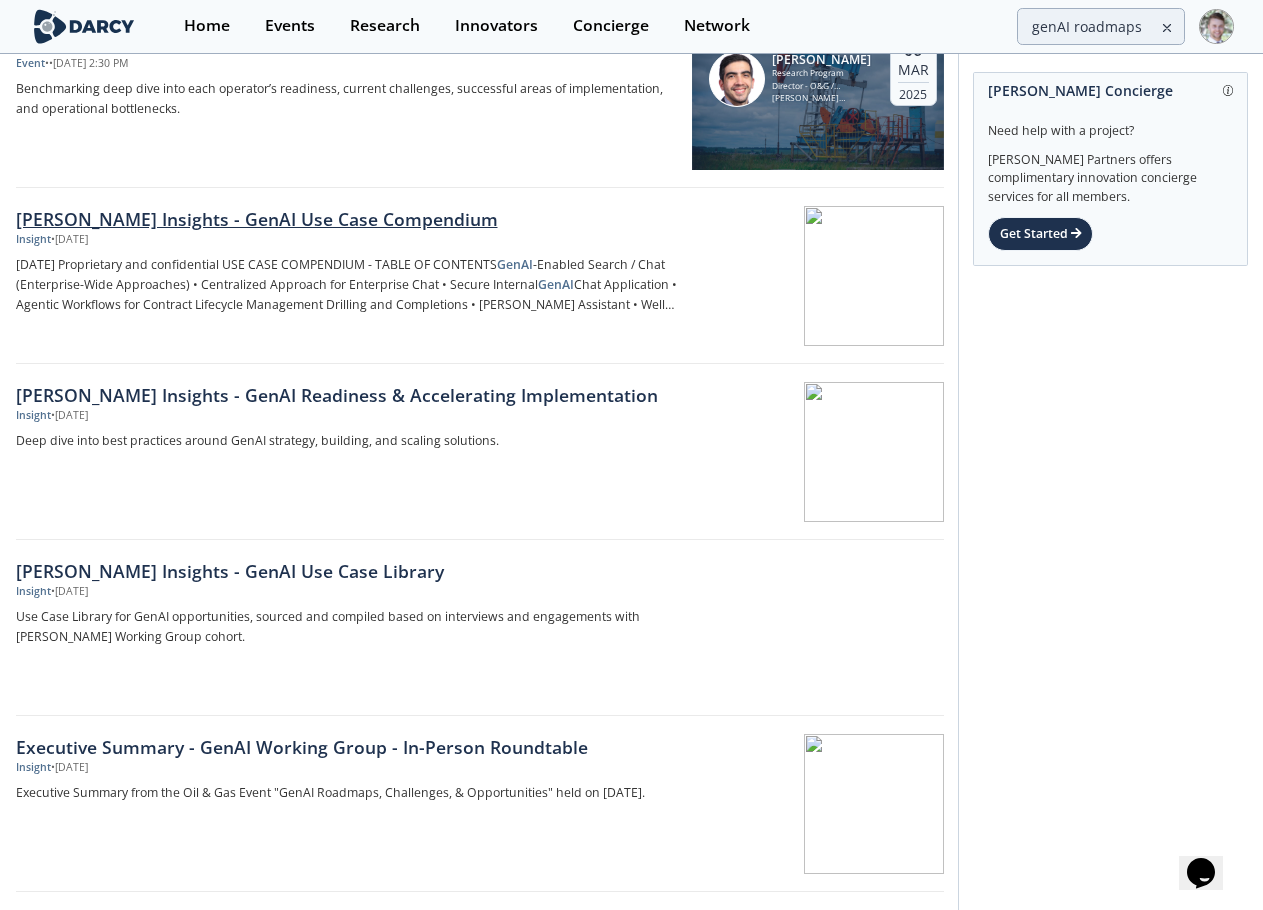 scroll, scrollTop: 0, scrollLeft: 0, axis: both 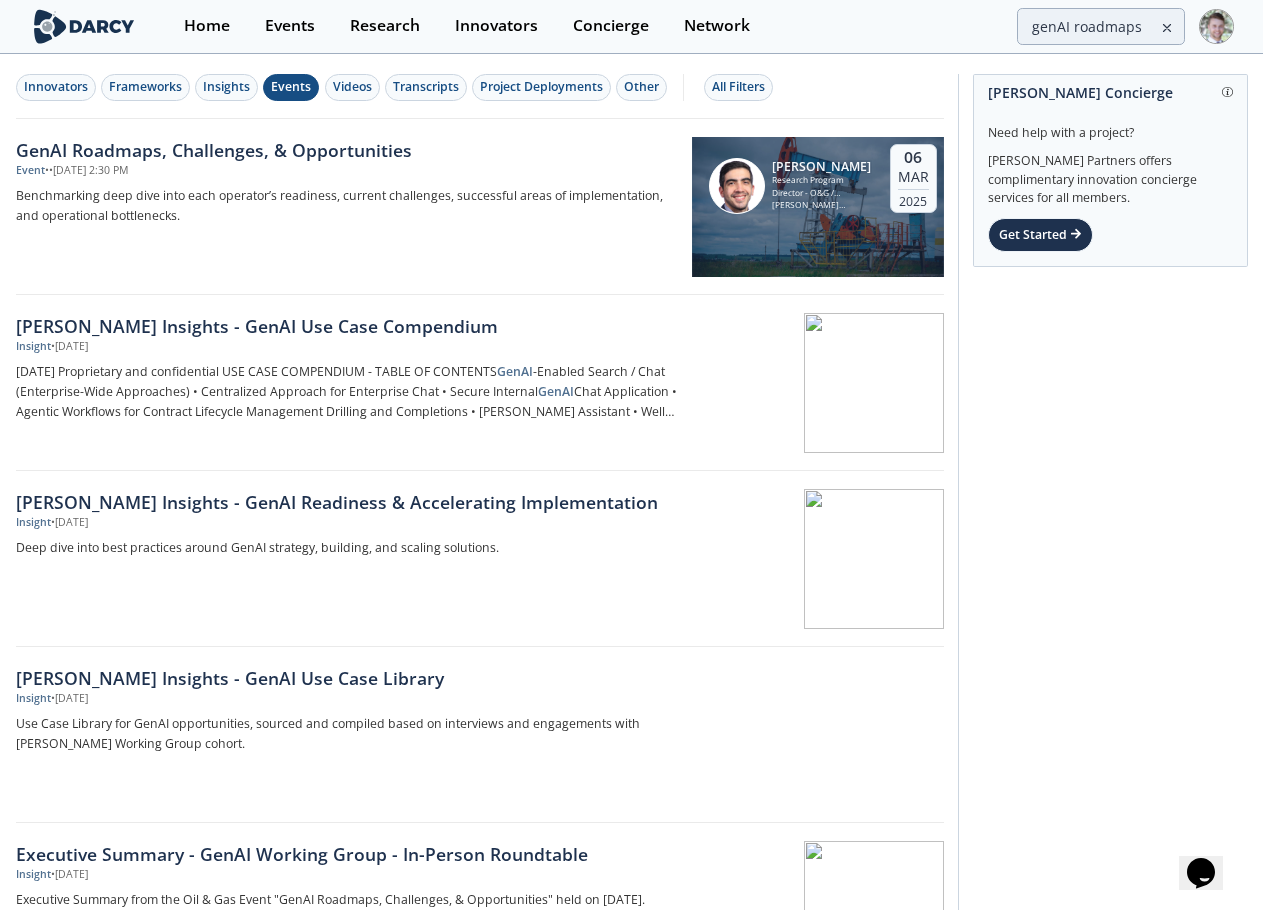 click on "Events" at bounding box center (291, 87) 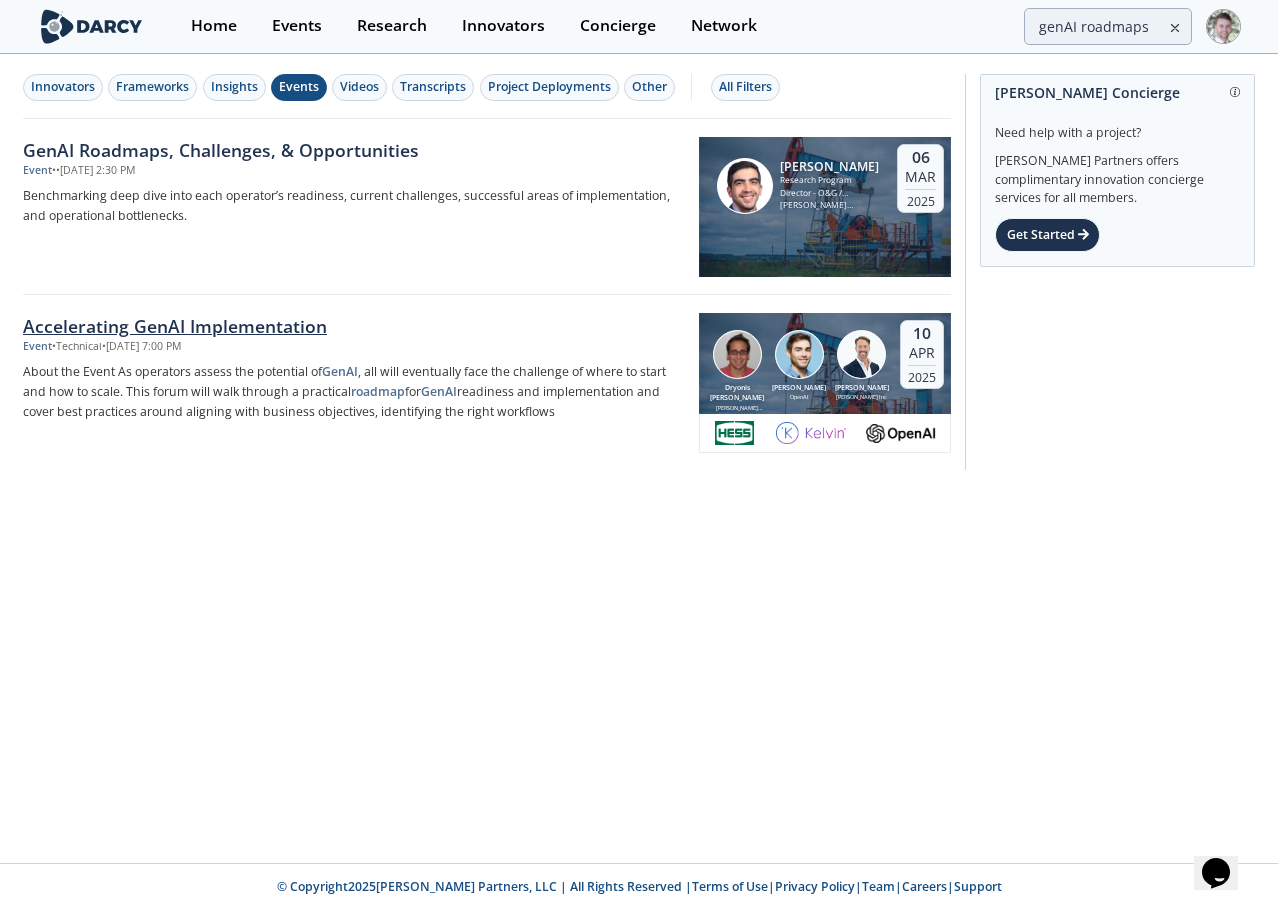 click on "Accelerating GenAI Implementation" at bounding box center [354, 326] 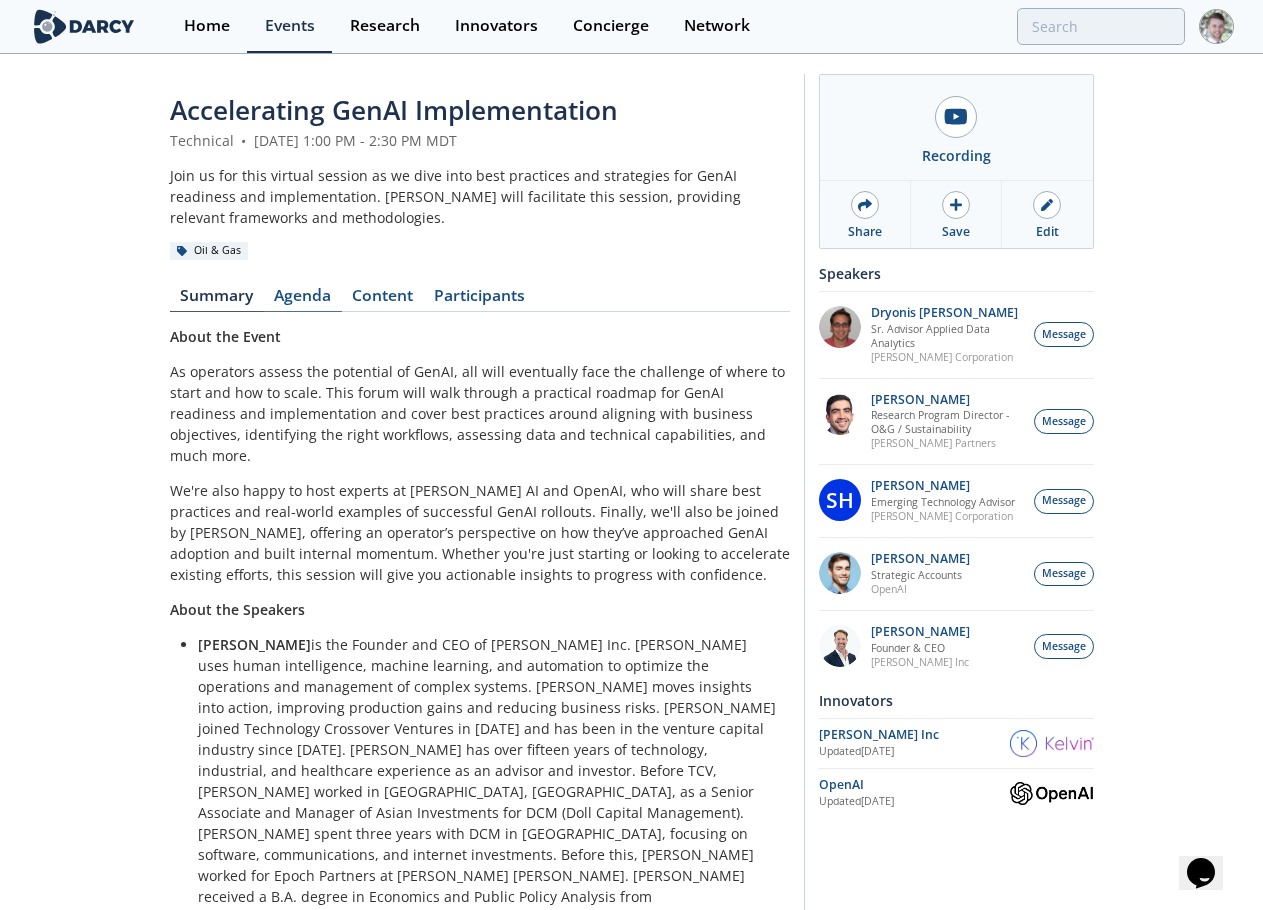 click on "Agenda" at bounding box center (303, 300) 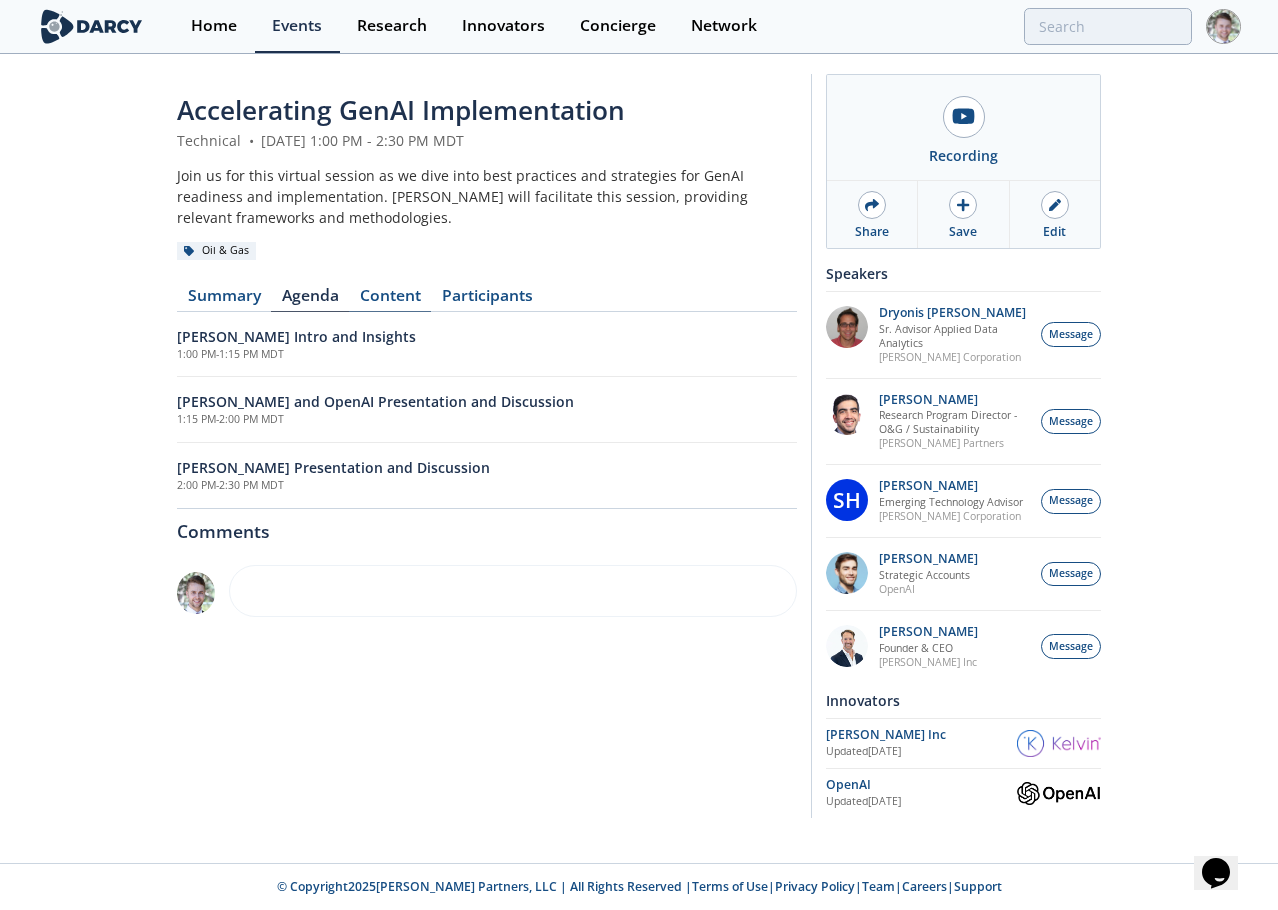 click on "Content" at bounding box center (390, 300) 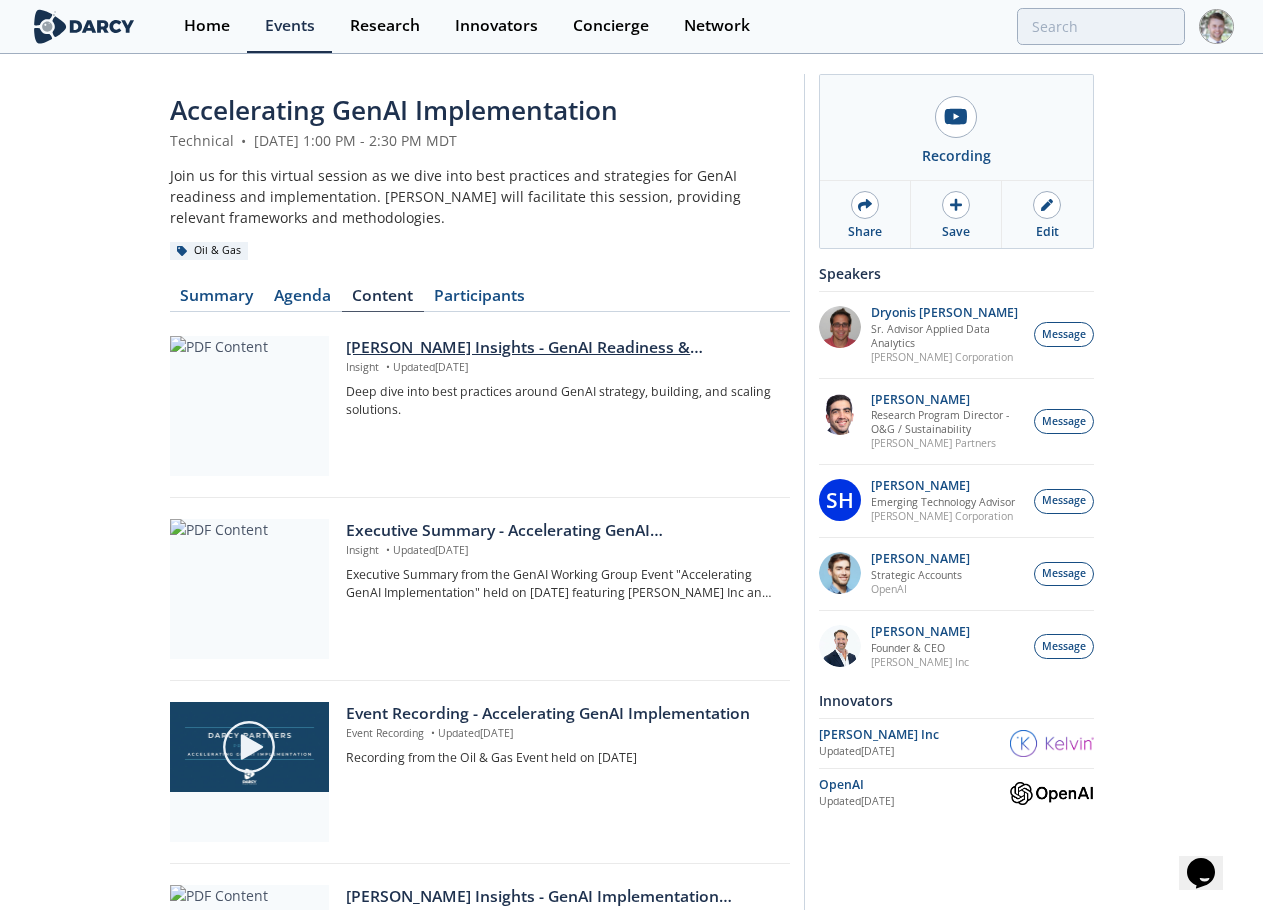 click at bounding box center [249, 406] 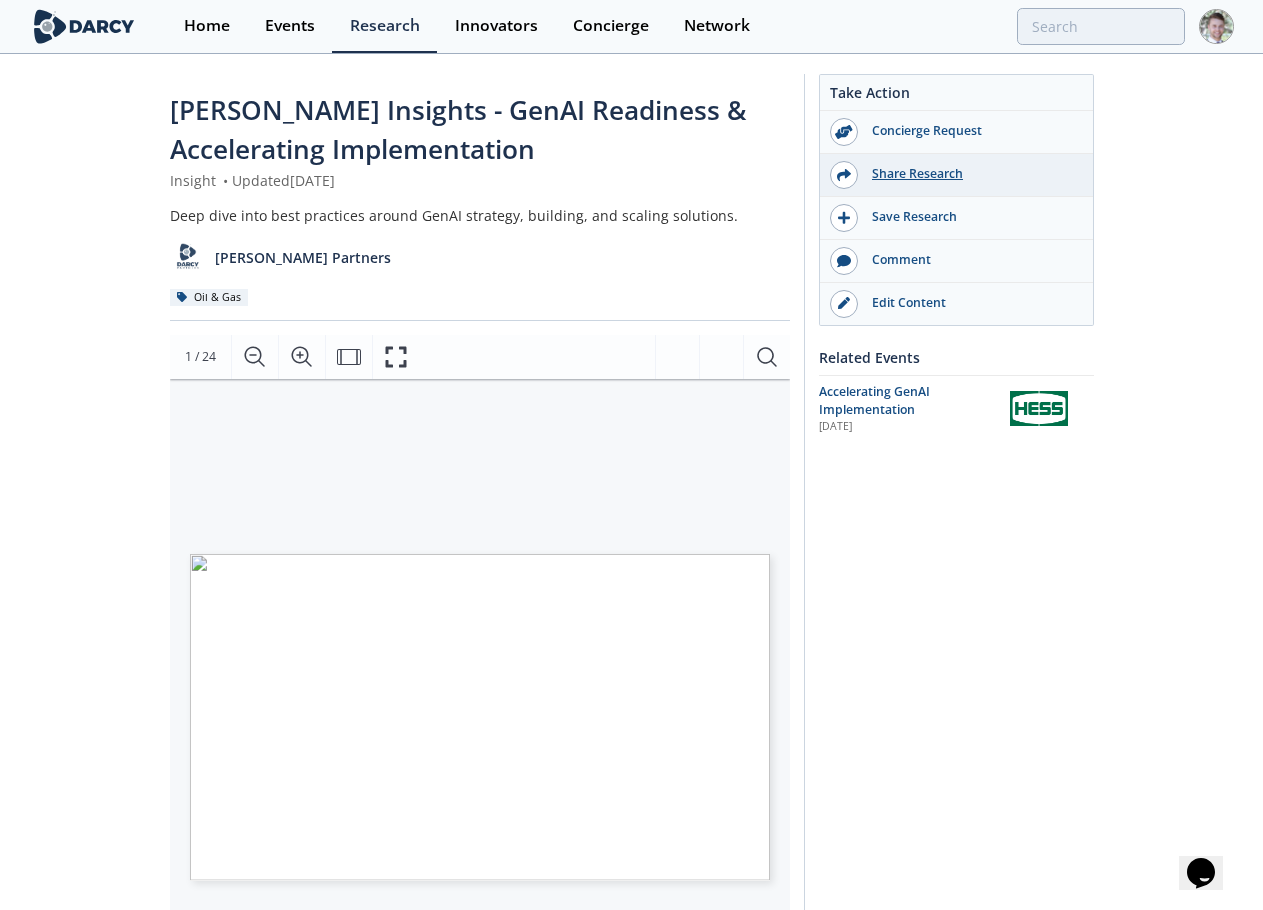 click on "Share Research" at bounding box center [970, 174] 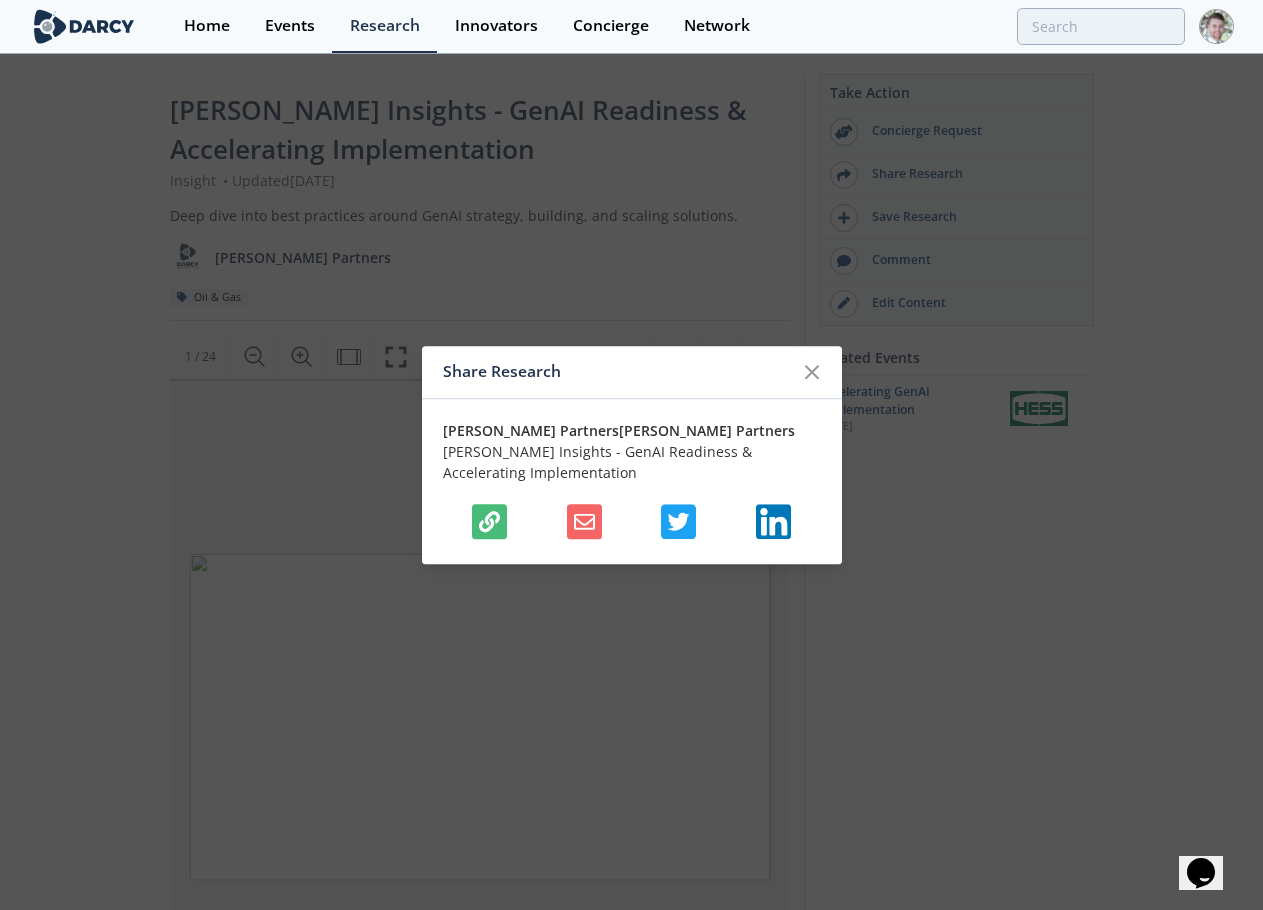 click at bounding box center [489, 521] 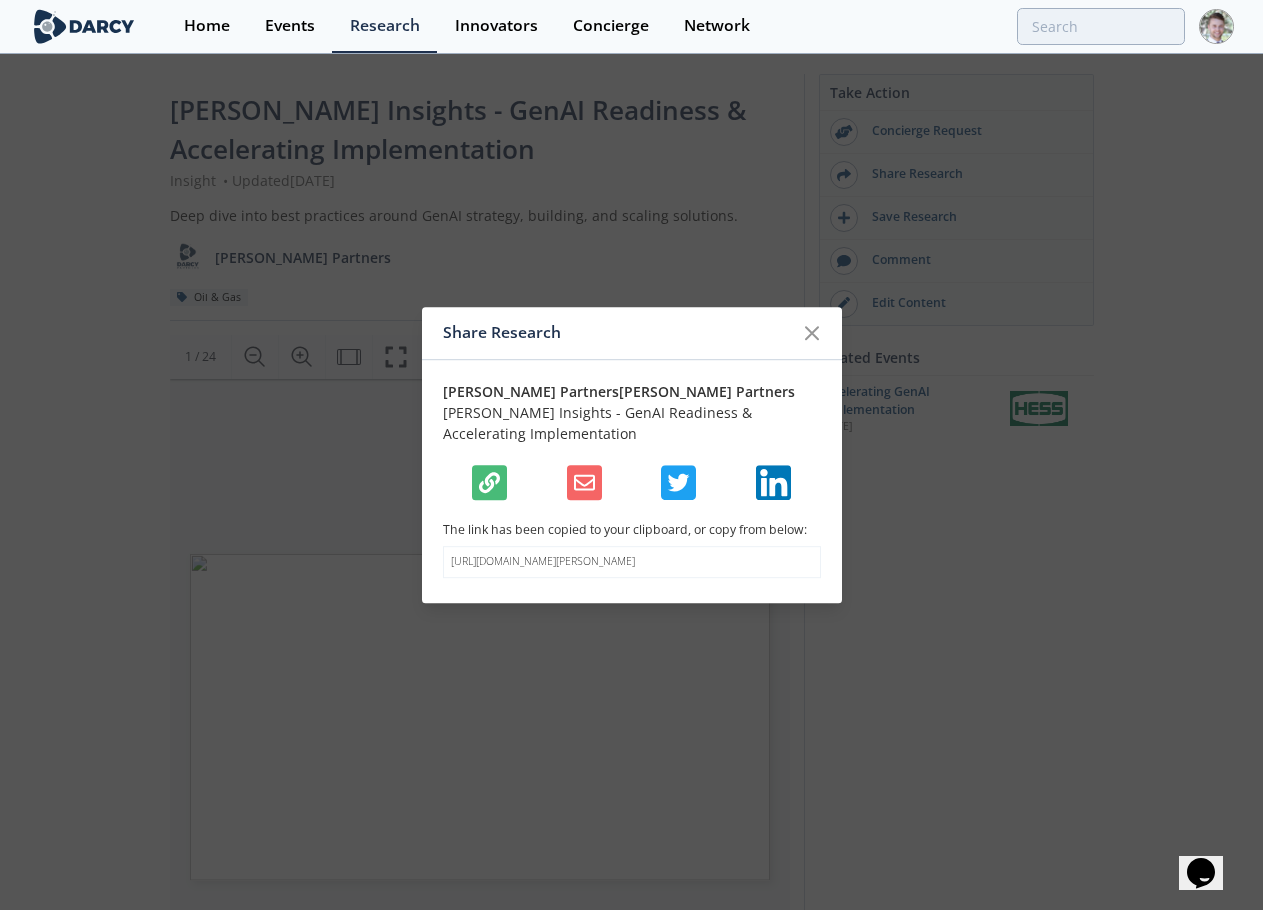 click 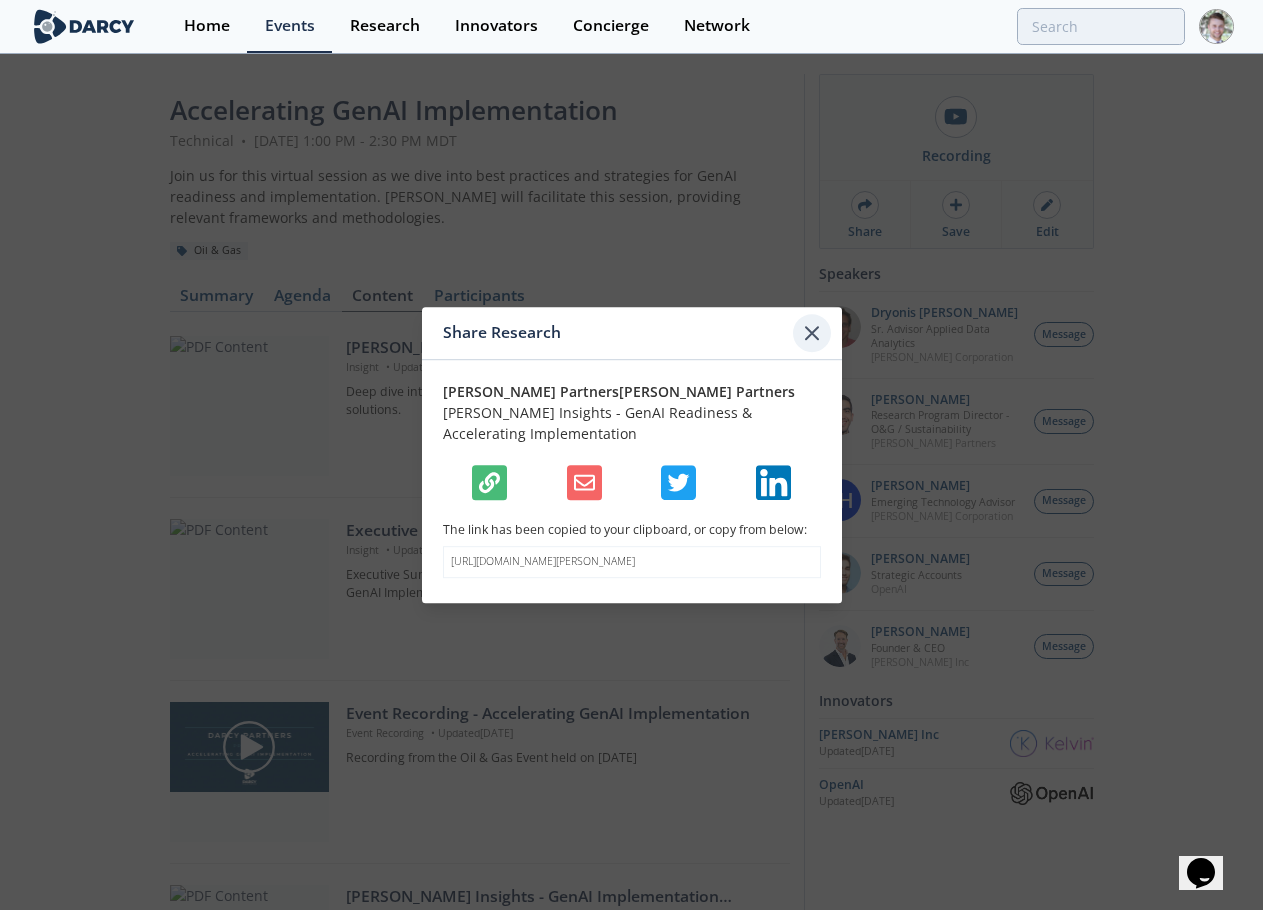 click 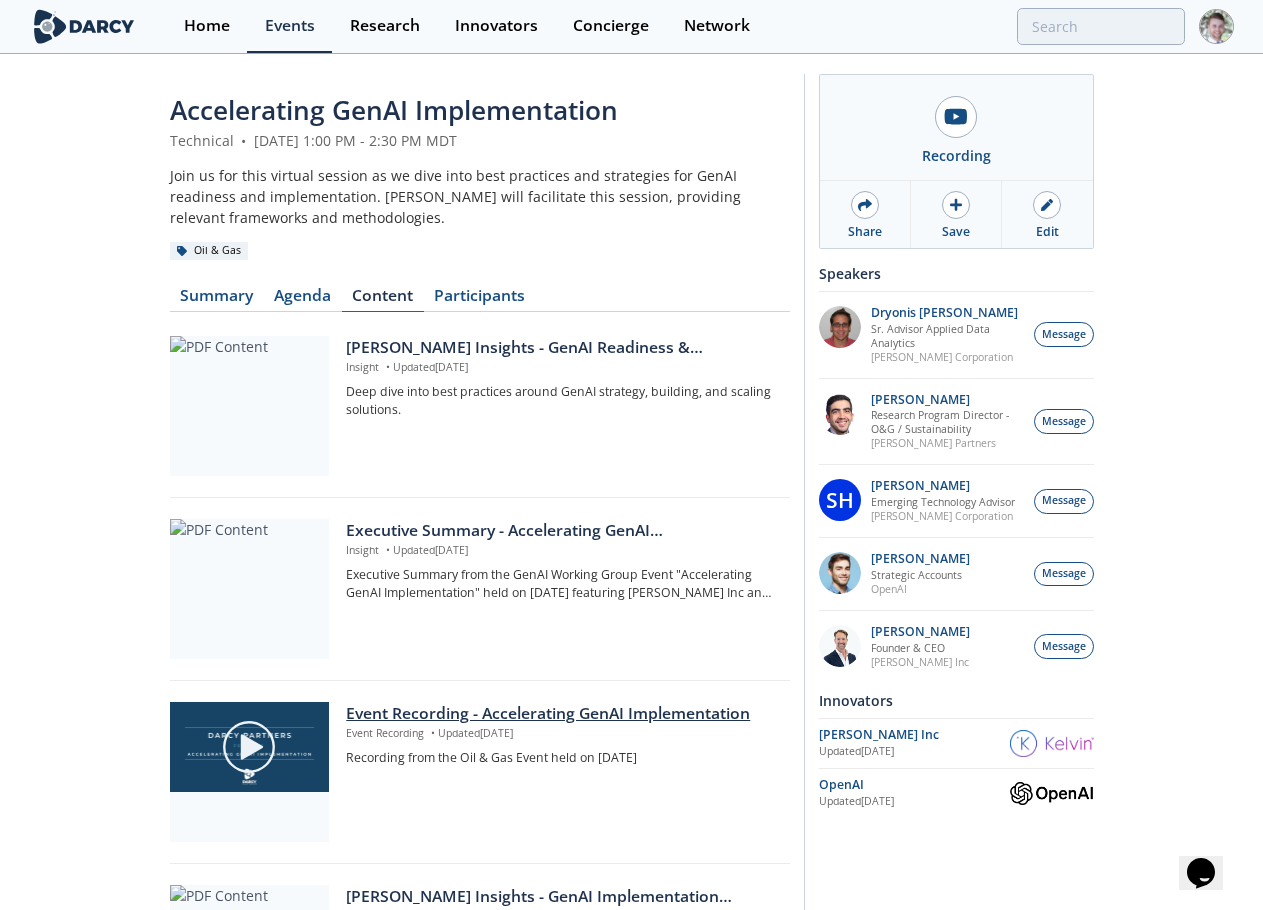 click on "Event Recording - Accelerating GenAI Implementation" at bounding box center [560, 714] 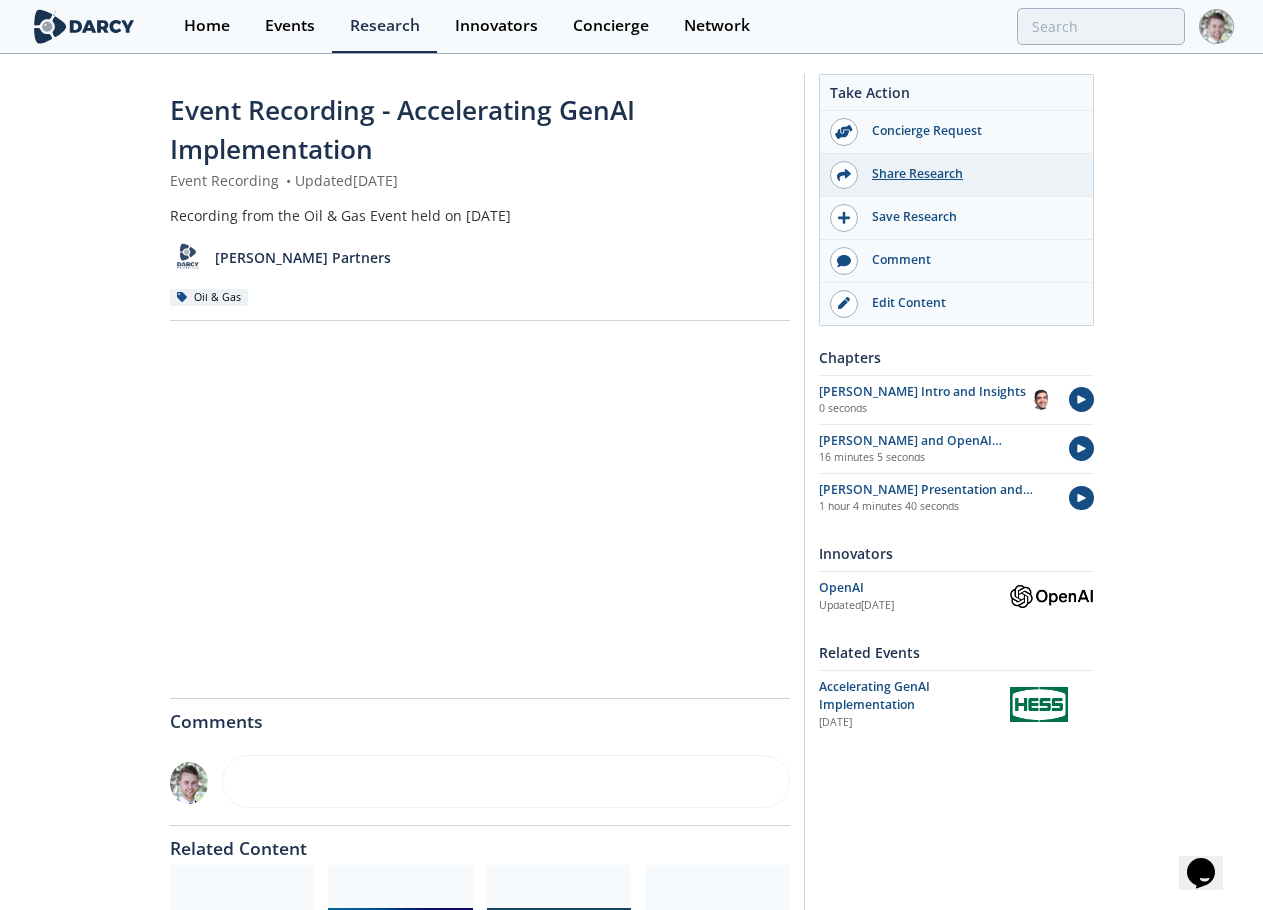 click on "Share Research" at bounding box center [970, 174] 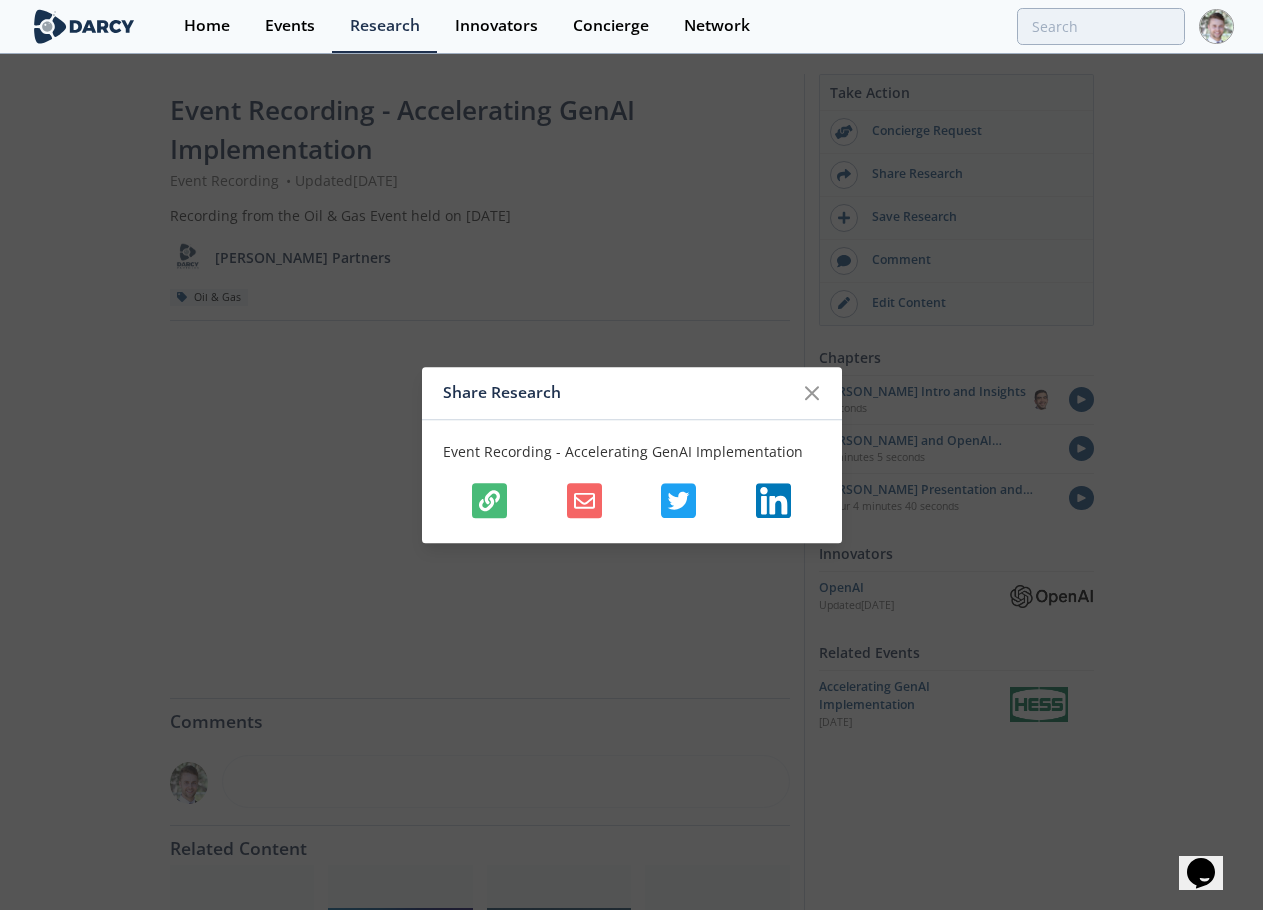 click at bounding box center [489, 500] 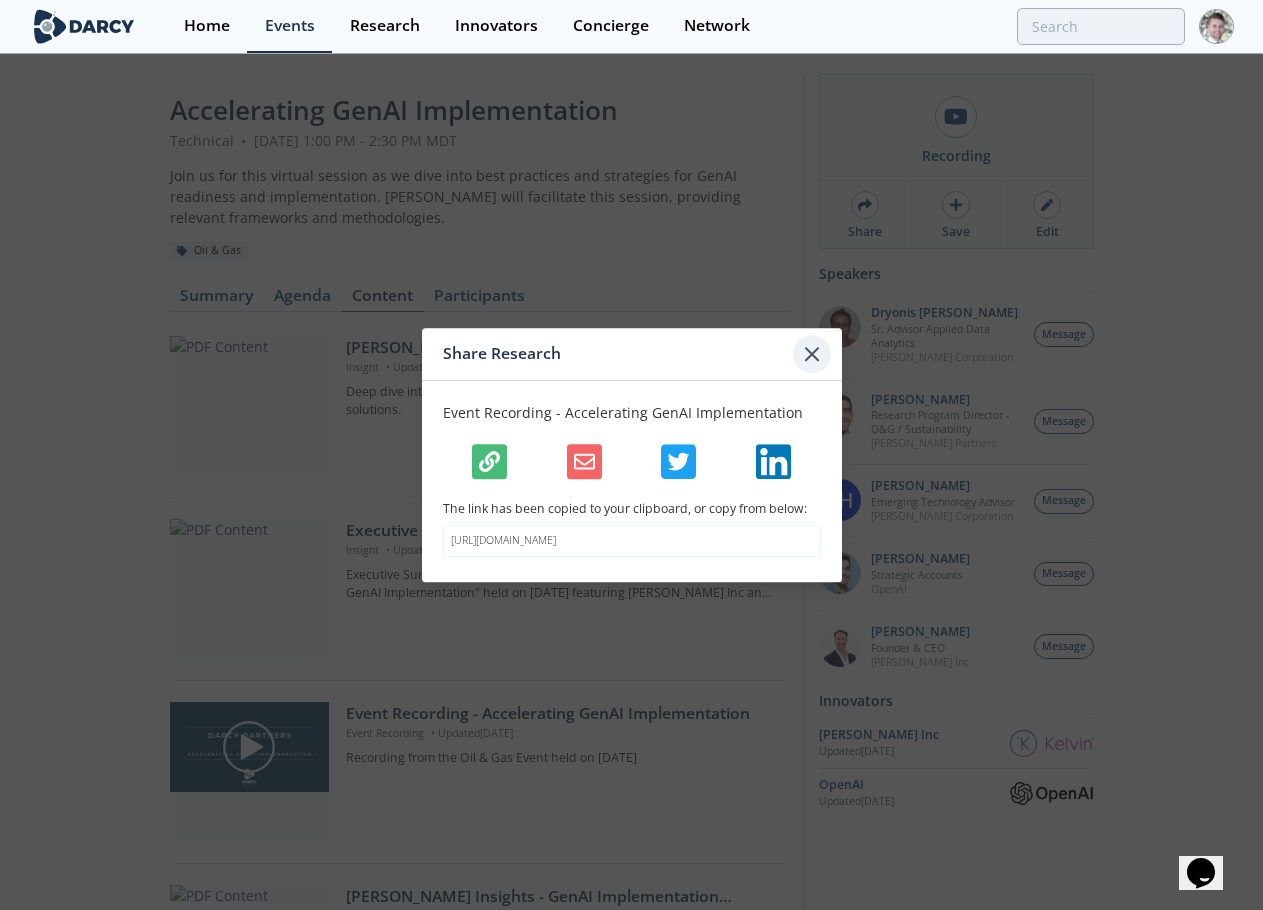 click 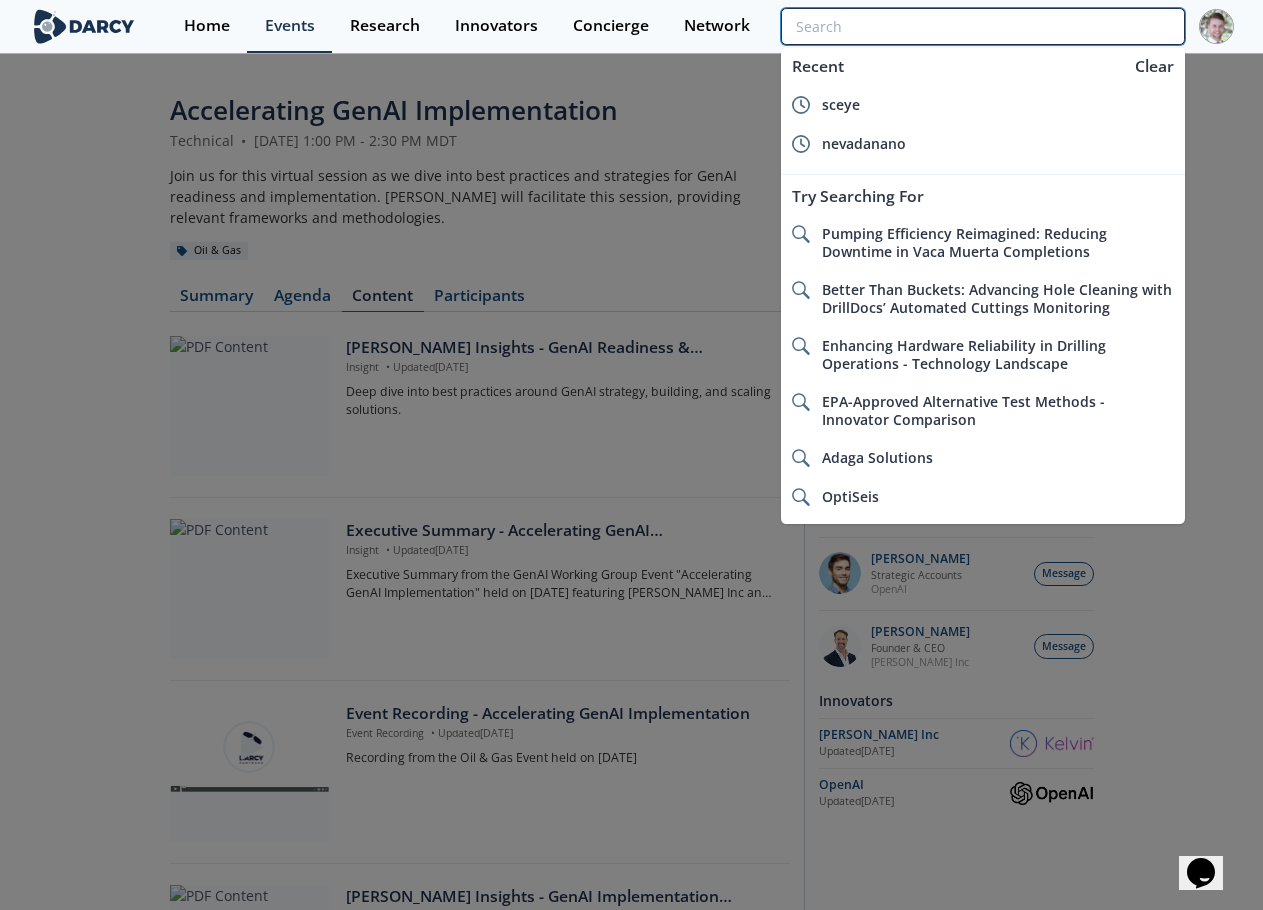 click at bounding box center [982, 26] 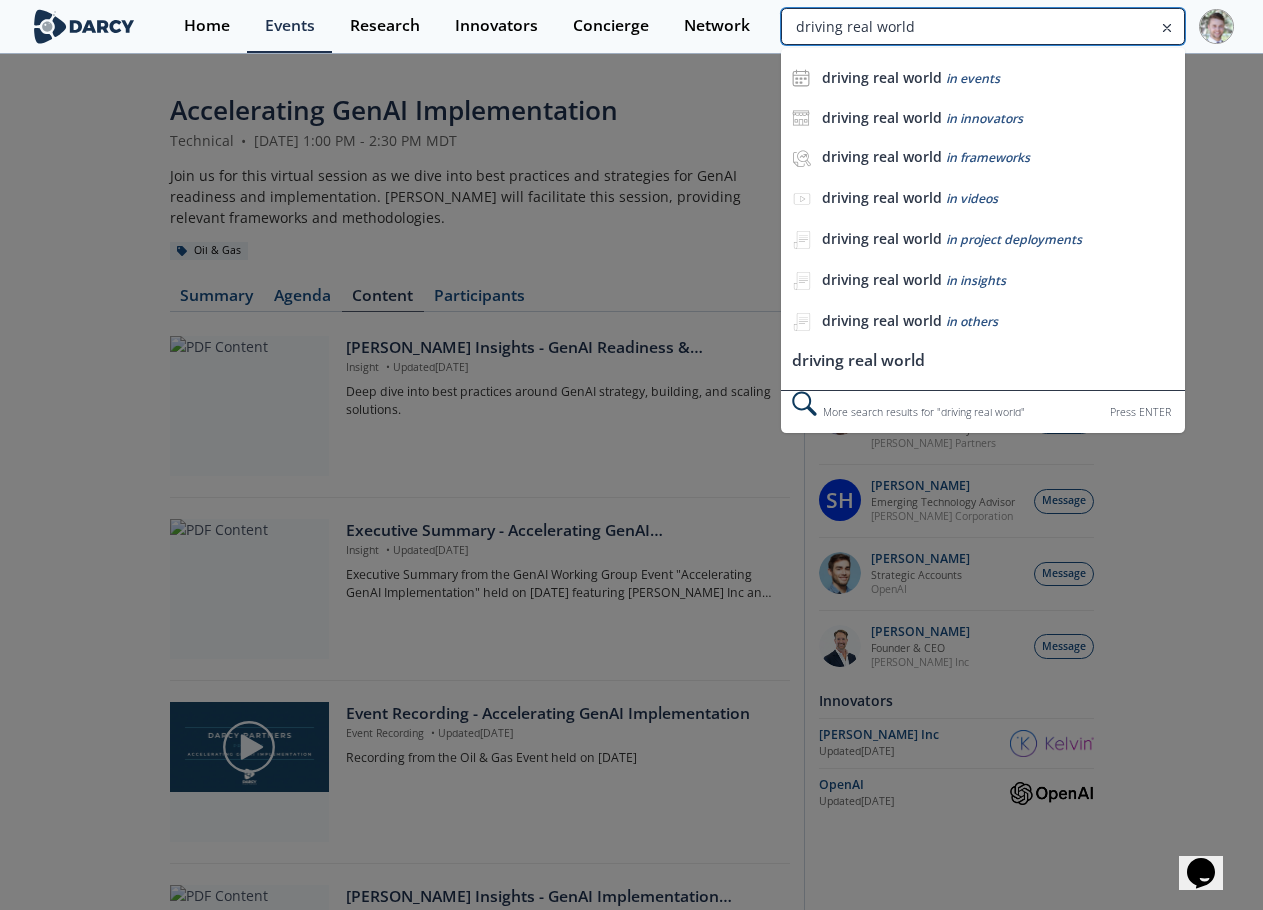 type on "driving real world" 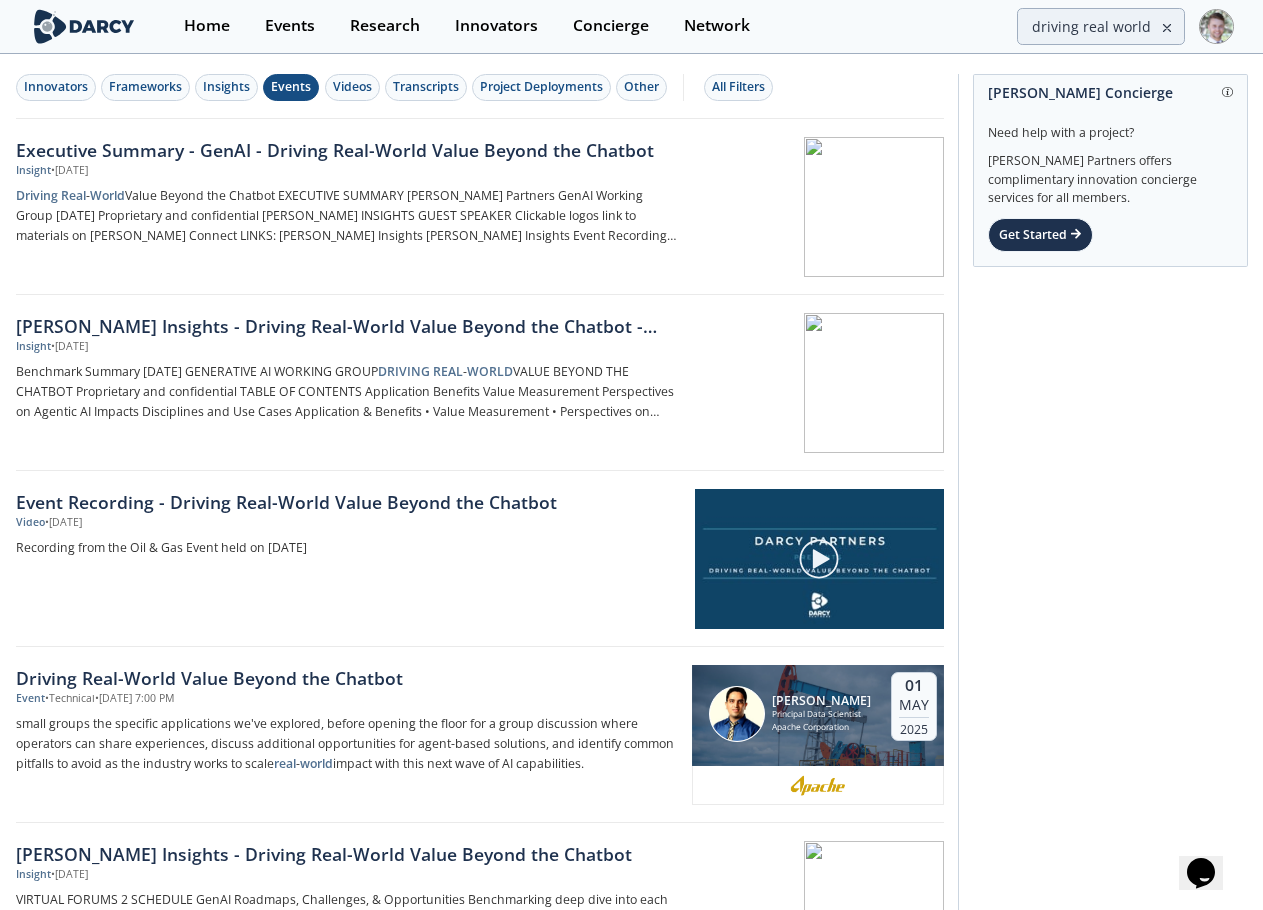 click on "Events" at bounding box center (291, 87) 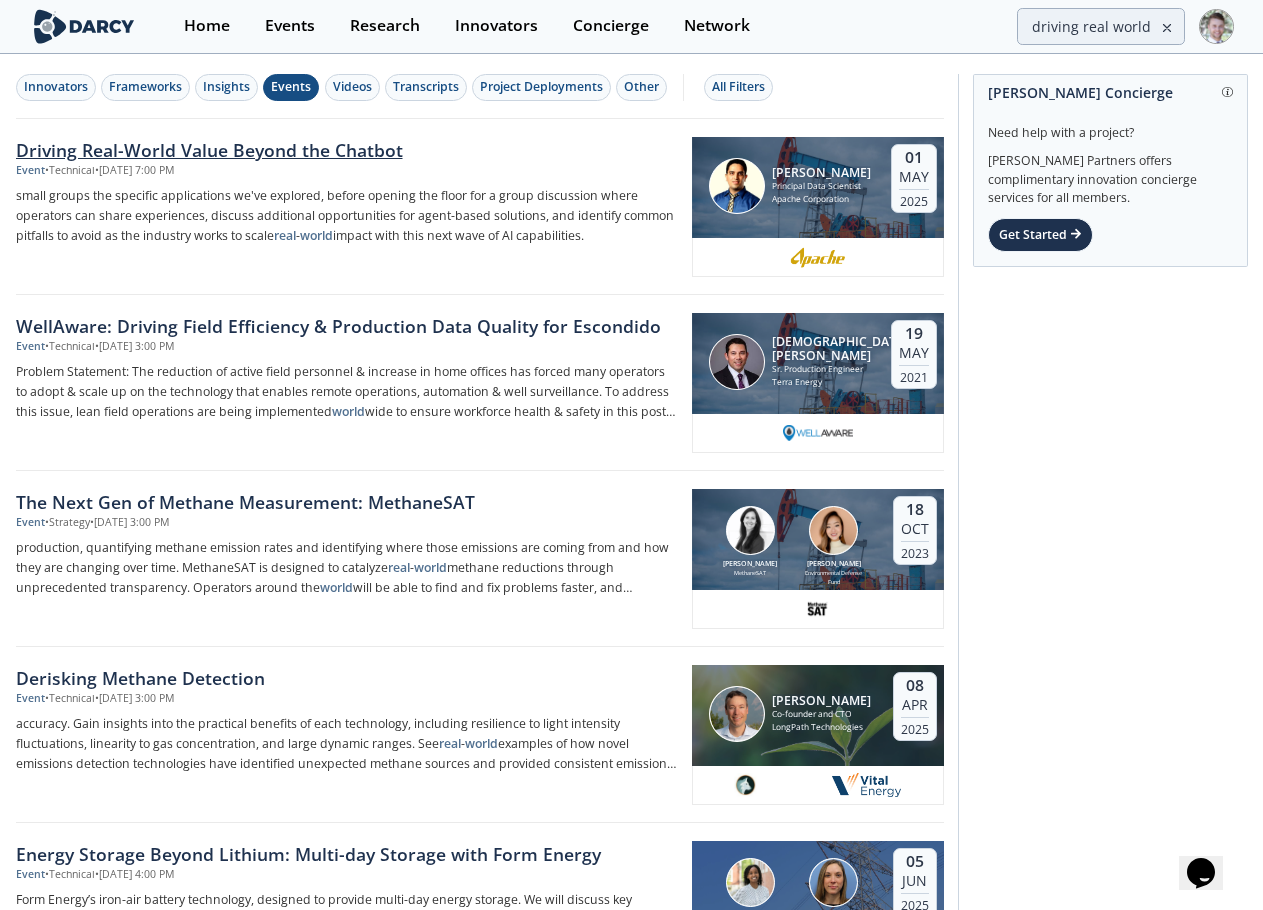 click on "Driving Real-World Value Beyond the Chatbot" at bounding box center [347, 150] 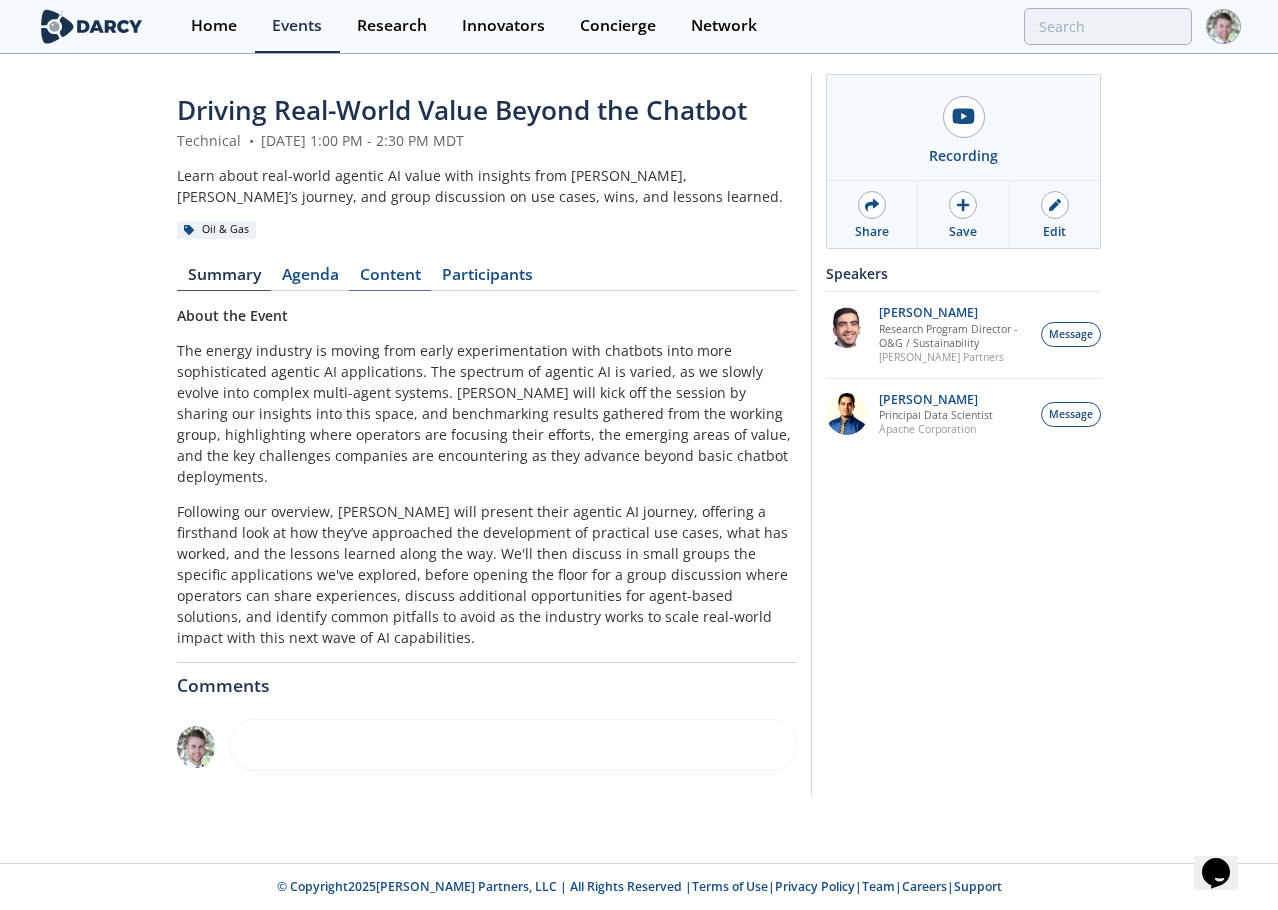 click on "Content" at bounding box center [390, 279] 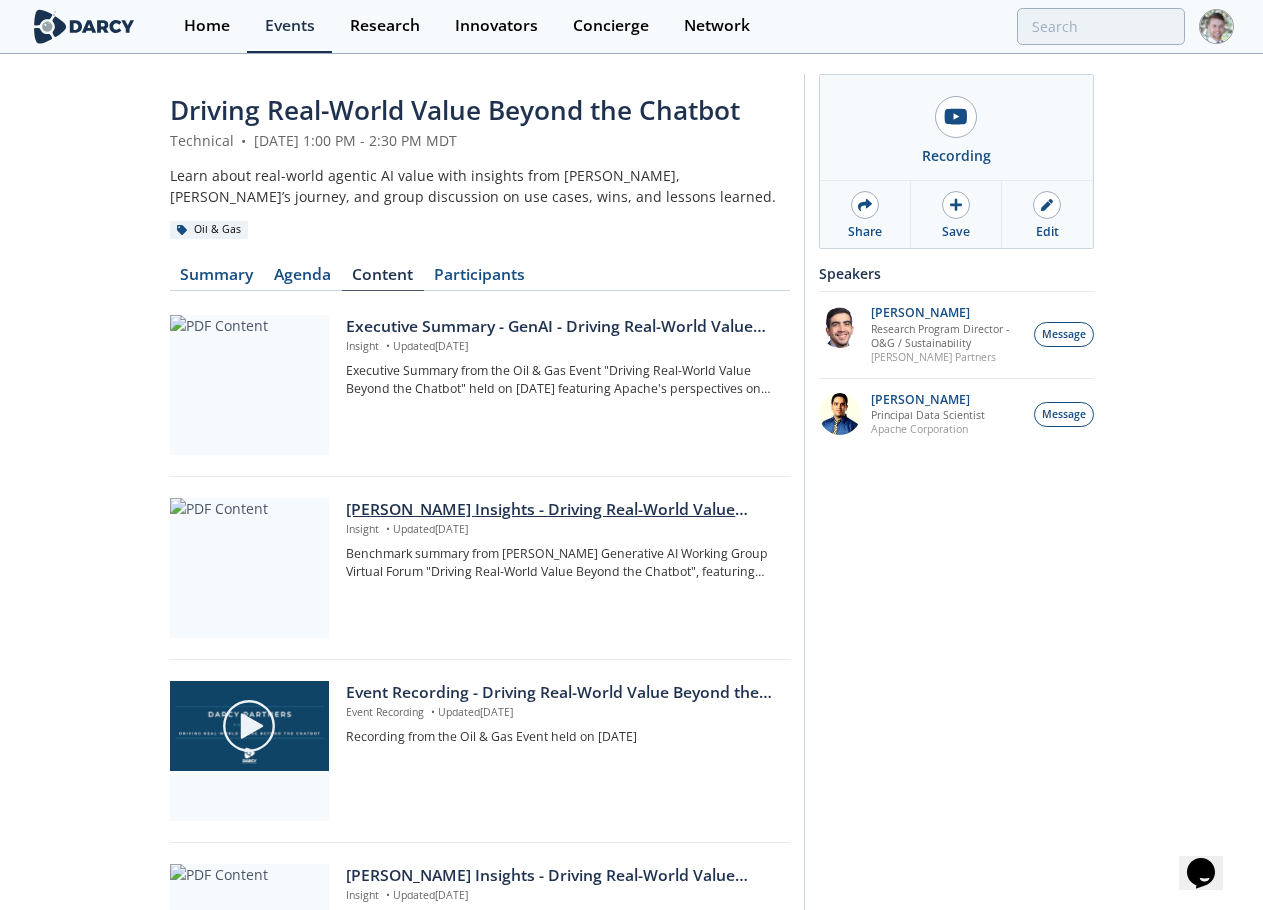 click on "Insight
•
Updated  [DATE]" at bounding box center [560, 530] 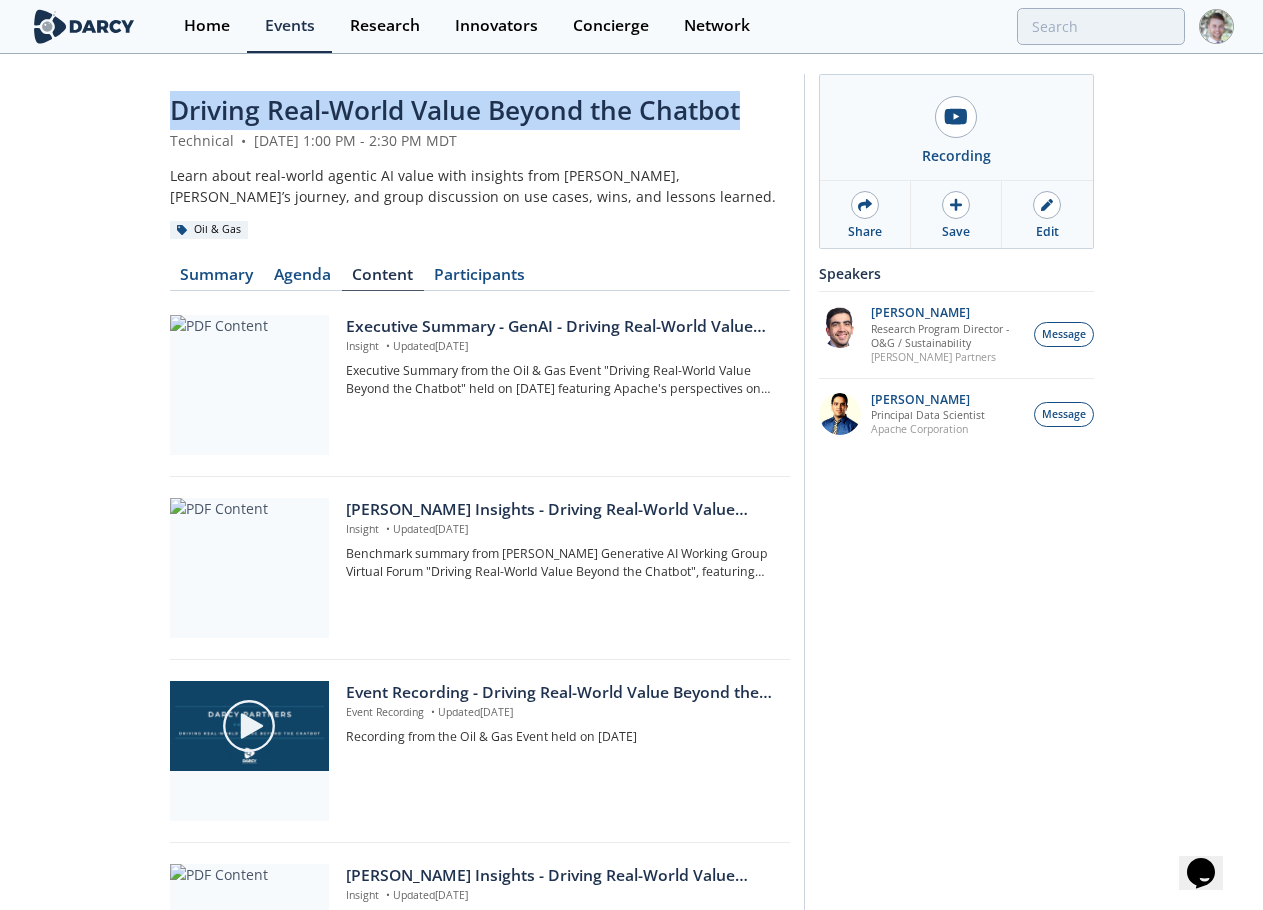drag, startPoint x: 736, startPoint y: 96, endPoint x: 153, endPoint y: 92, distance: 583.01373 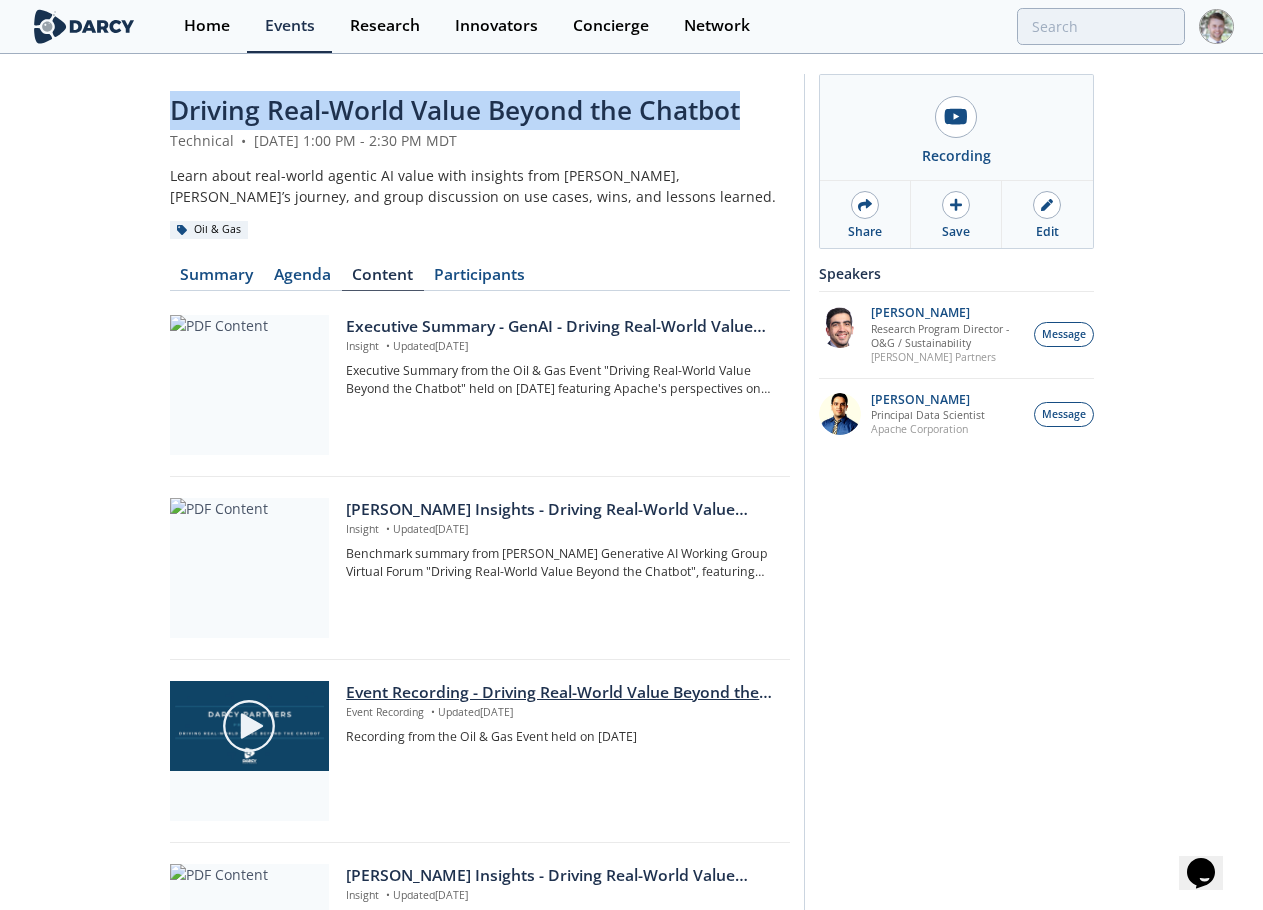 click on "Event Recording - Driving Real-World Value Beyond the Chatbot" at bounding box center (560, 693) 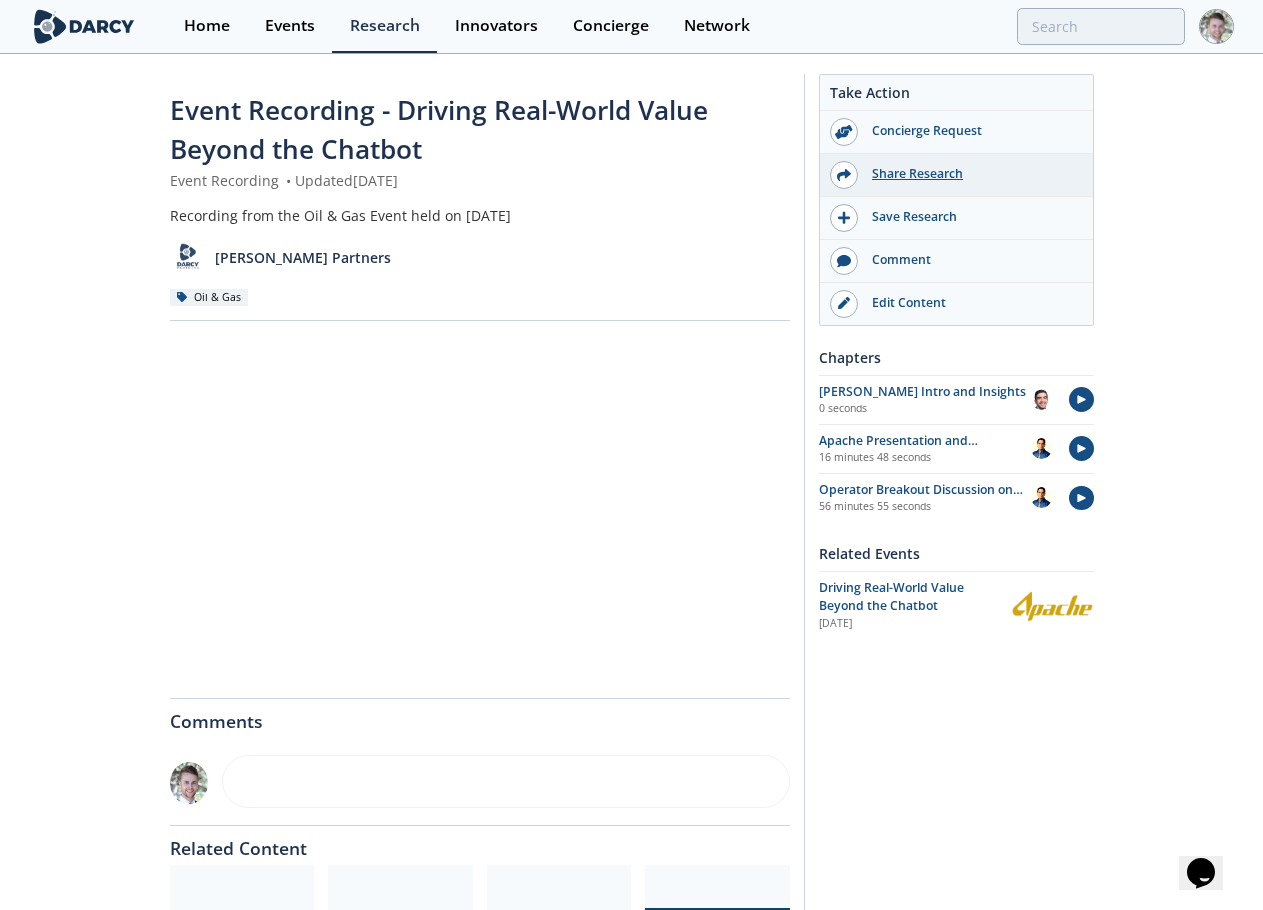 click on "Share Research" at bounding box center (970, 174) 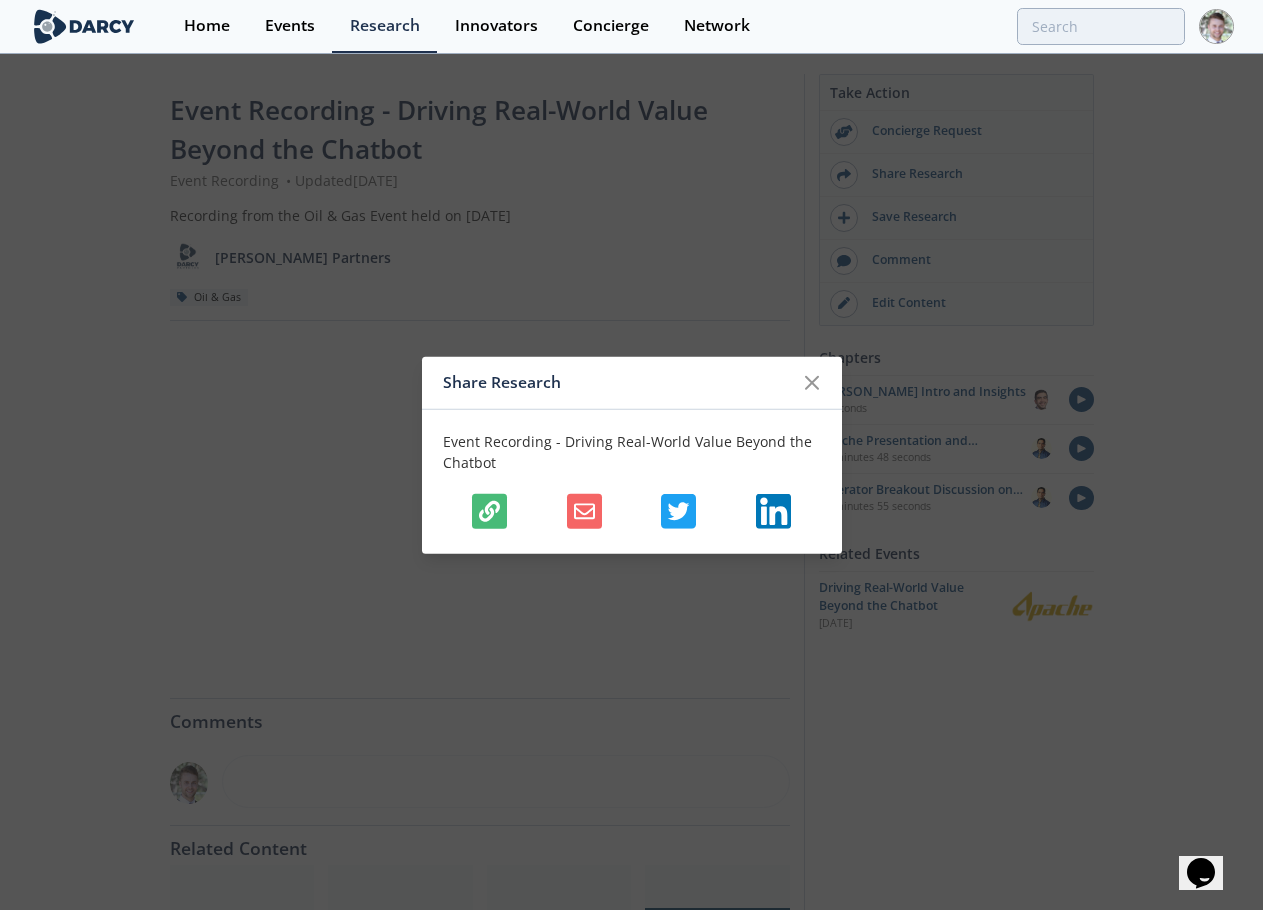 click at bounding box center (489, 511) 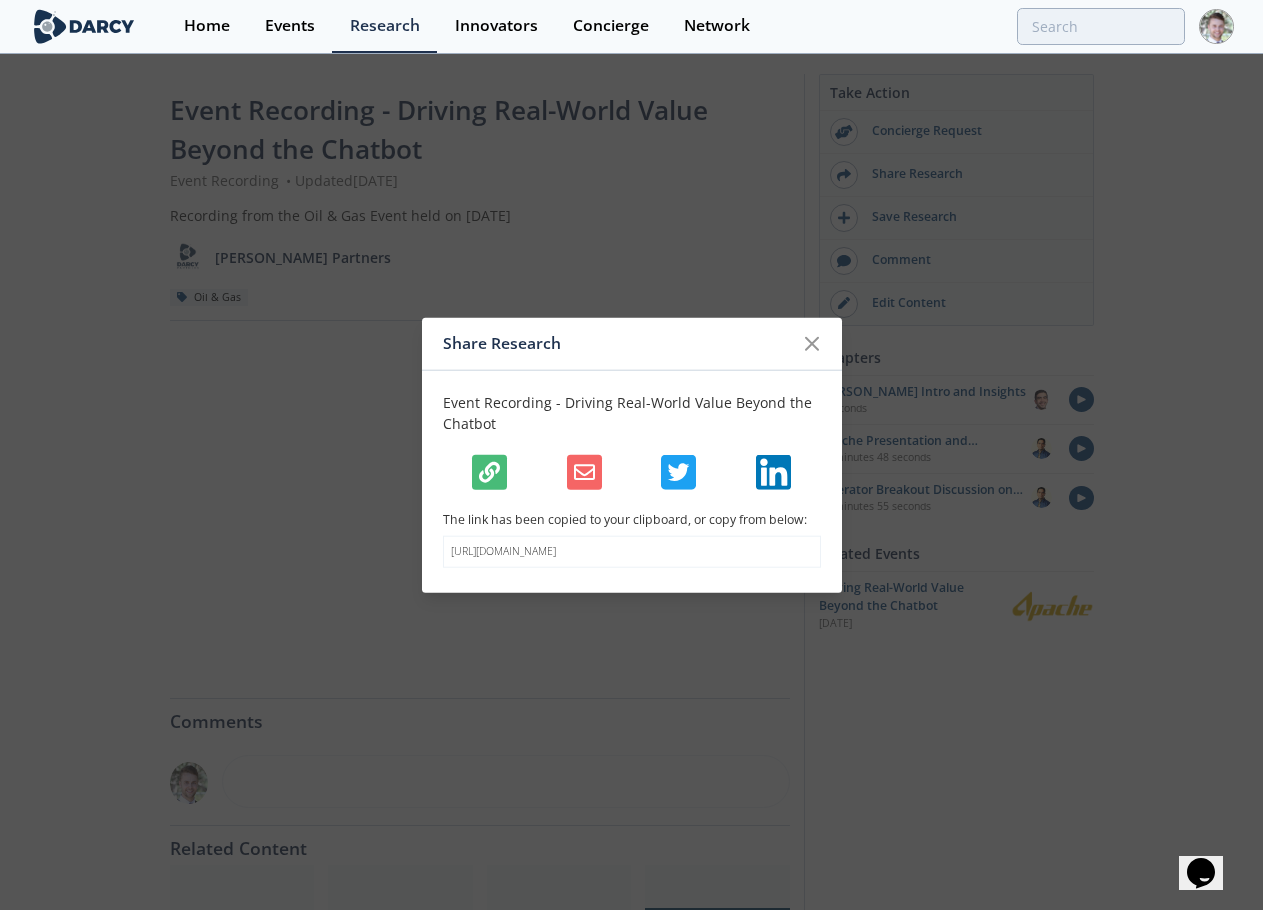 click 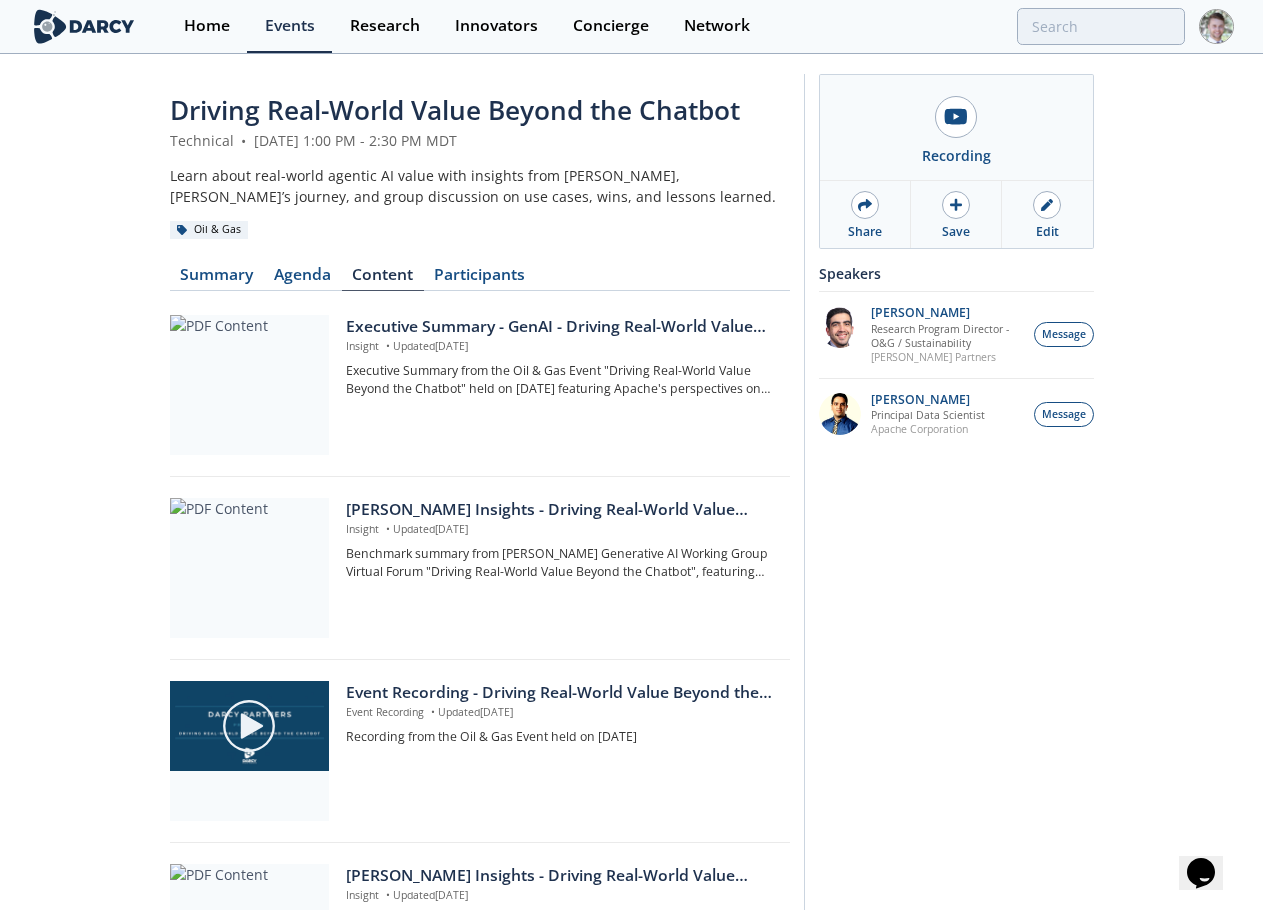 click on "[PERSON_NAME] Insights - Driving Real-World Value Beyond the Chatbot - Agentic [PERSON_NAME]" at bounding box center (560, 510) 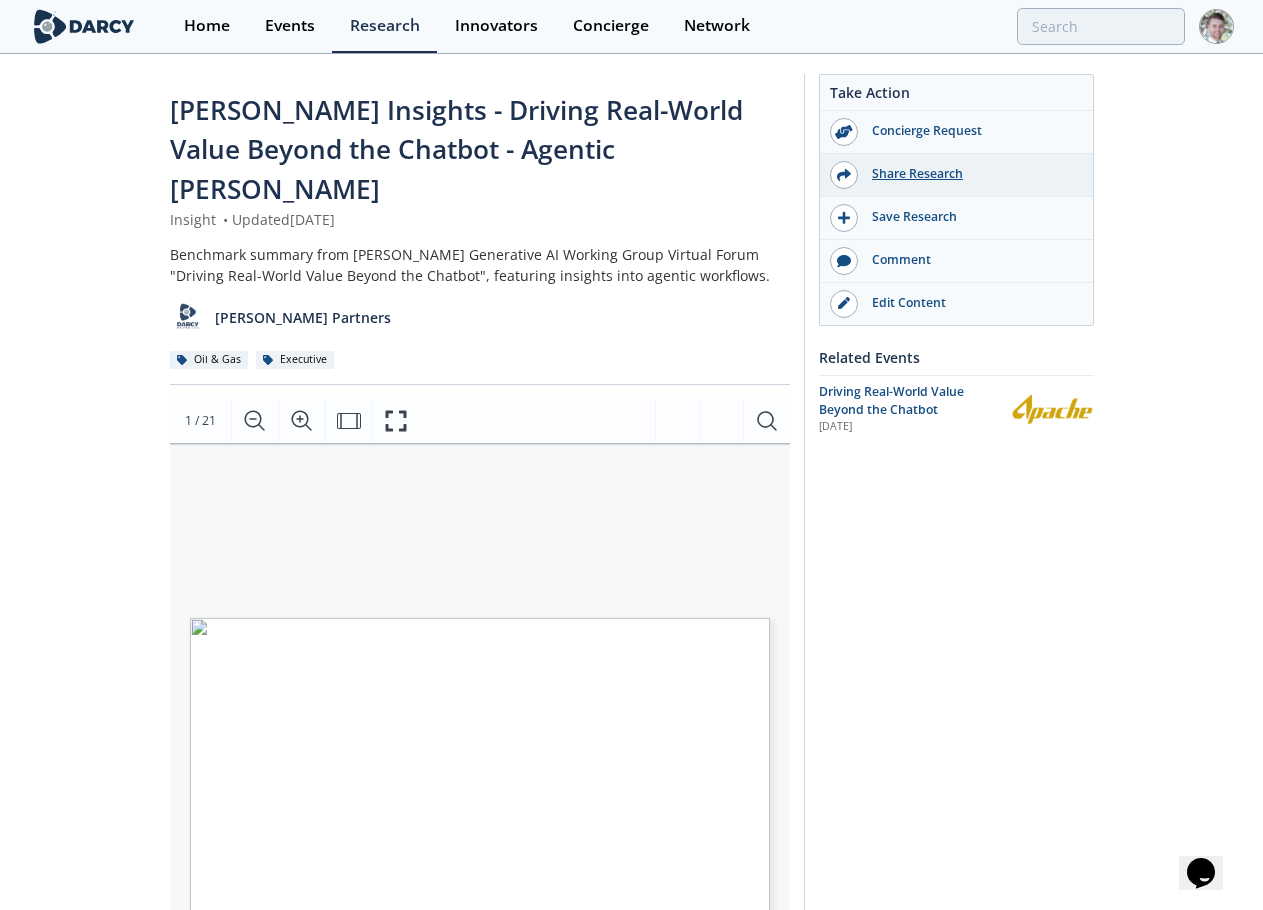 click on "Share Research" at bounding box center [970, 174] 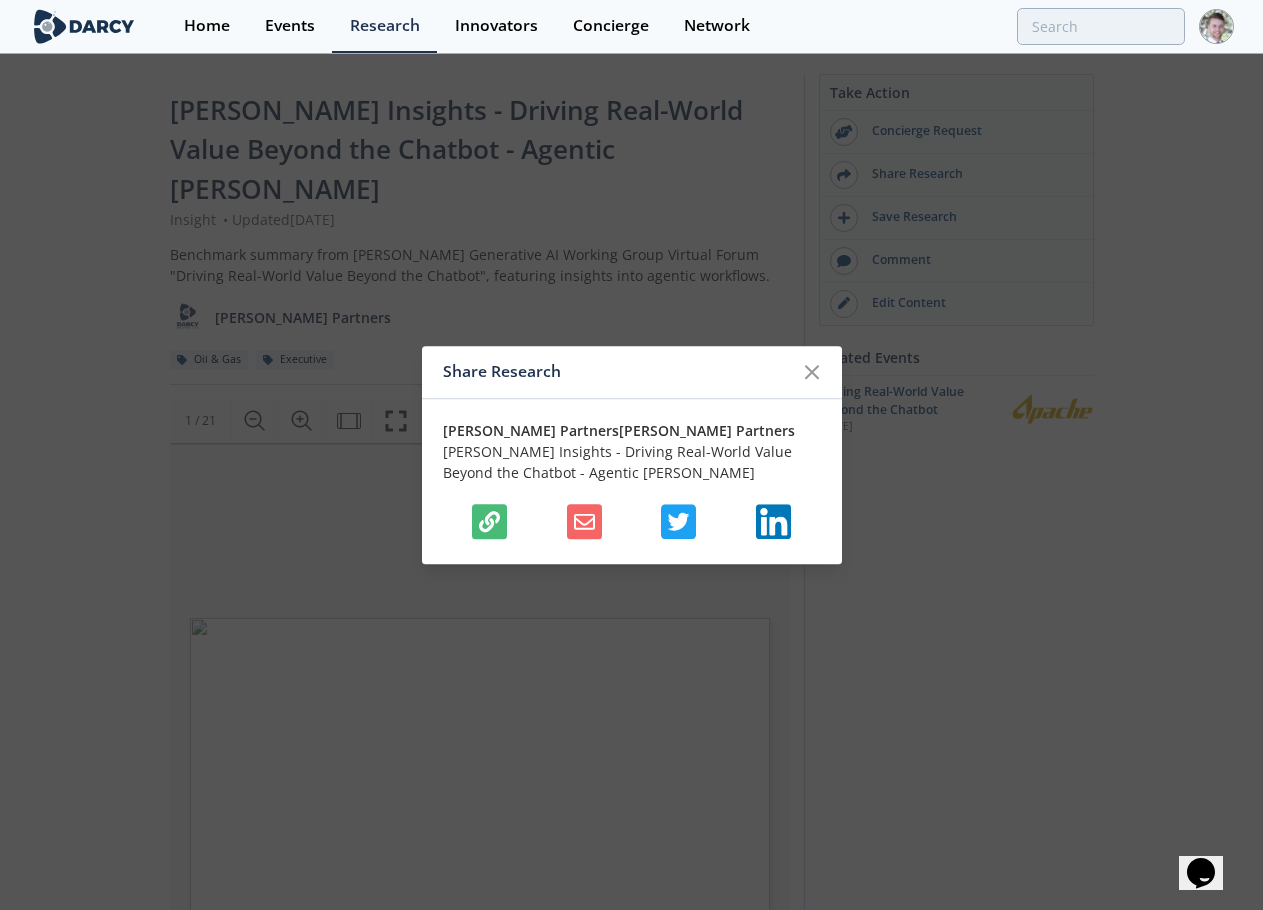 click 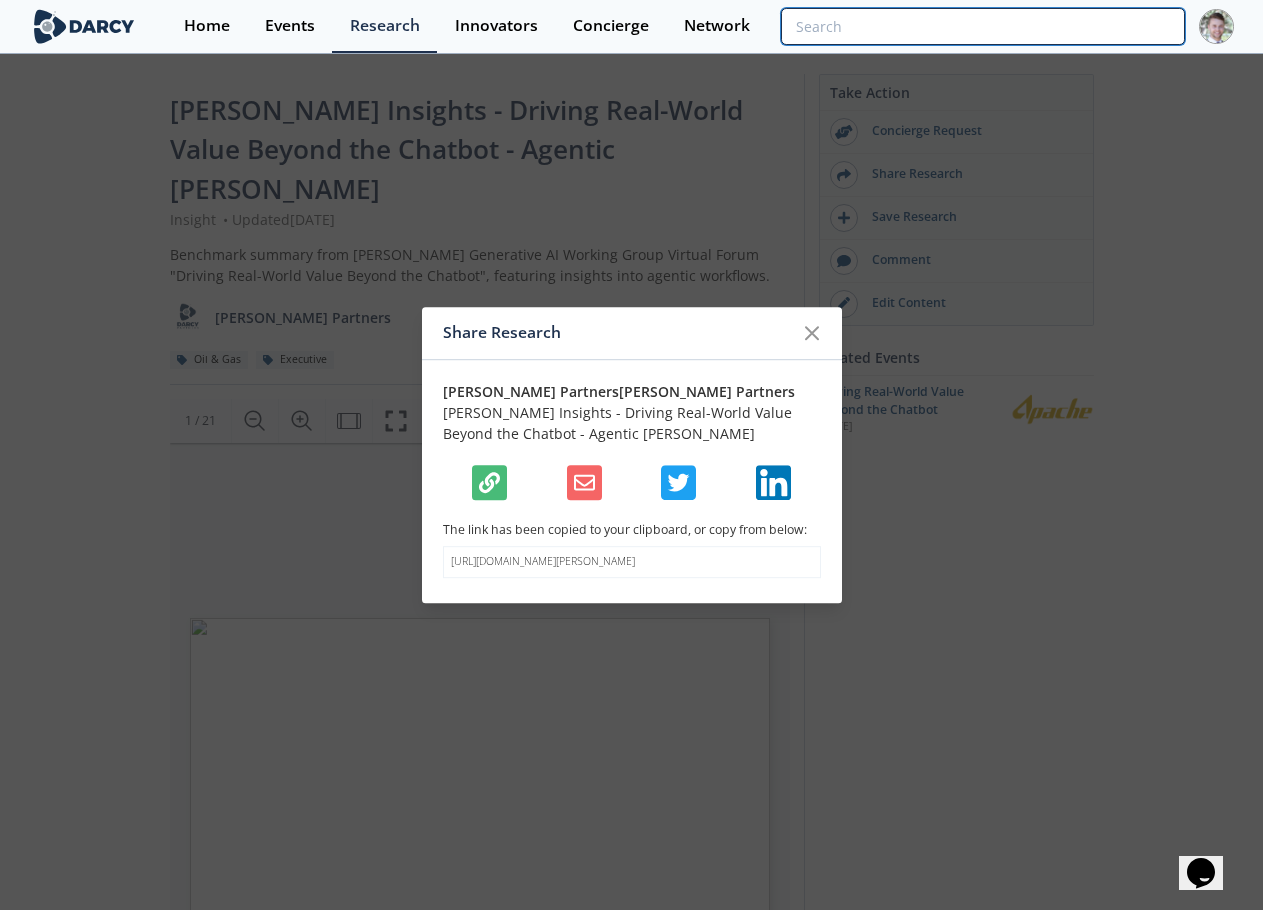 click at bounding box center [982, 26] 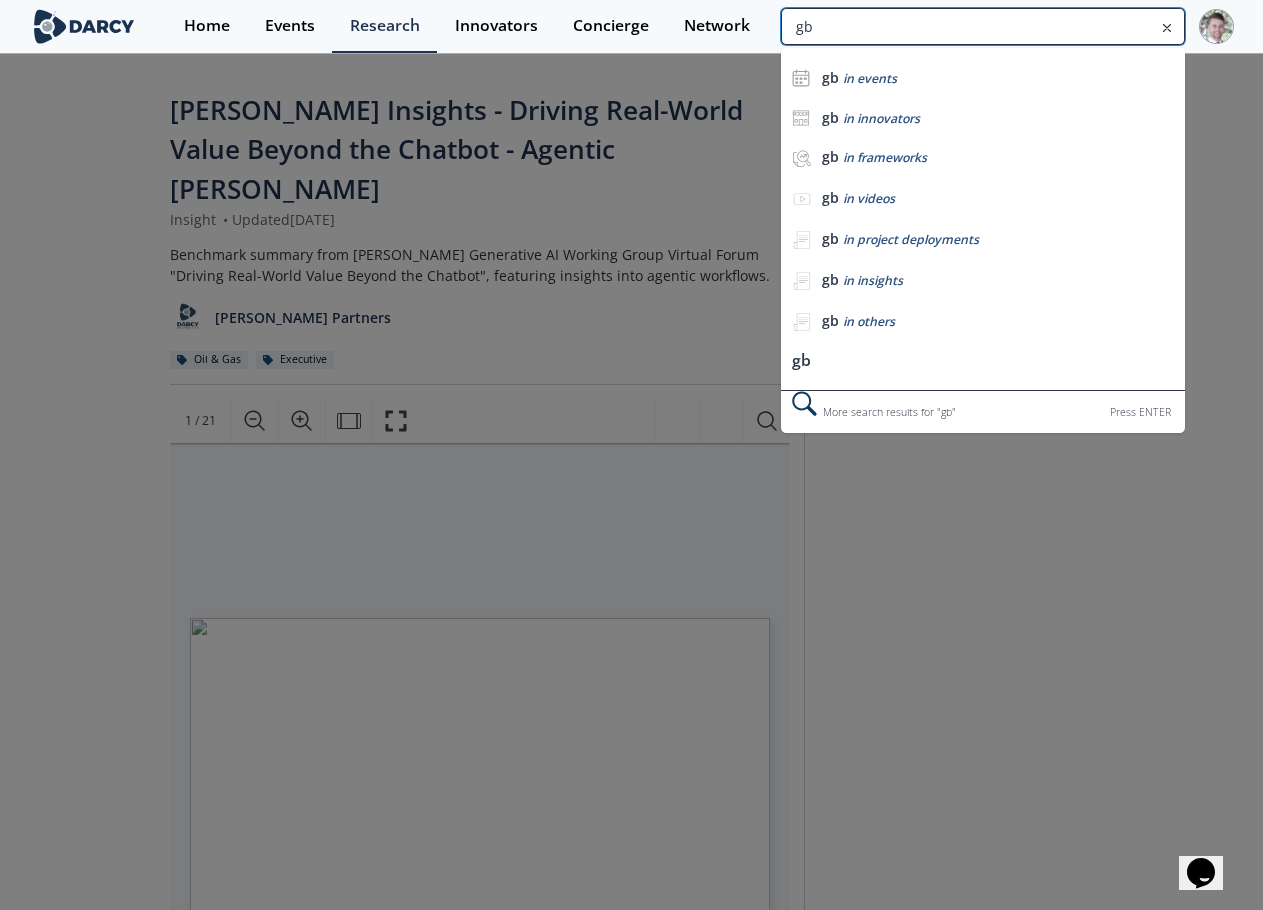 type on "g" 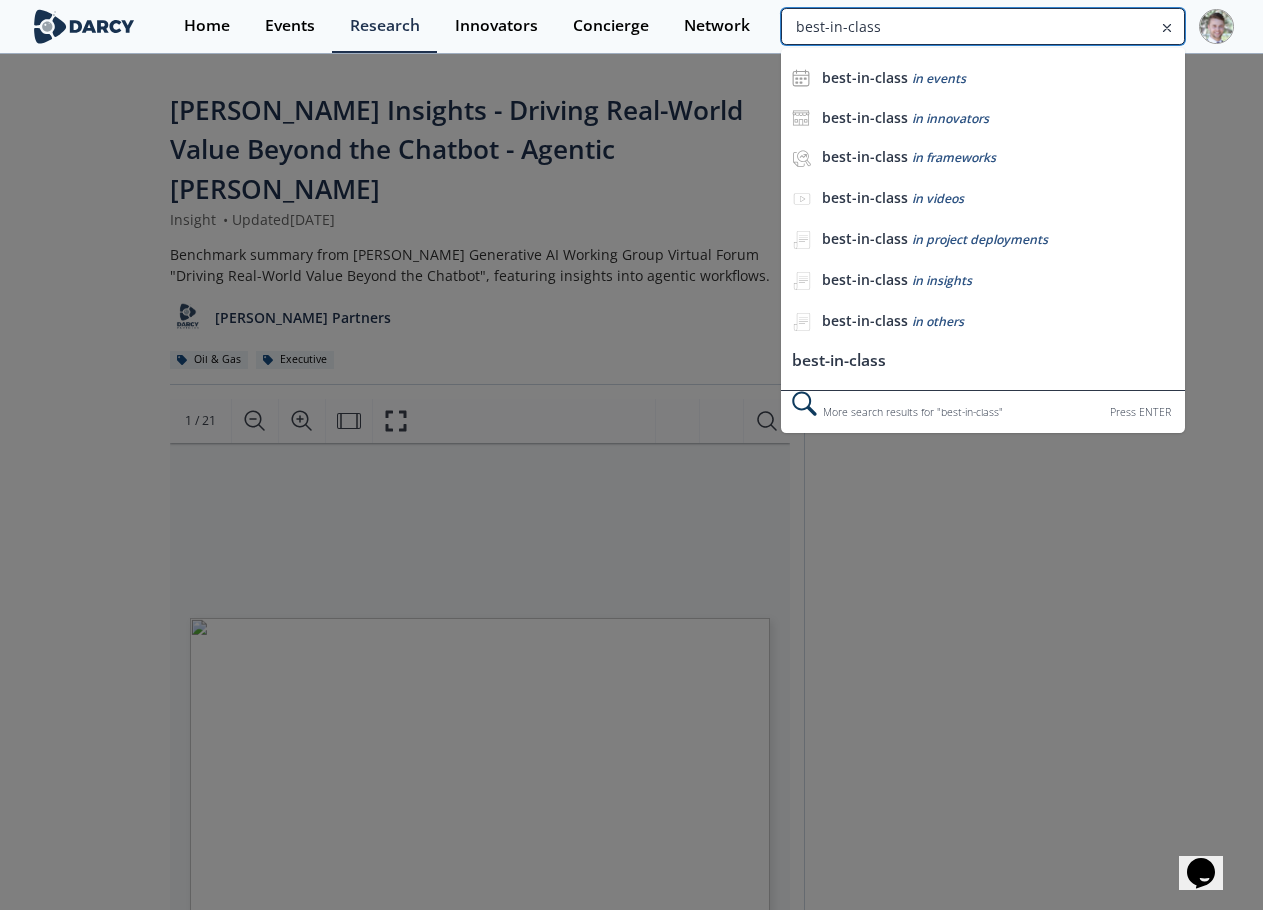 type on "best-in-class" 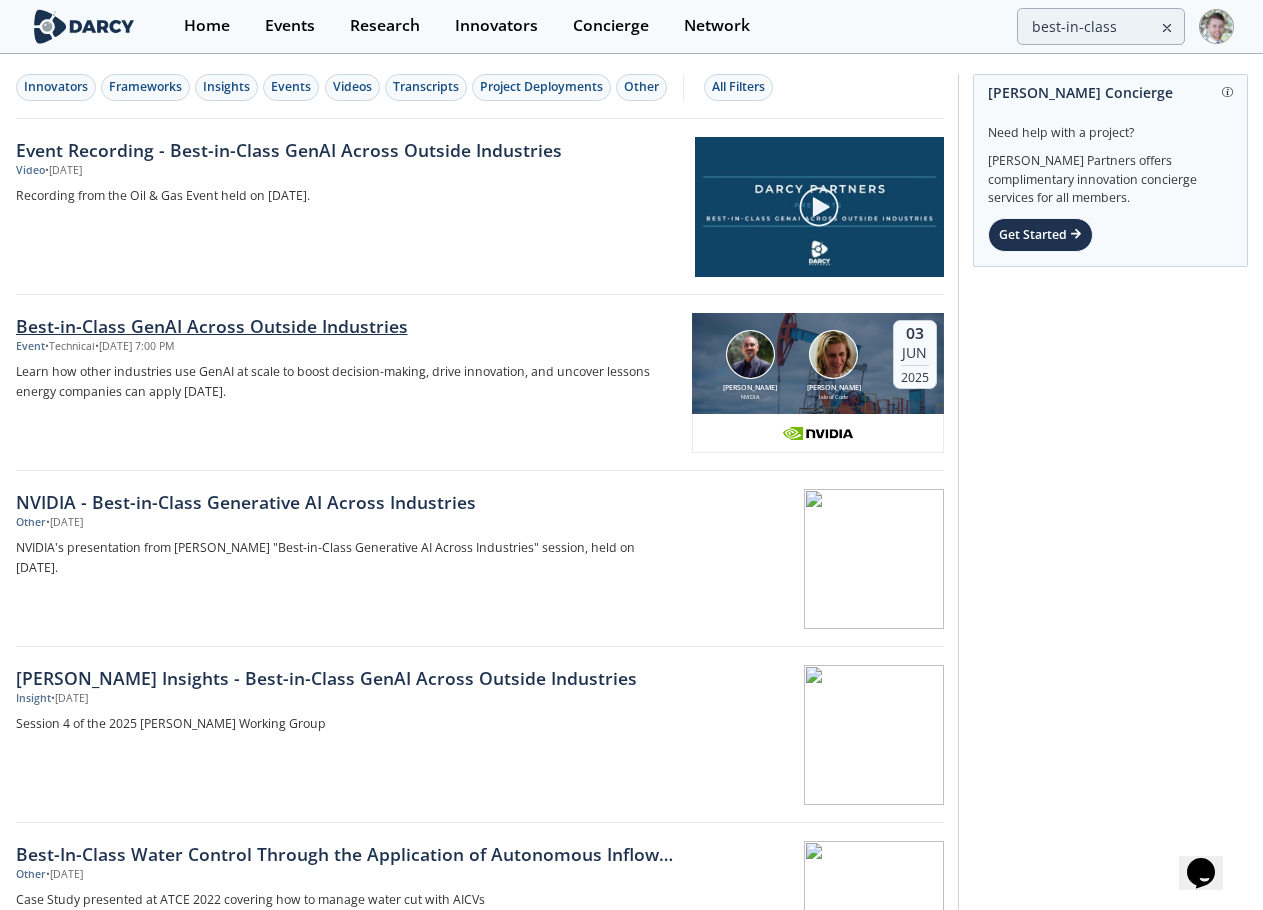 click on "Best-in-Class GenAI Across Outside Industries" at bounding box center (347, 326) 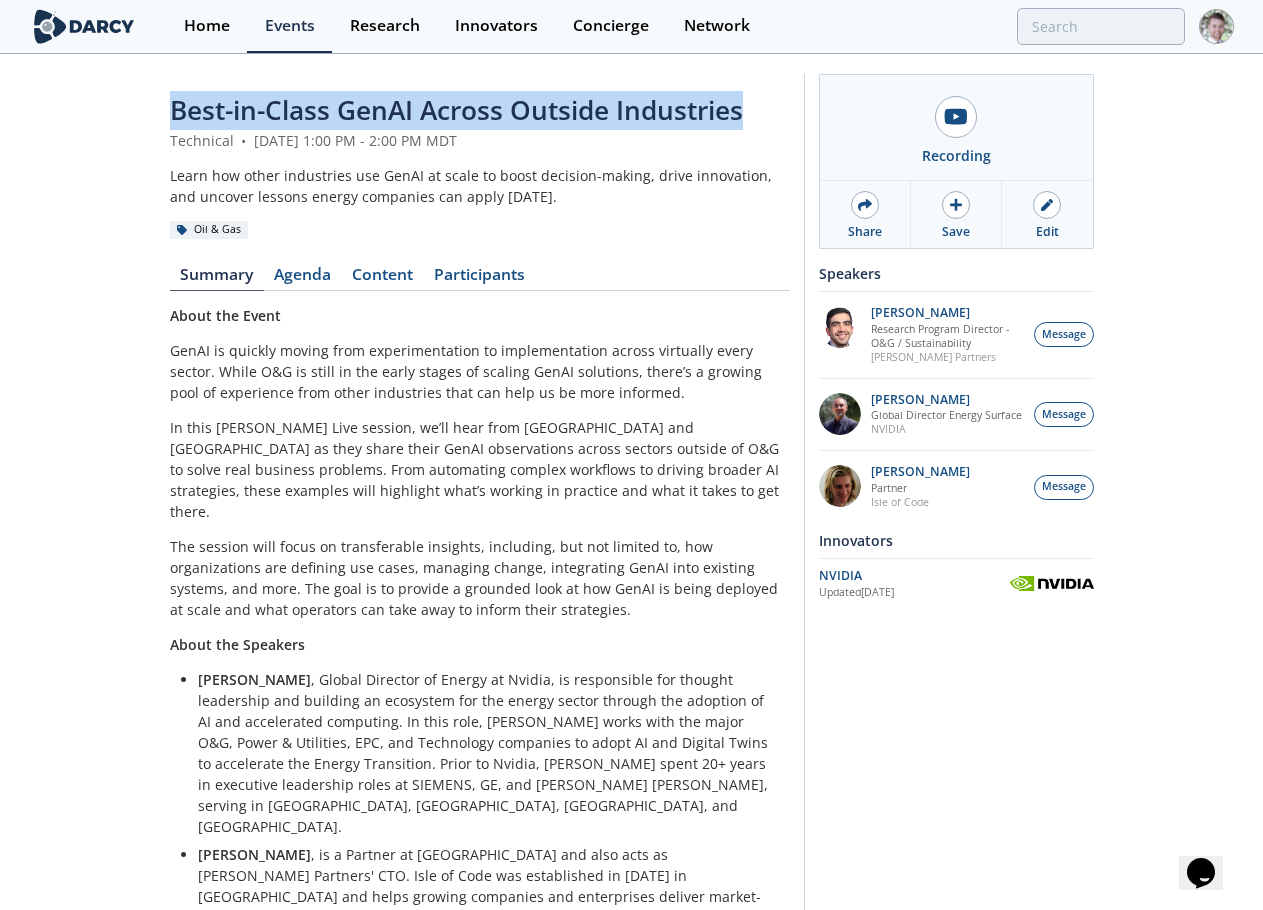 drag, startPoint x: 741, startPoint y: 104, endPoint x: 81, endPoint y: 113, distance: 660.06134 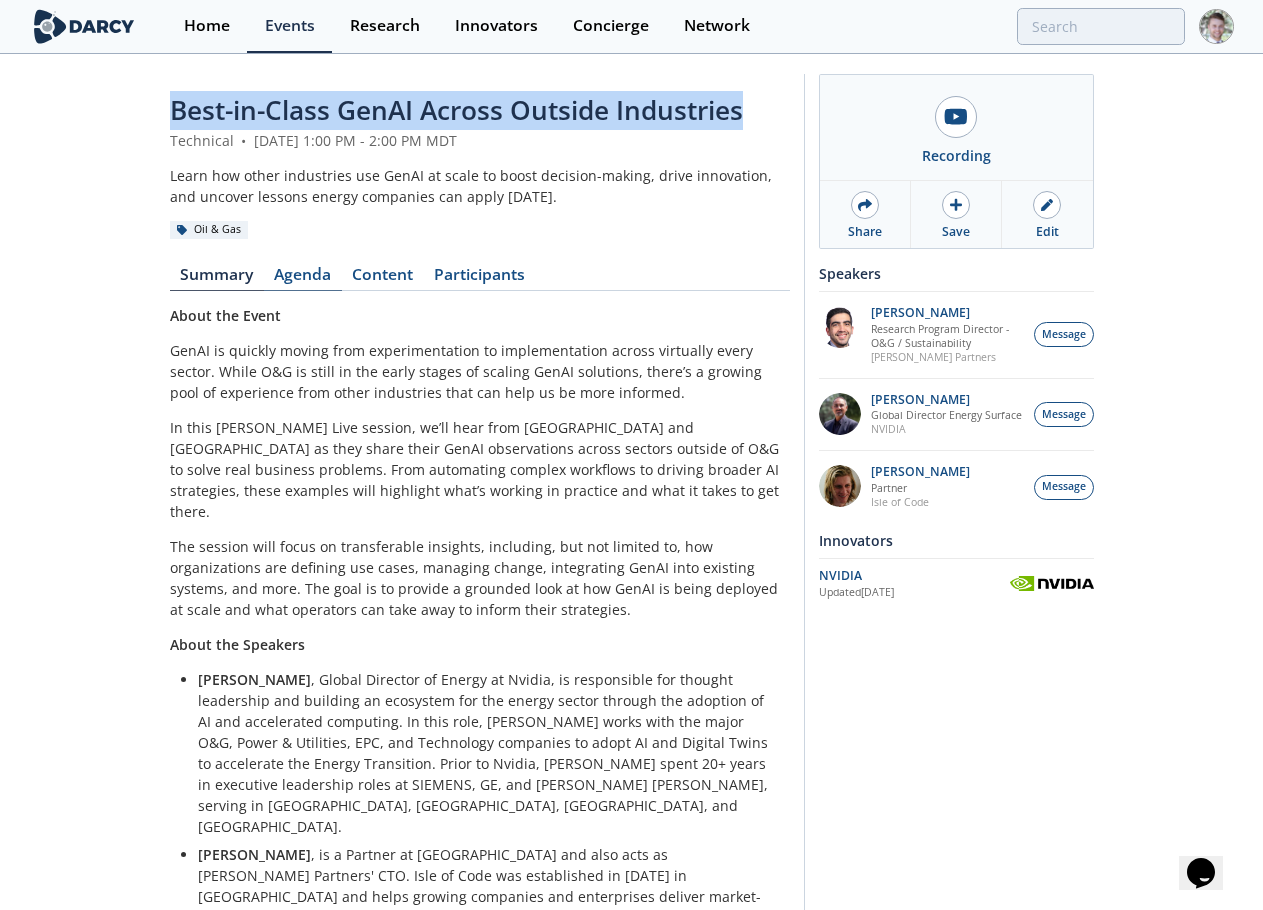 click on "Agenda" at bounding box center (303, 279) 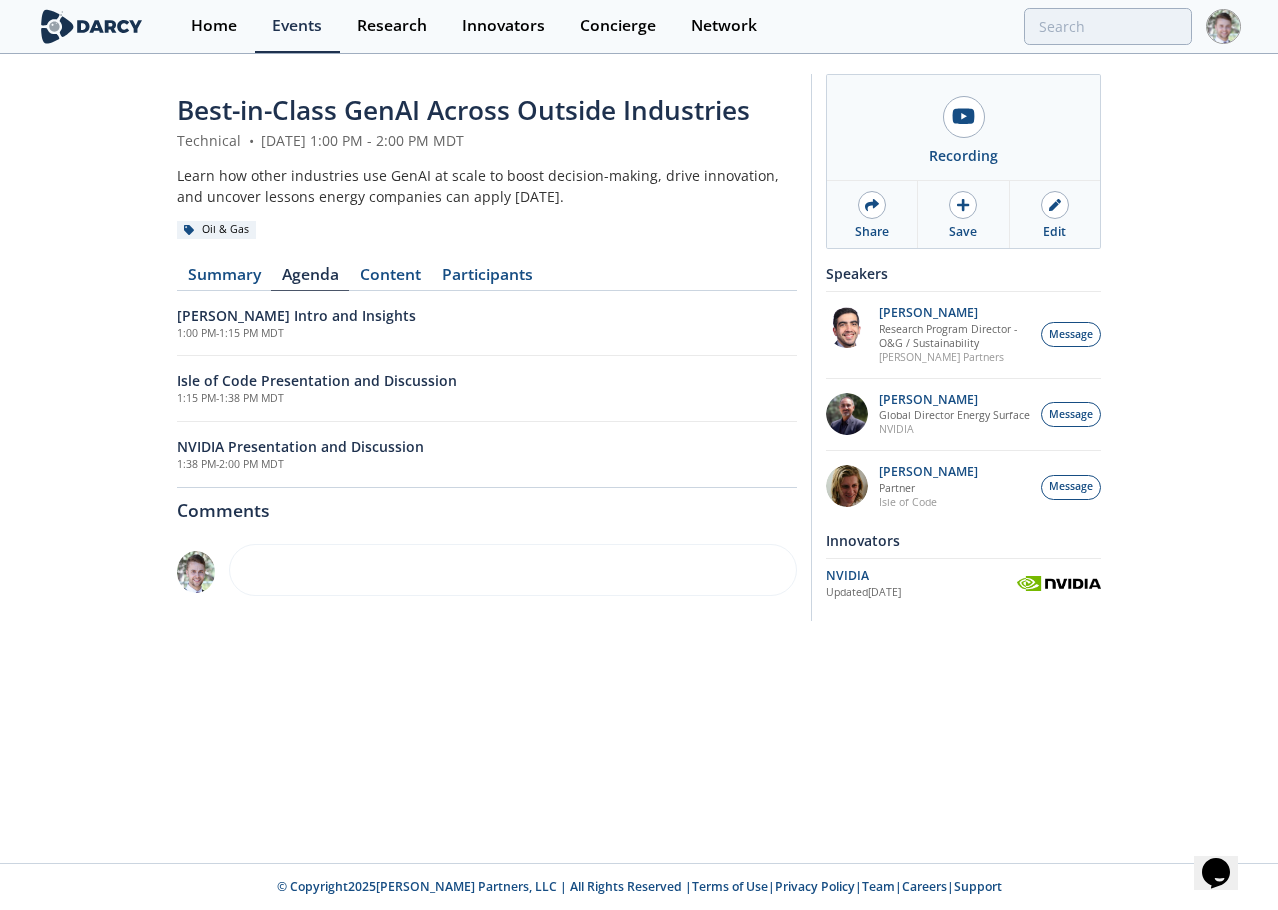 click on "Best-in-Class GenAI Across Outside Industries
Technical
•
[DATE]
1:00 PM - 2:00 PM MDT
Learn how other industries use GenAI at scale to boost decision-making, drive innovation, and uncover lessons energy companies can apply [DATE].
Oil & Gas
Summary
[GEOGRAPHIC_DATA]
Content
Participants
[PERSON_NAME] Intro and Insights
1:00 PM  -  1:15 PM MDT
Isle of Code Presentation and Discussion
1:15 PM  -  1:38 PM MDT
1:38 PM" at bounding box center [487, 352] 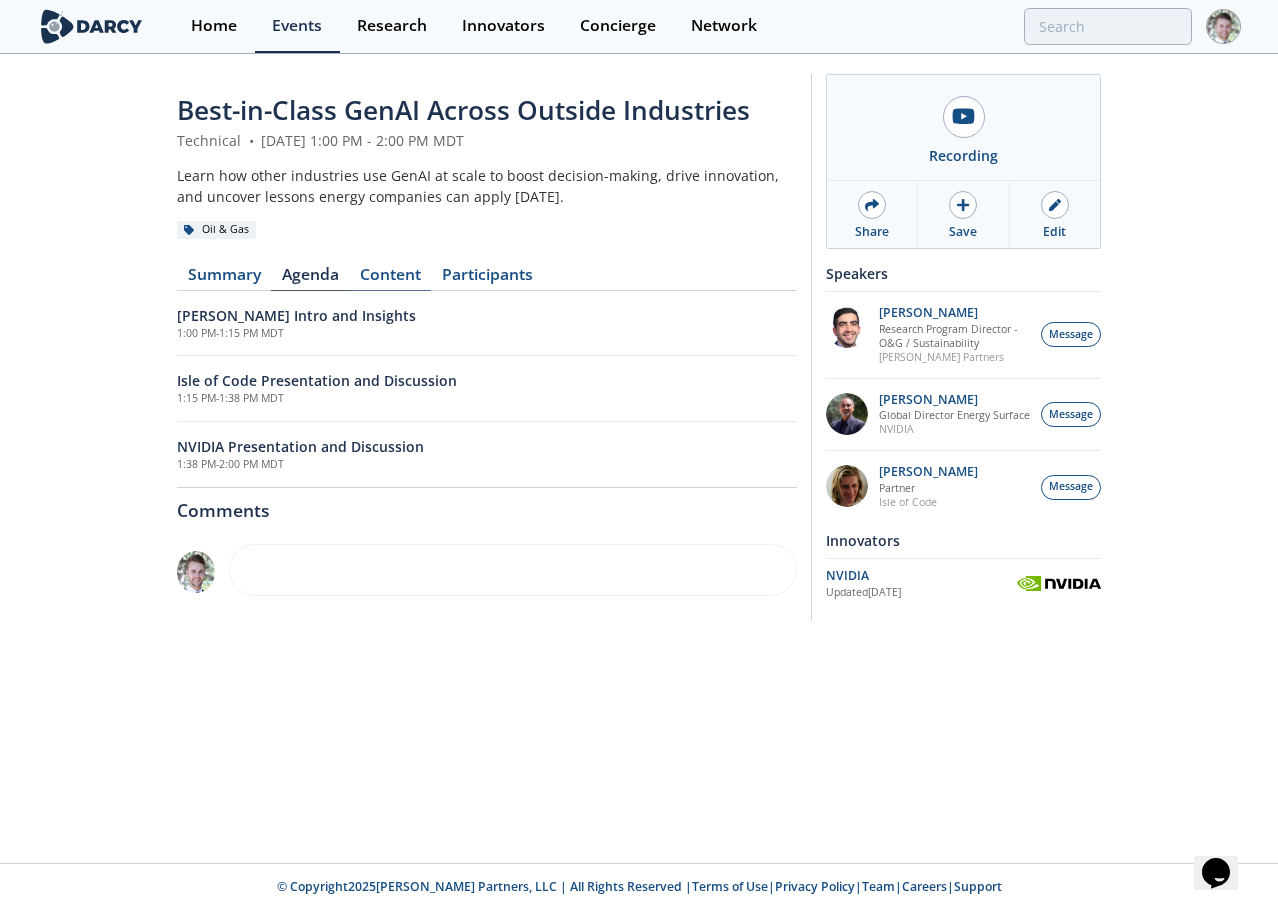 click on "Content" at bounding box center [390, 279] 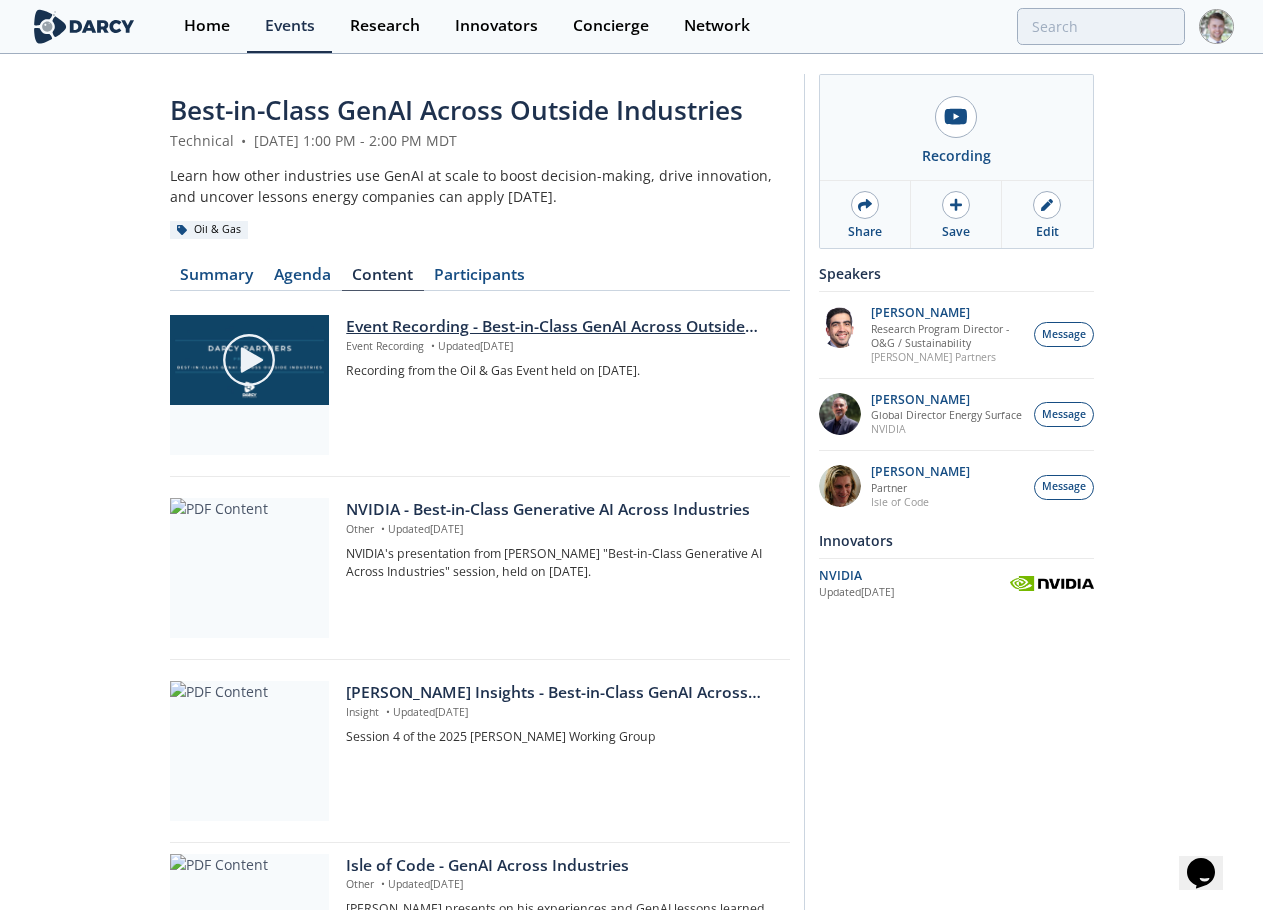click on "Event Recording - Best-in-Class GenAI Across Outside Industries" at bounding box center [560, 327] 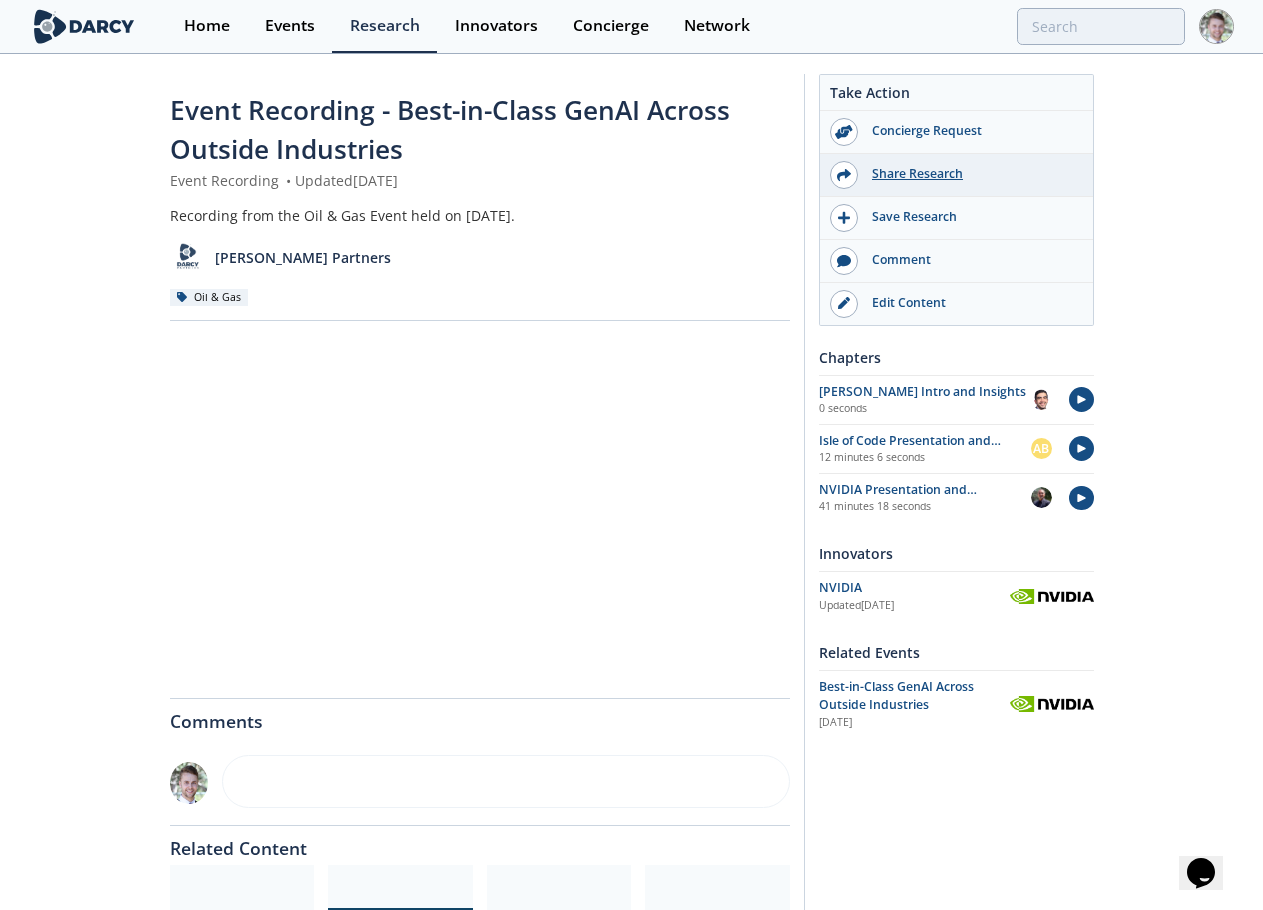 click on "Share Research" at bounding box center (970, 174) 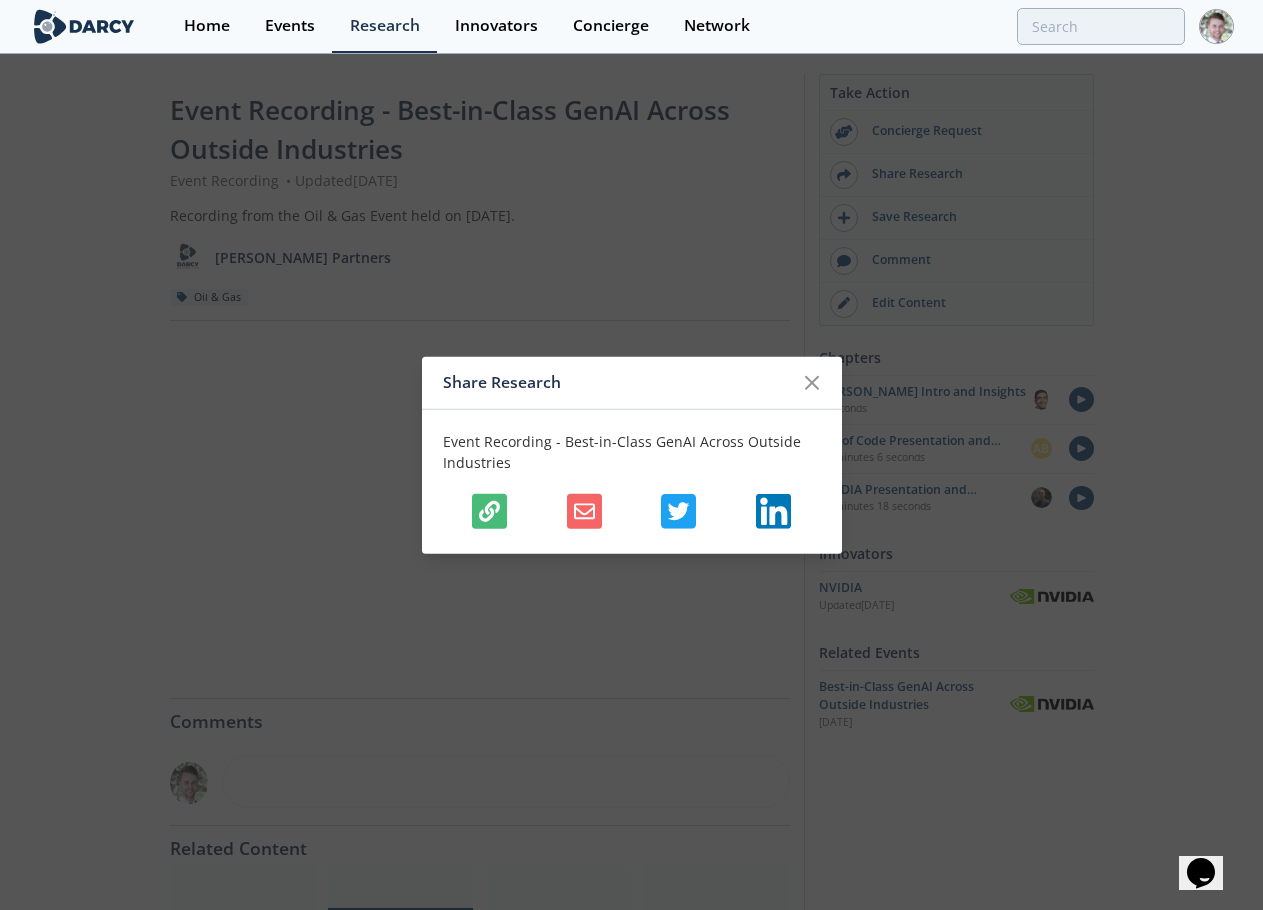 click 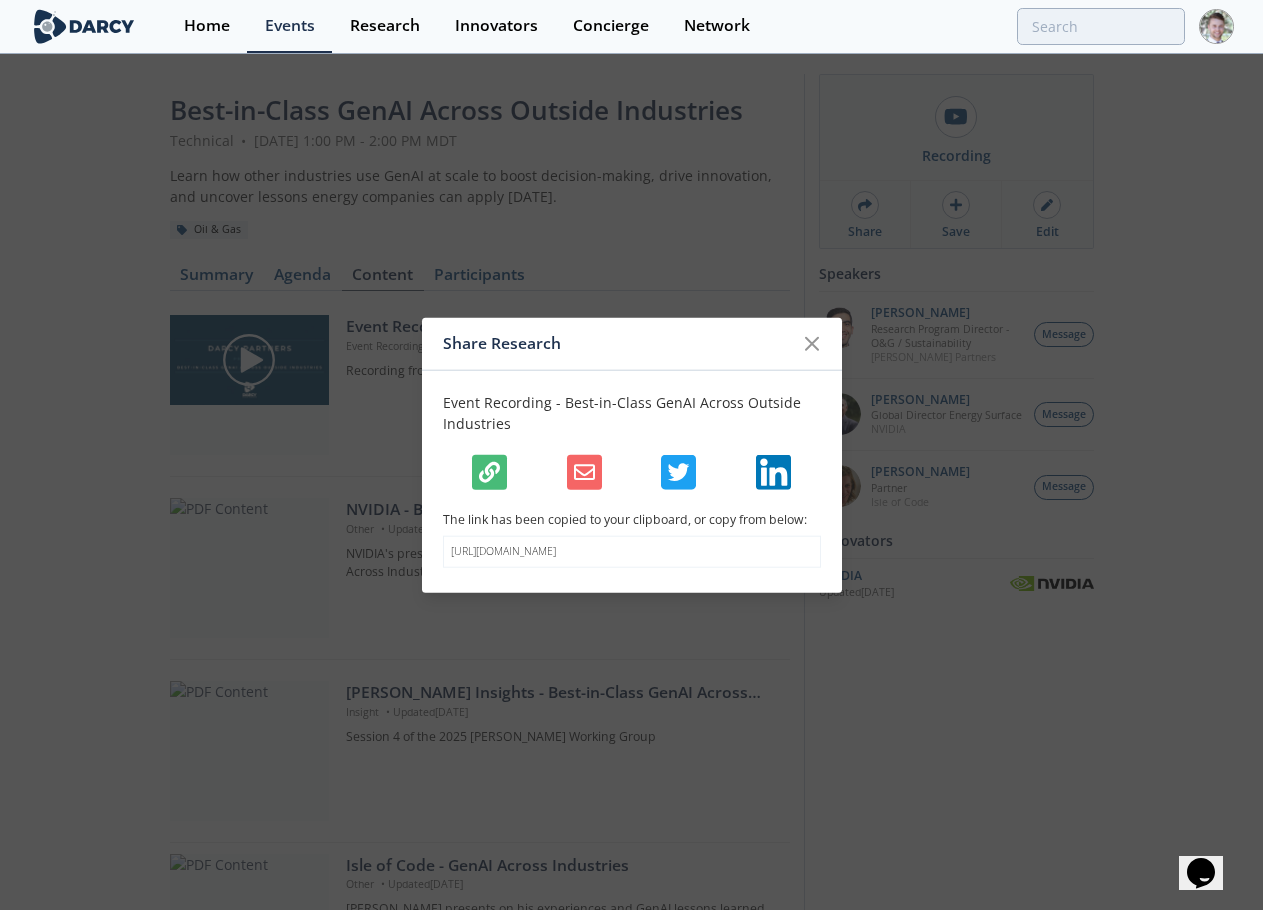 click on "Share Research" at bounding box center (618, 344) 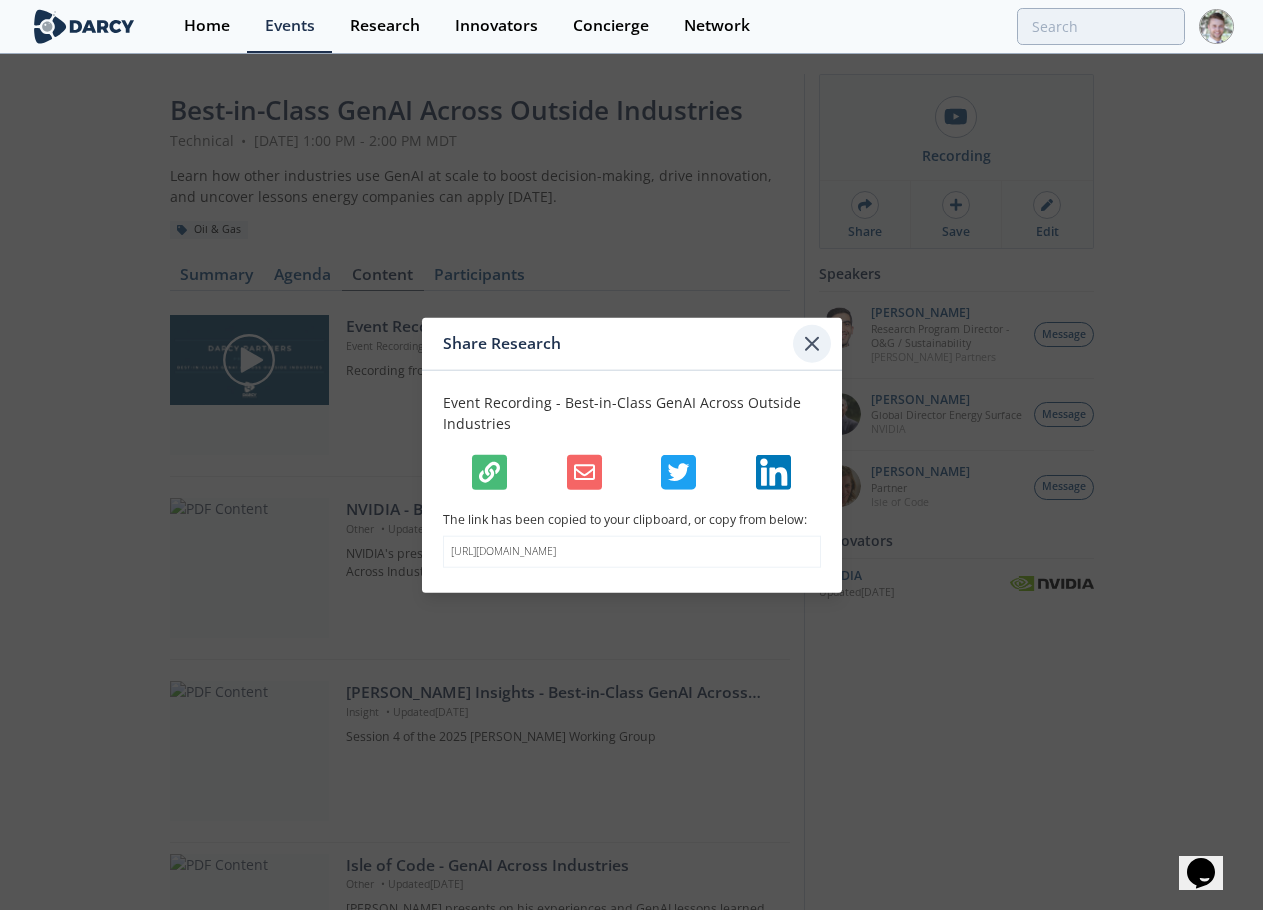 click 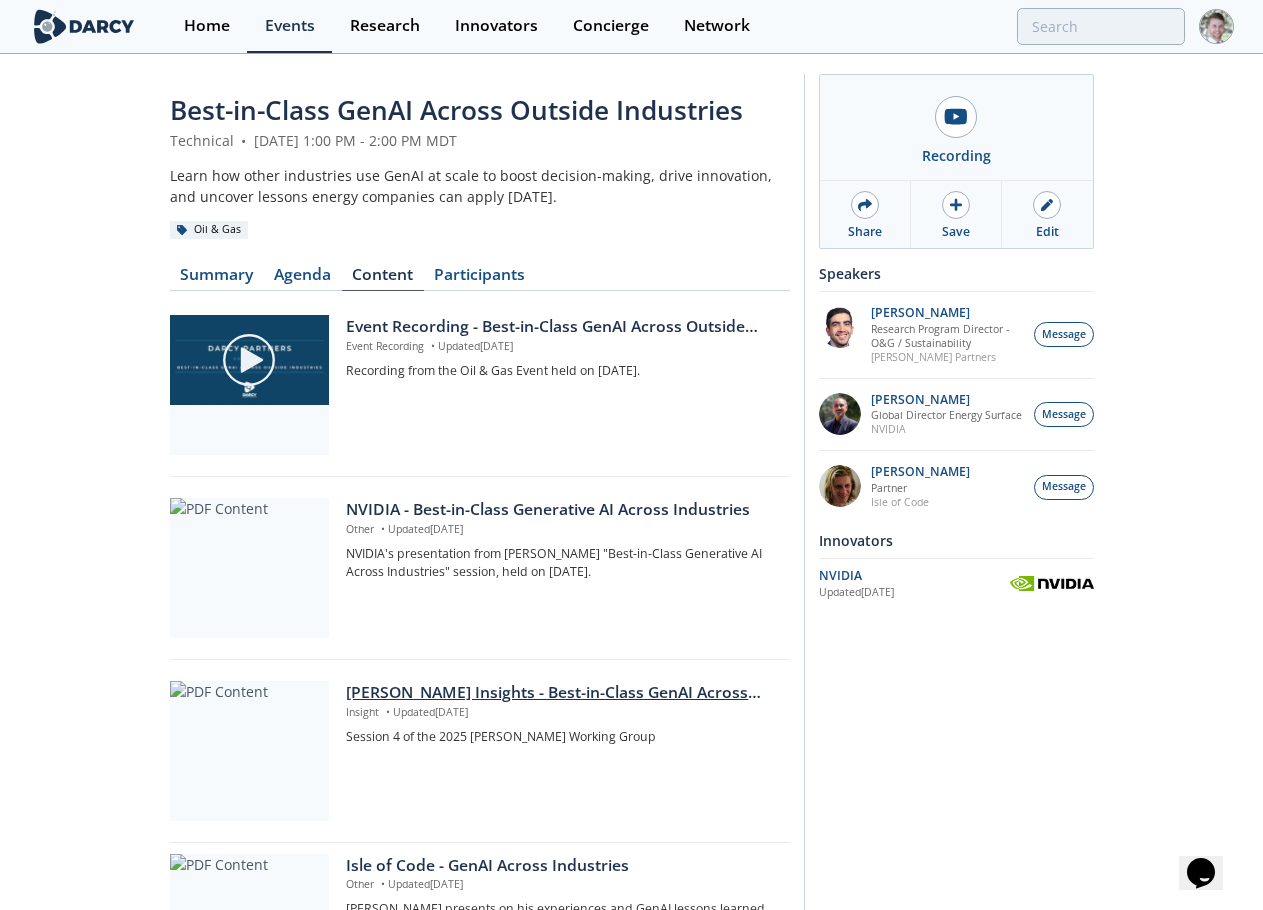 click on "[PERSON_NAME] Insights - Best-in-Class GenAI Across Outside Industries" at bounding box center [560, 693] 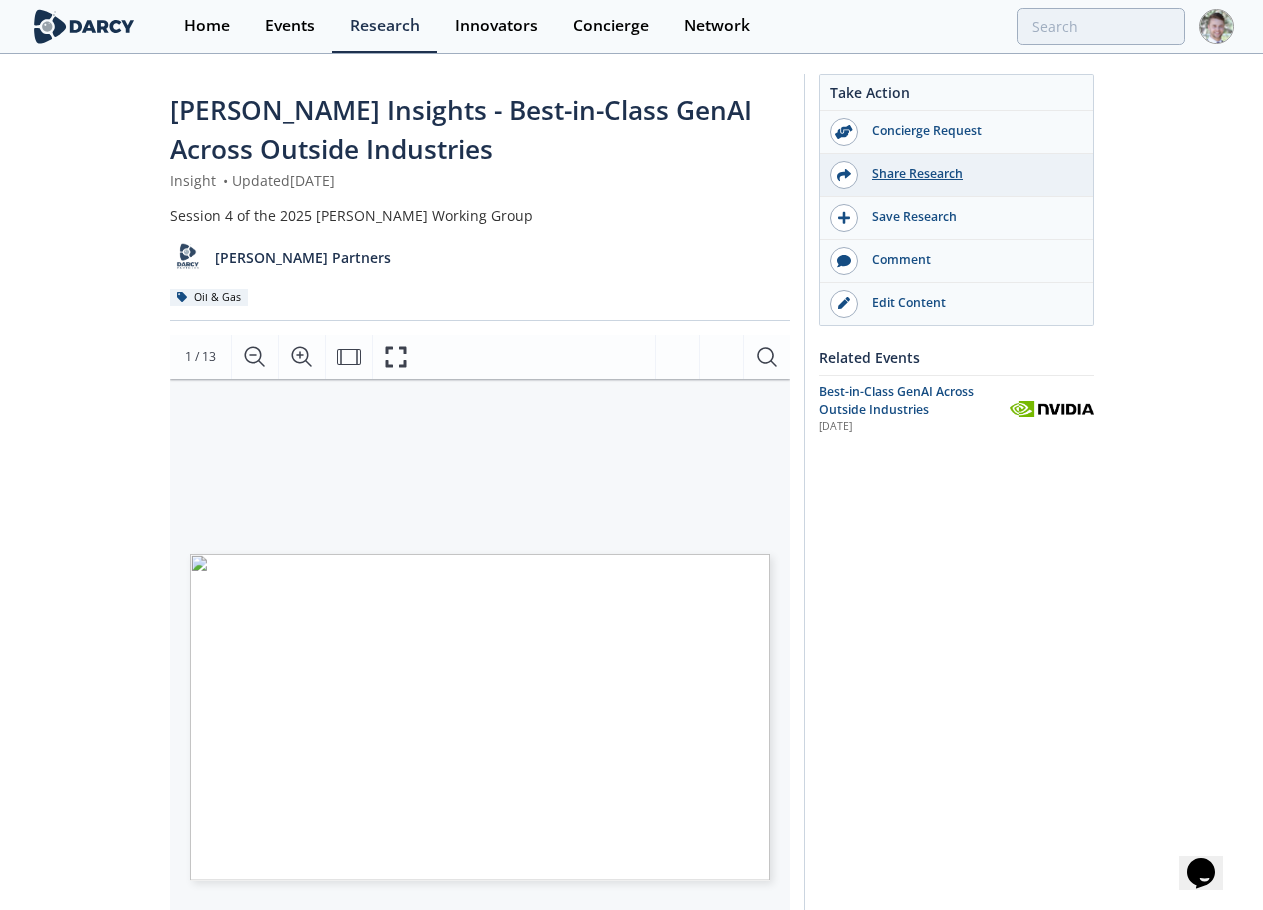 click on "Share Research" at bounding box center (970, 174) 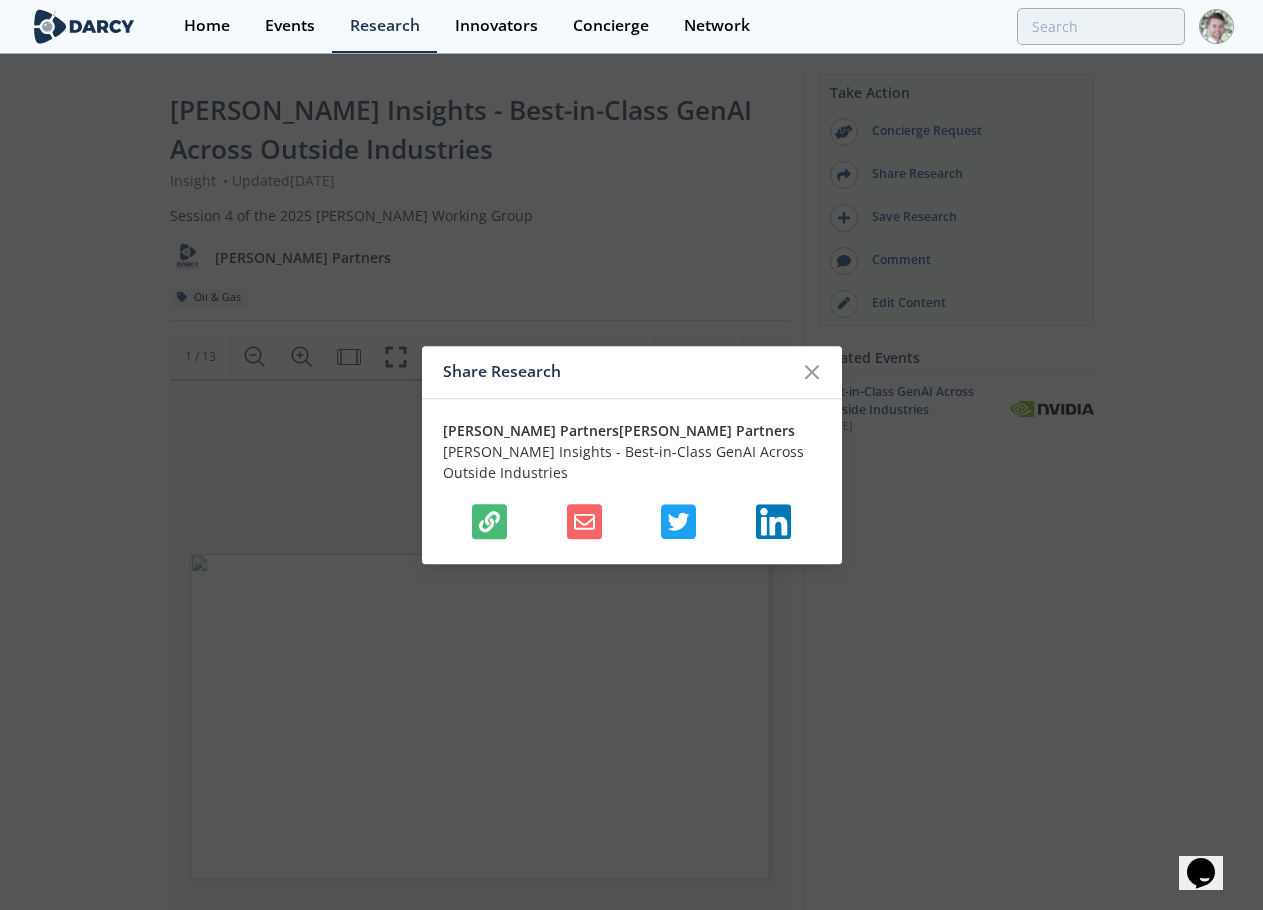 click 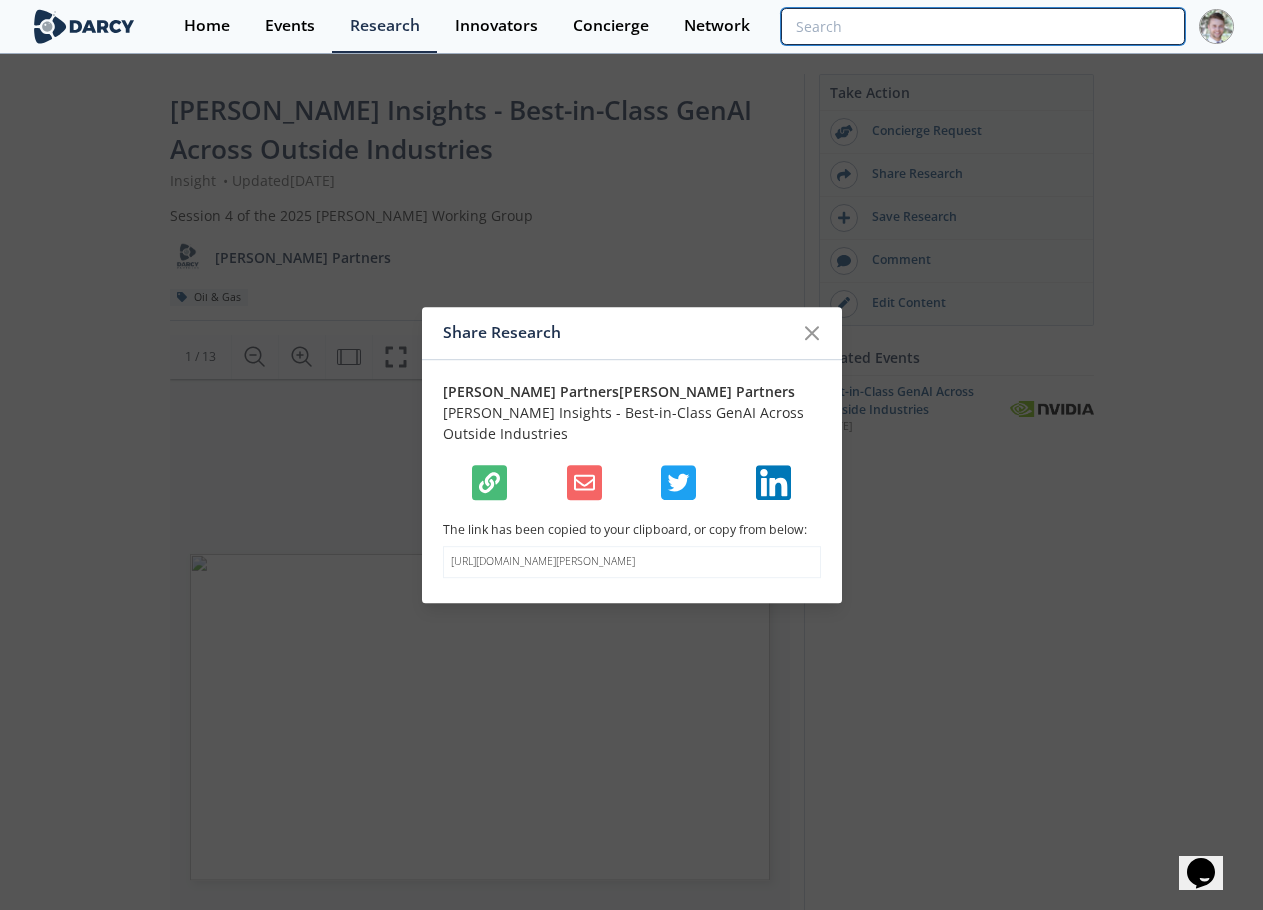 click at bounding box center (982, 26) 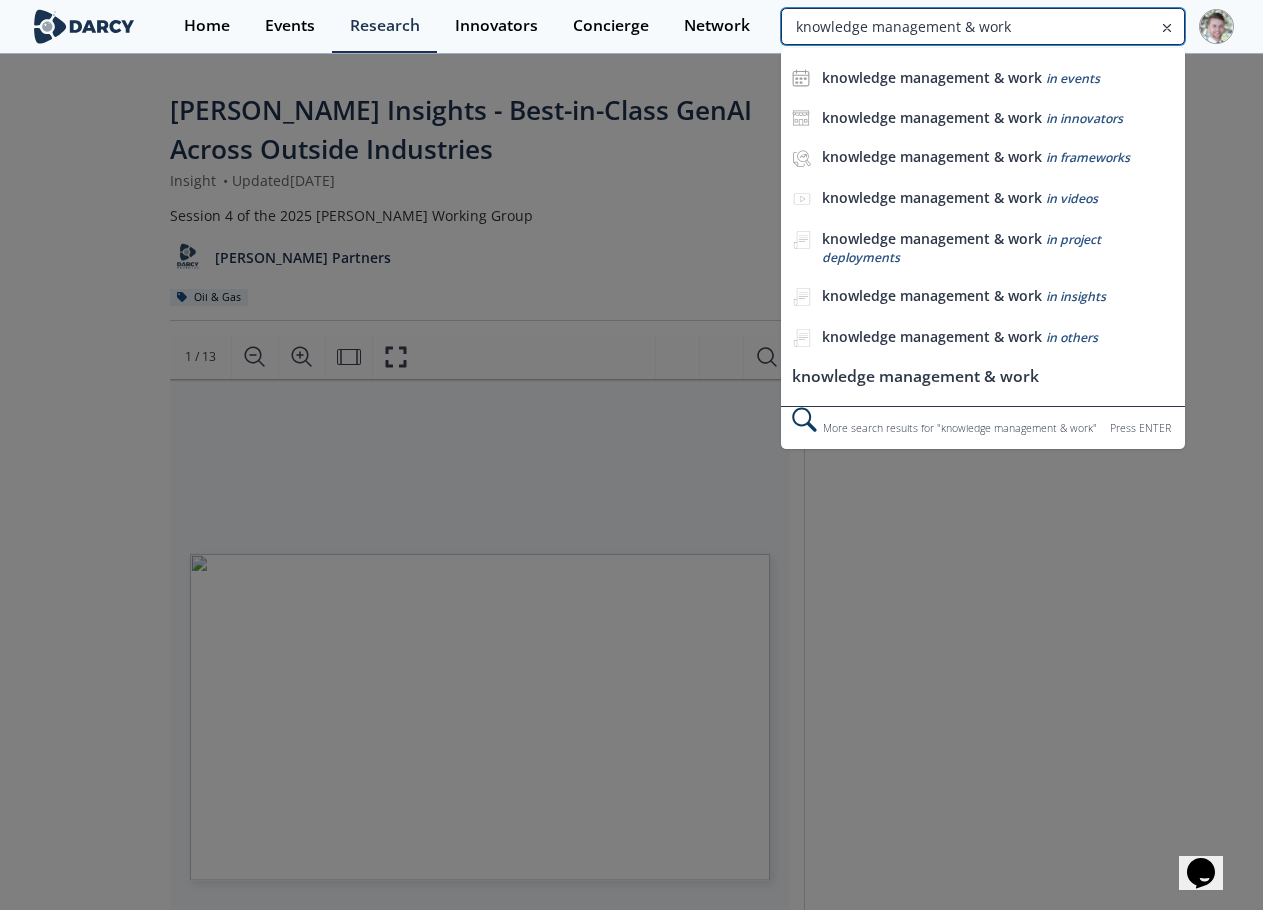 type on "knowledge management & work" 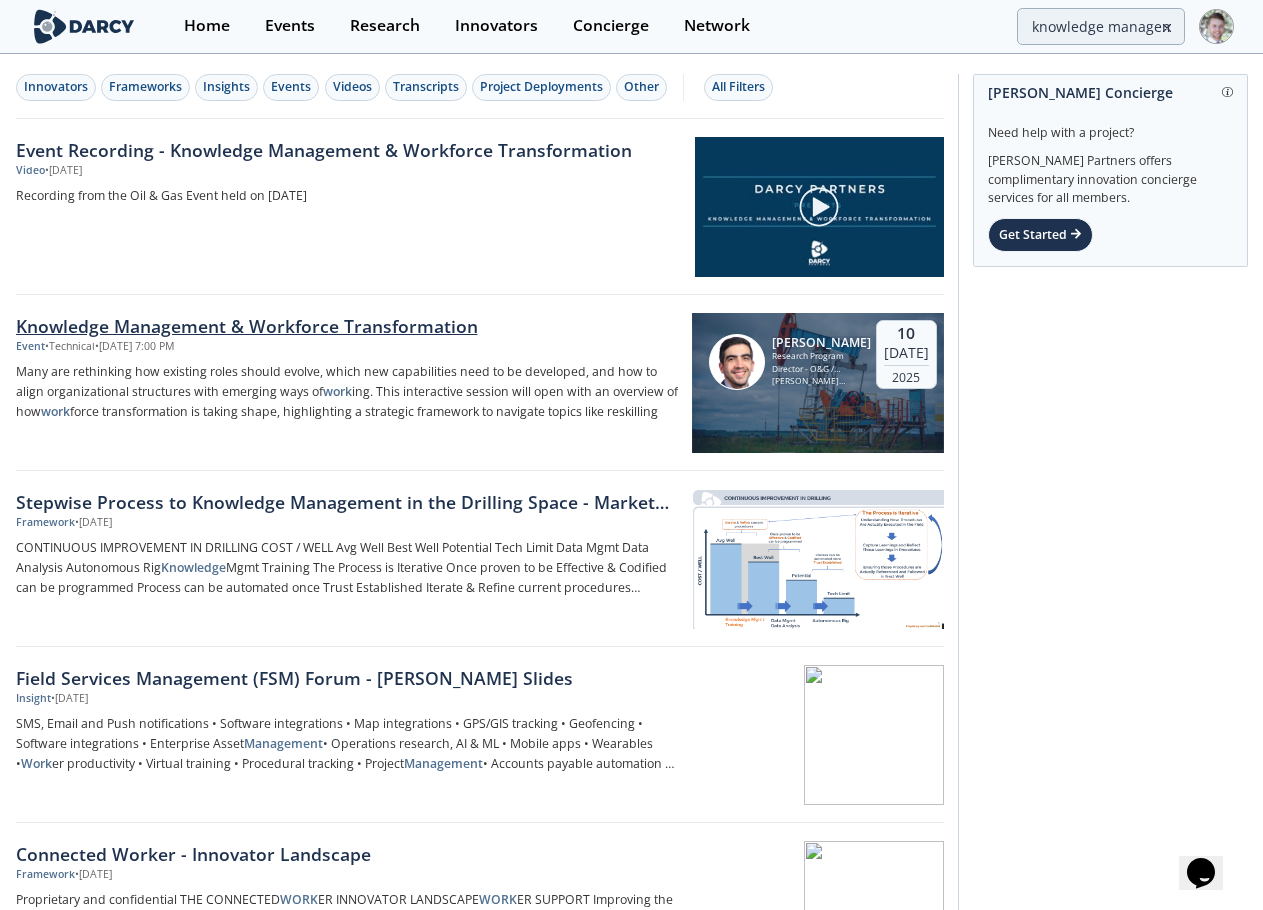 click on "Knowledge Management & Workforce Transformation" at bounding box center (347, 326) 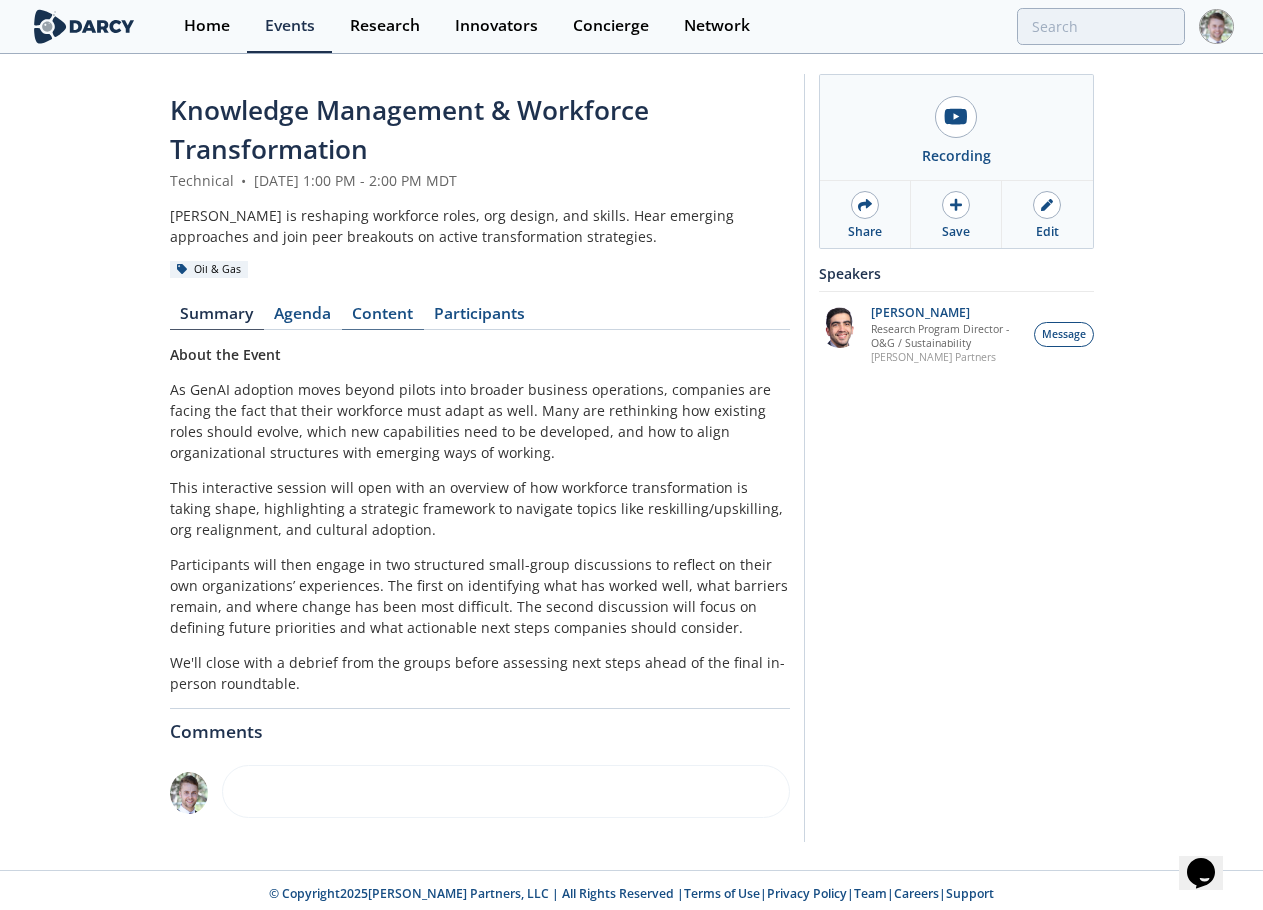 click on "Content" at bounding box center (383, 318) 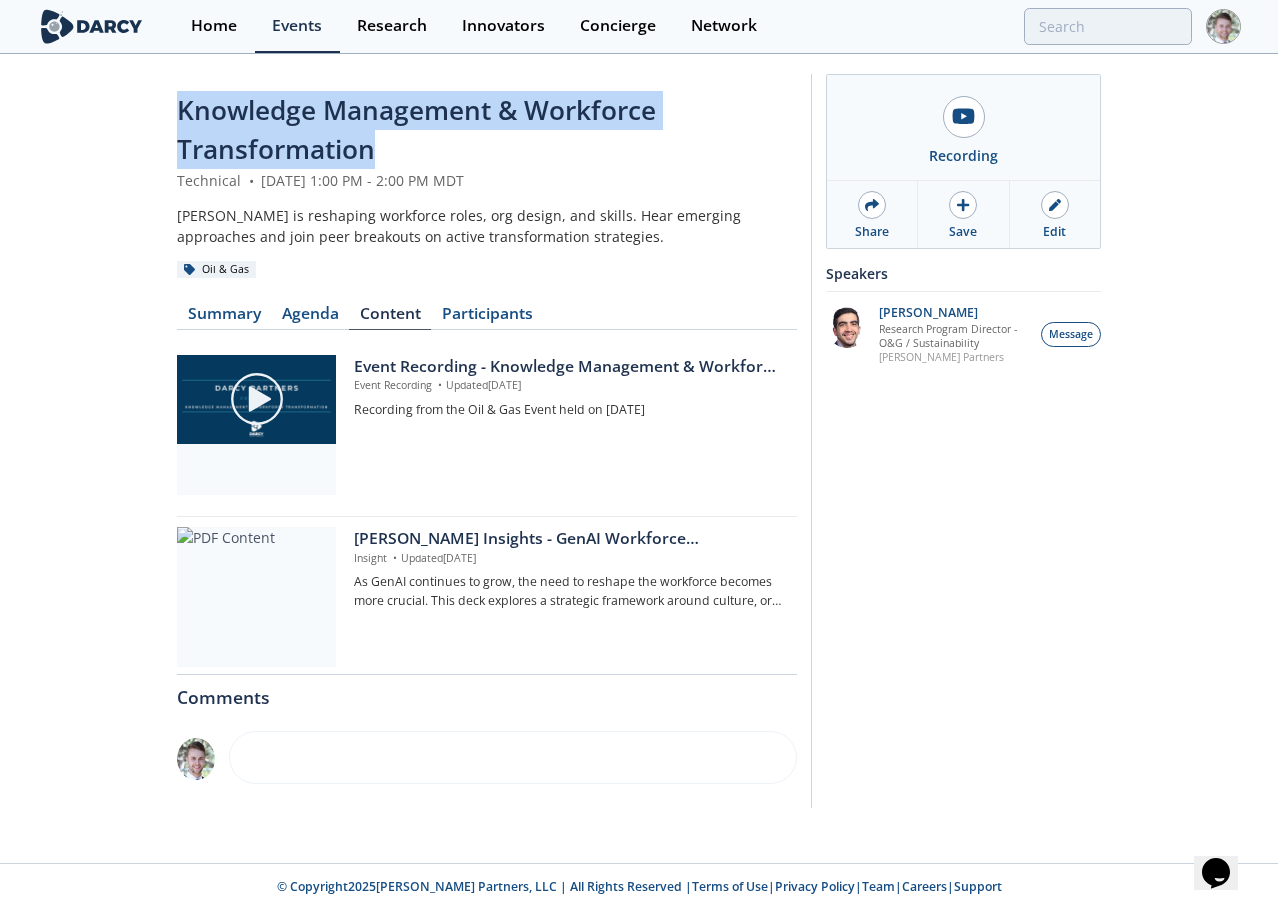 drag, startPoint x: 389, startPoint y: 150, endPoint x: 81, endPoint y: 107, distance: 310.98715 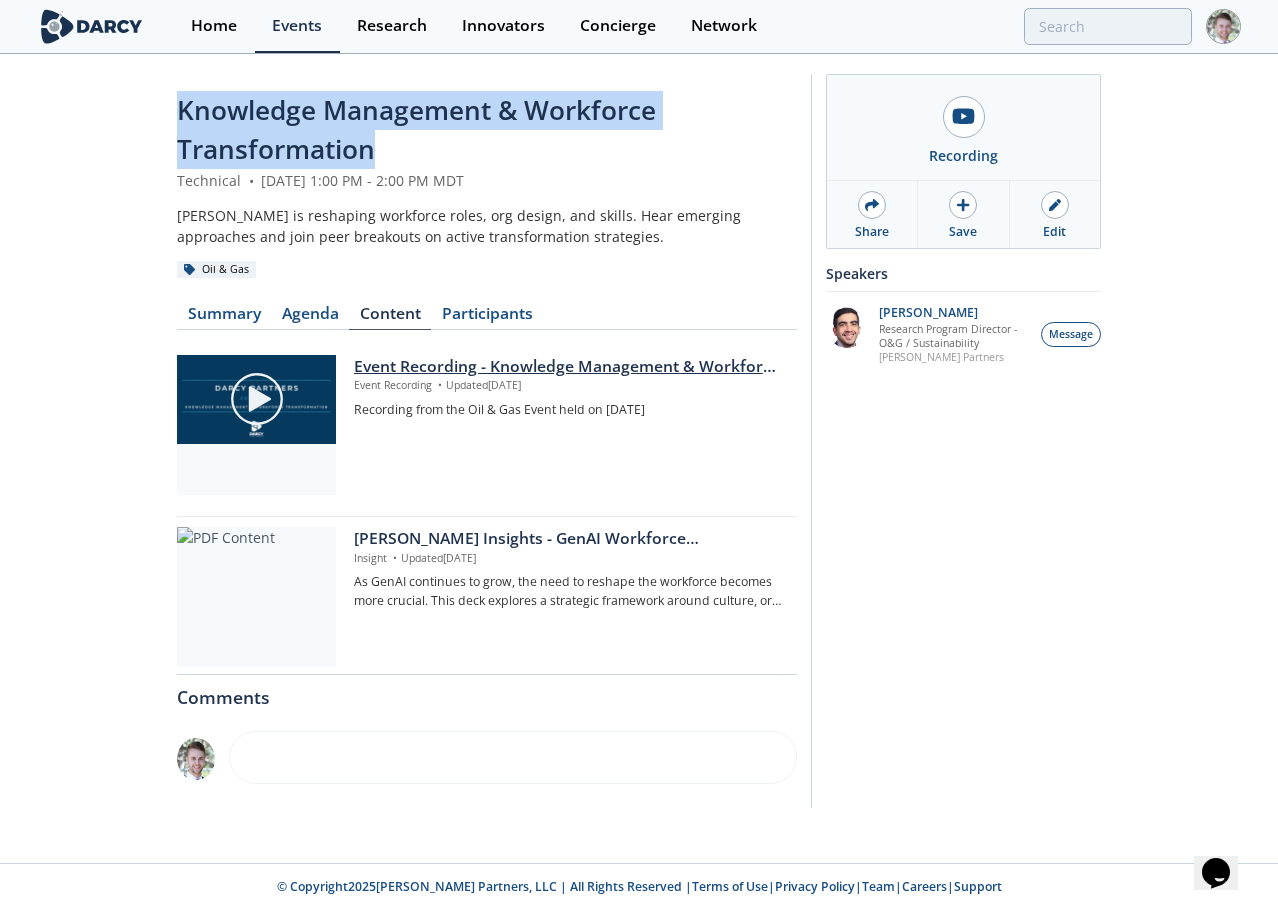 click on "Event Recording - Knowledge Management & Workforce Transformation" at bounding box center [568, 367] 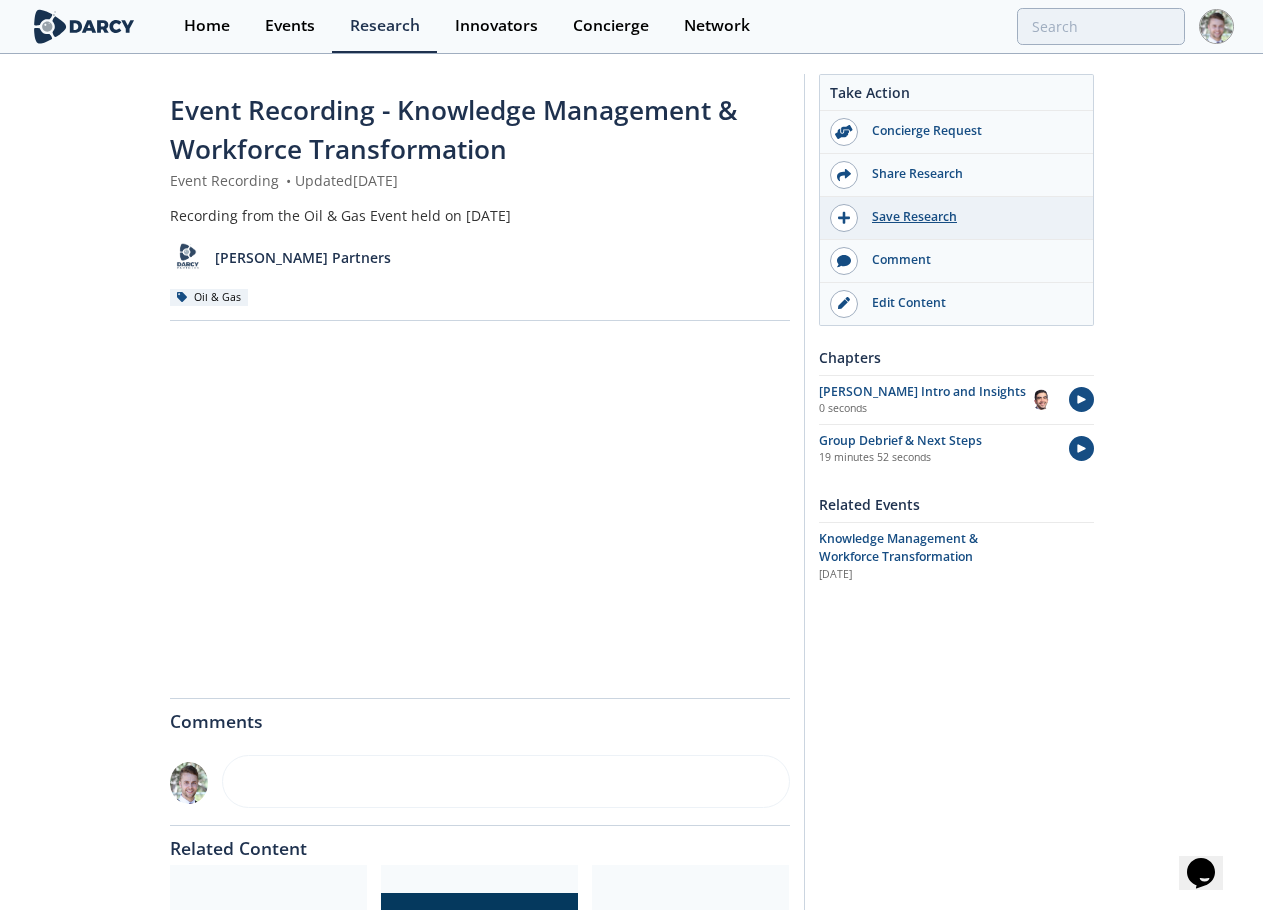 click on "Save Research" at bounding box center [970, 217] 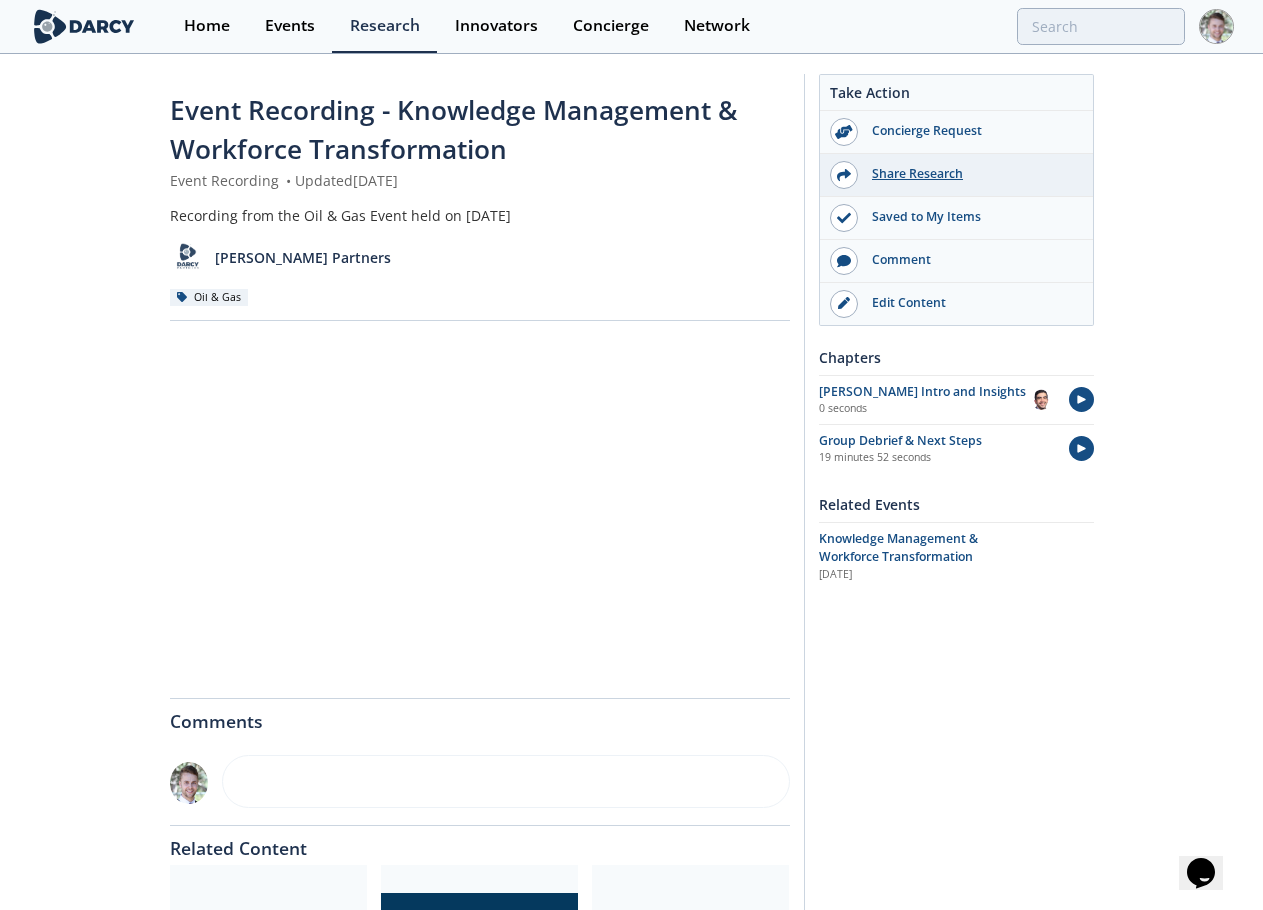 click on "Share Research" at bounding box center (970, 174) 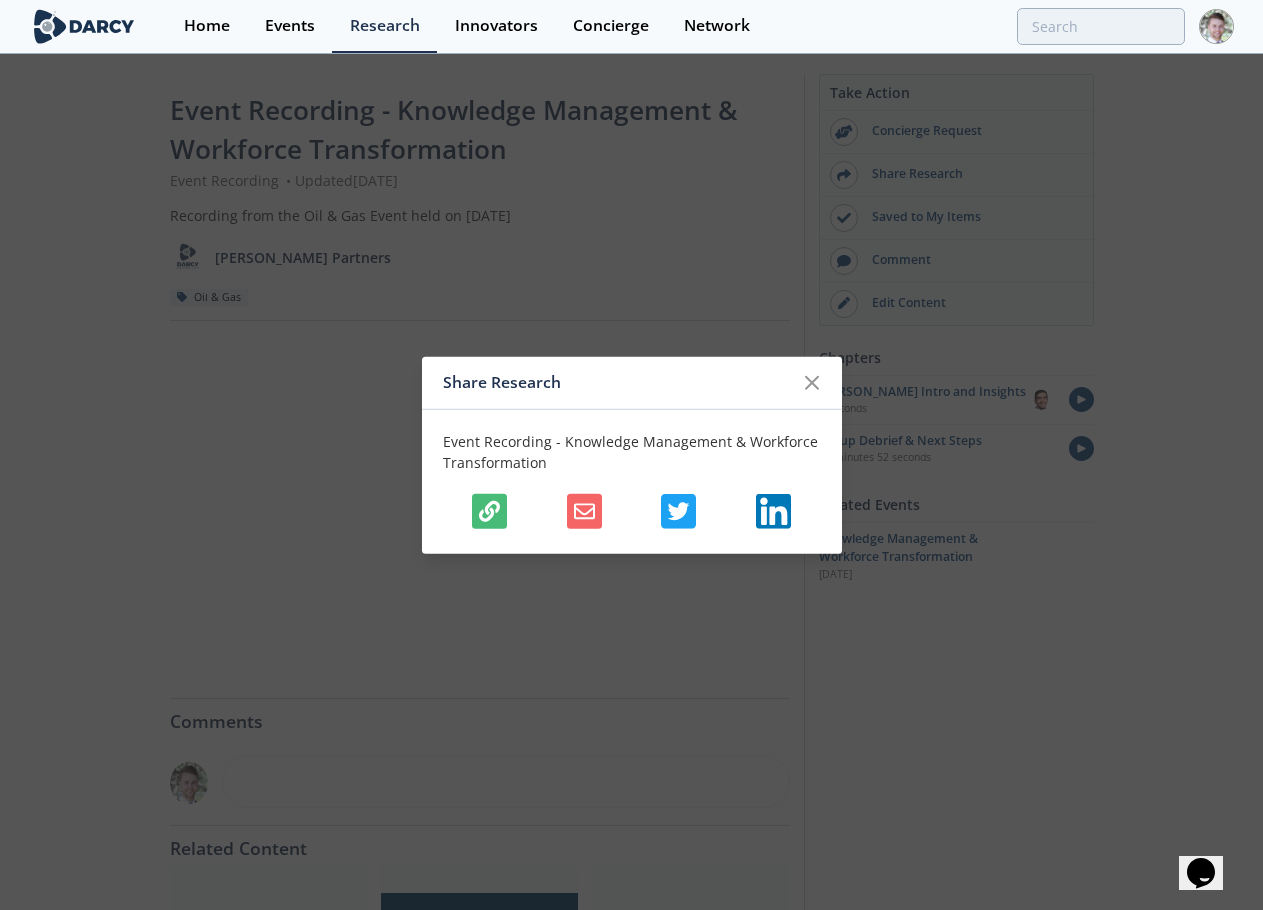 click 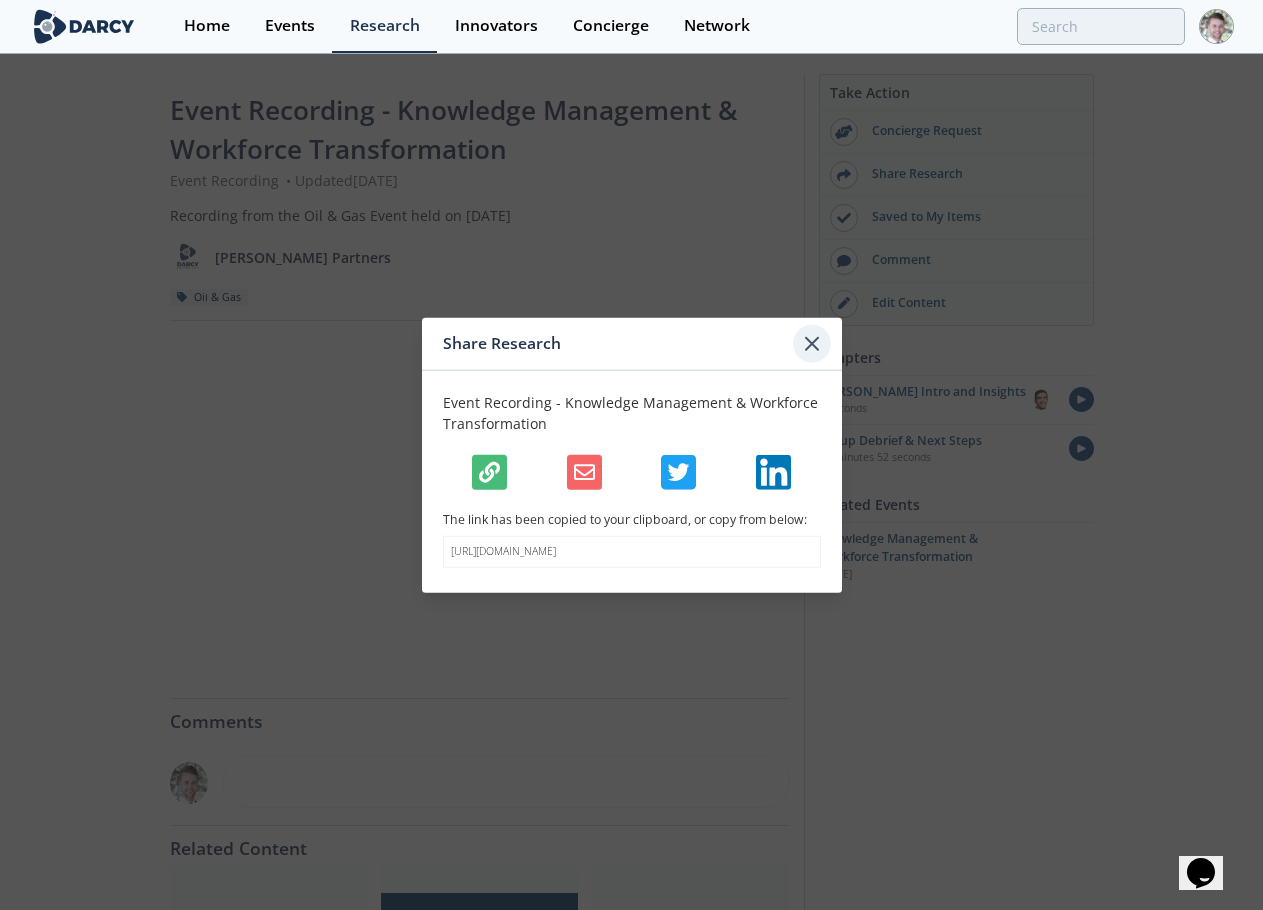click 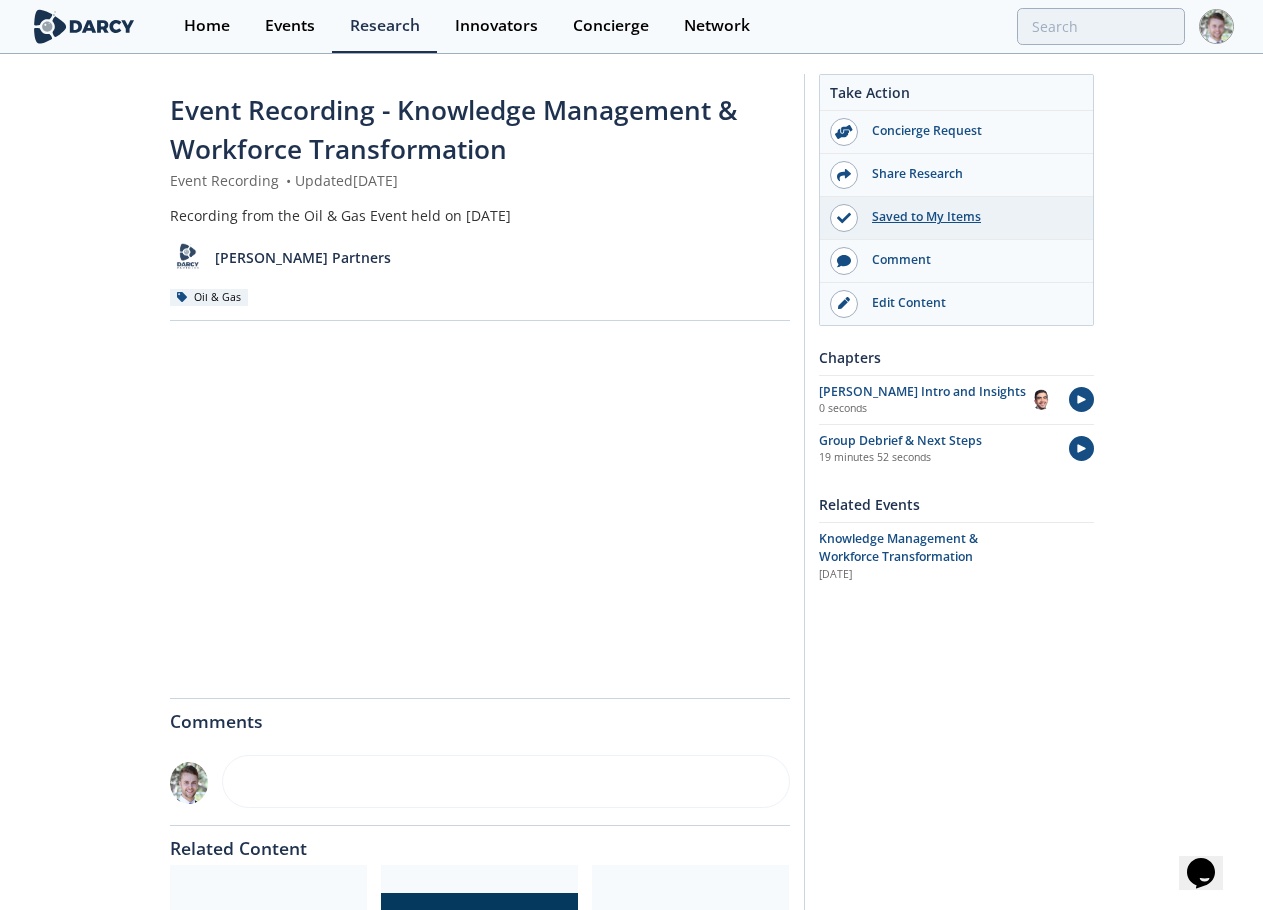 click 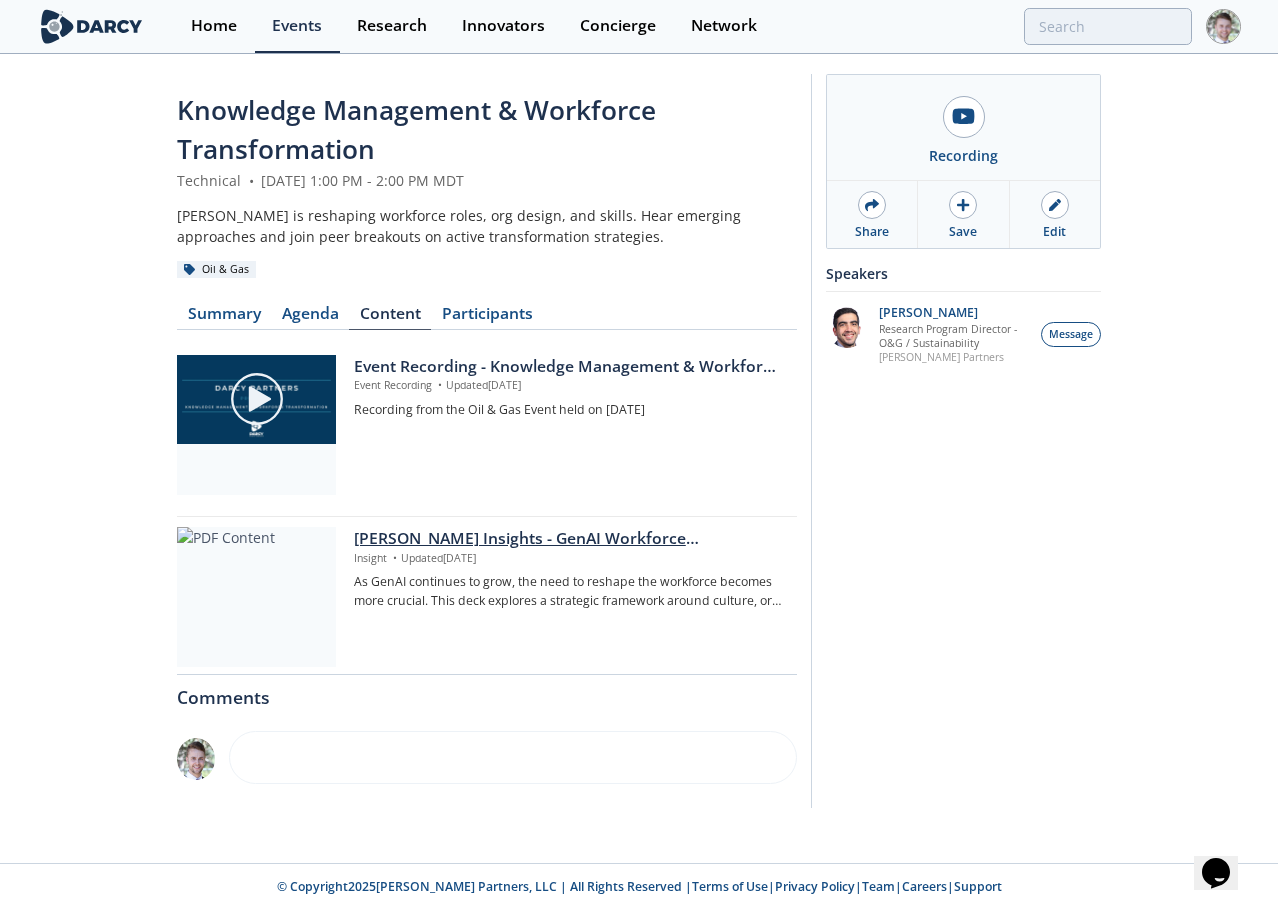 click on "[PERSON_NAME] Insights - GenAI Workforce Transformation" at bounding box center [568, 539] 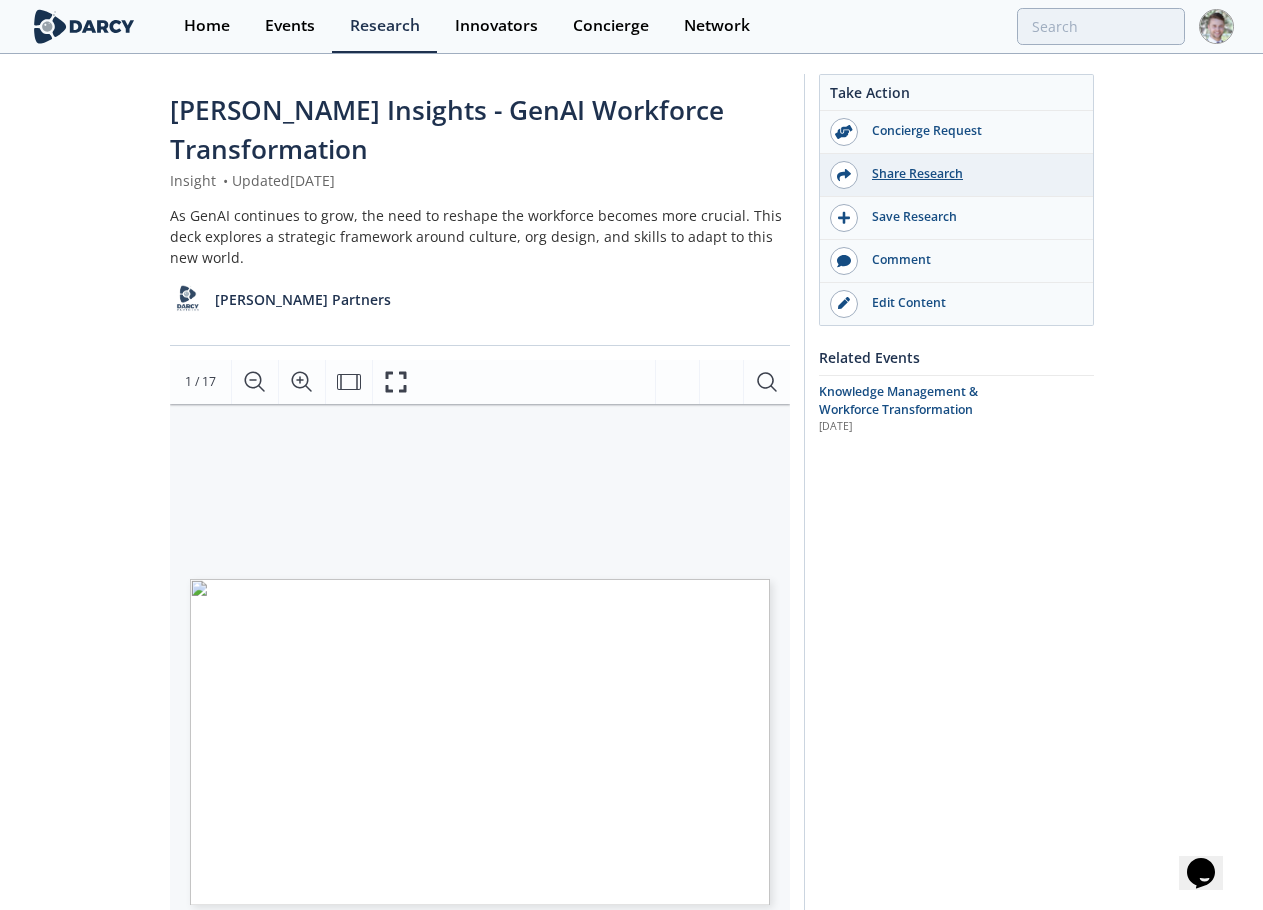 click on "Share Research" at bounding box center (970, 174) 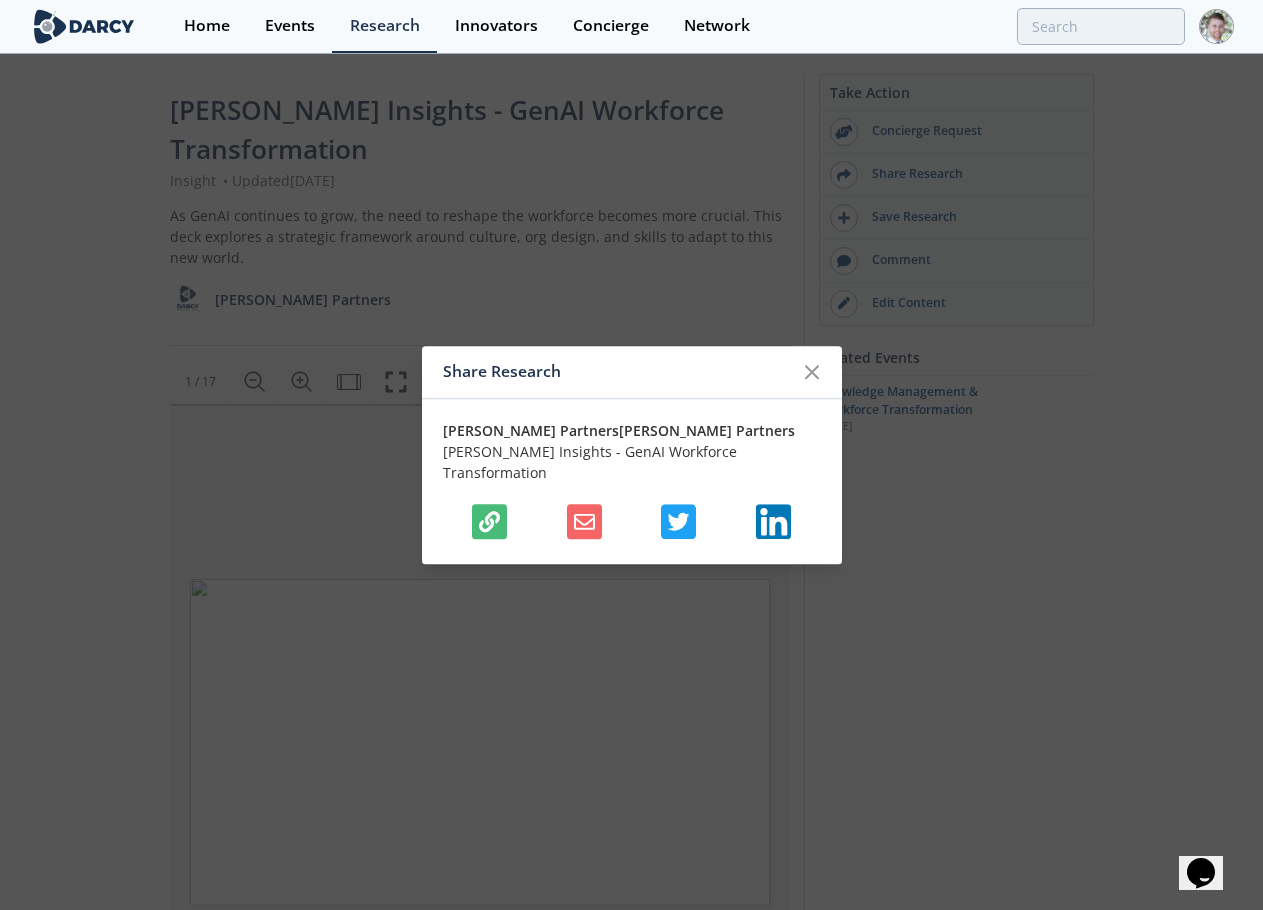 click 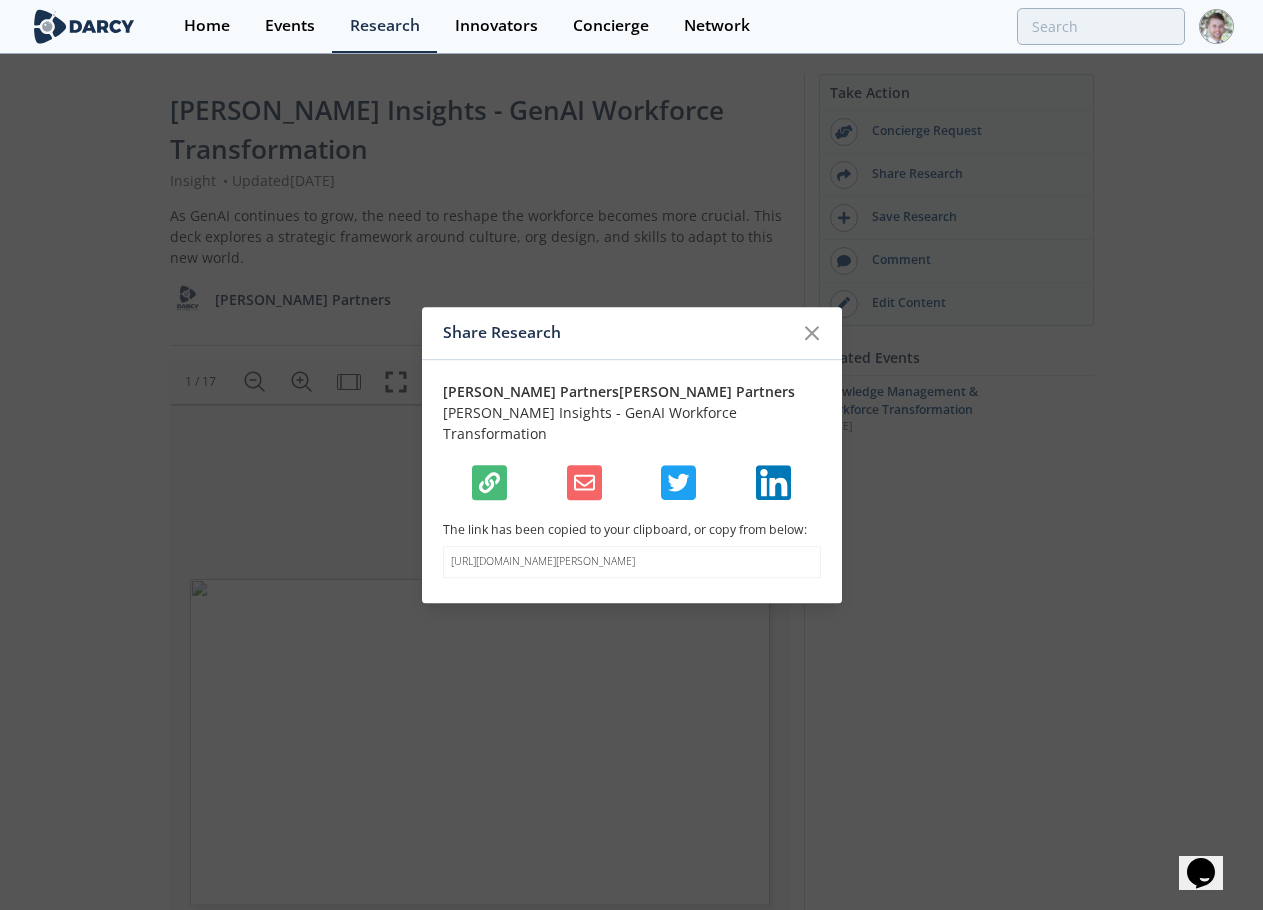 click 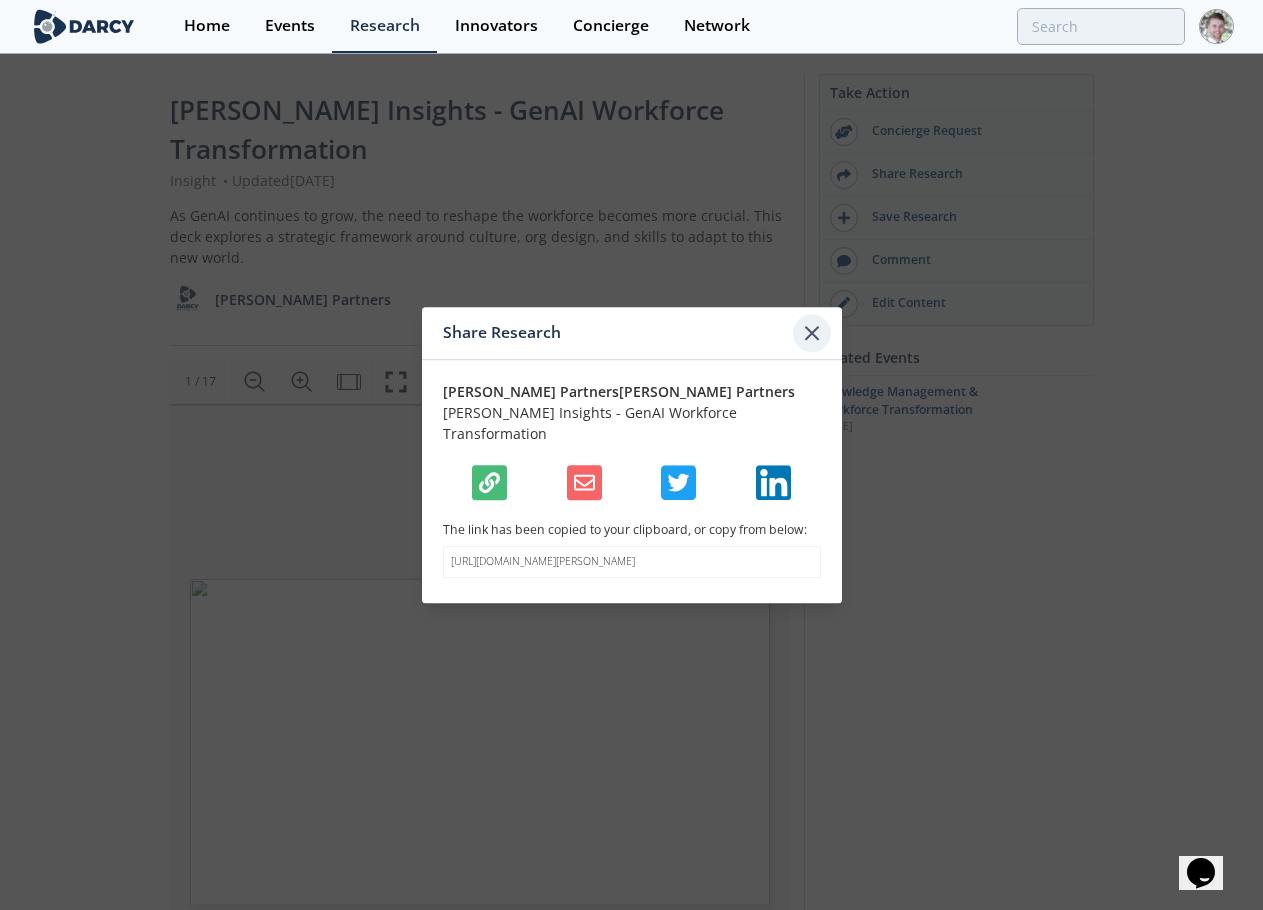 click 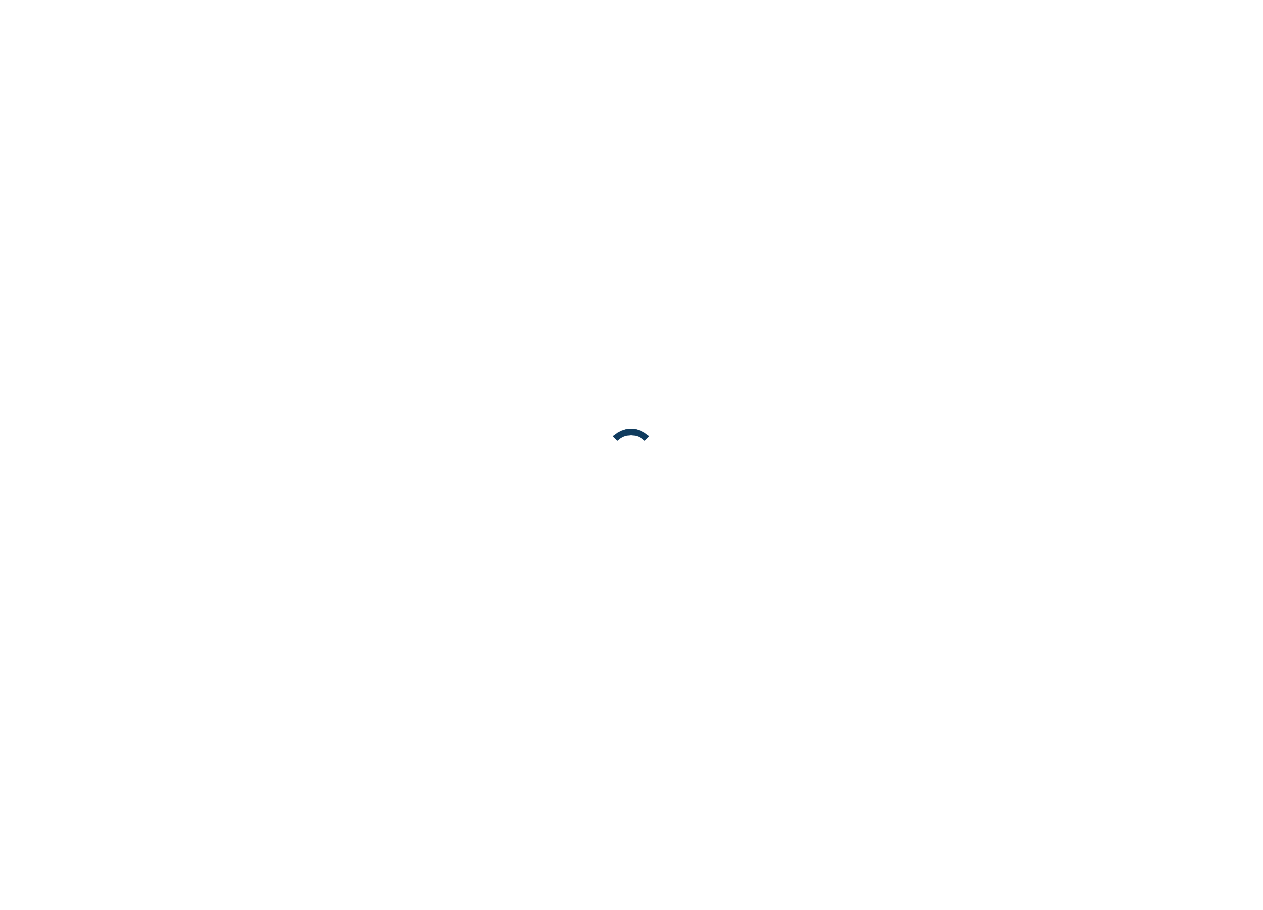 scroll, scrollTop: 0, scrollLeft: 0, axis: both 